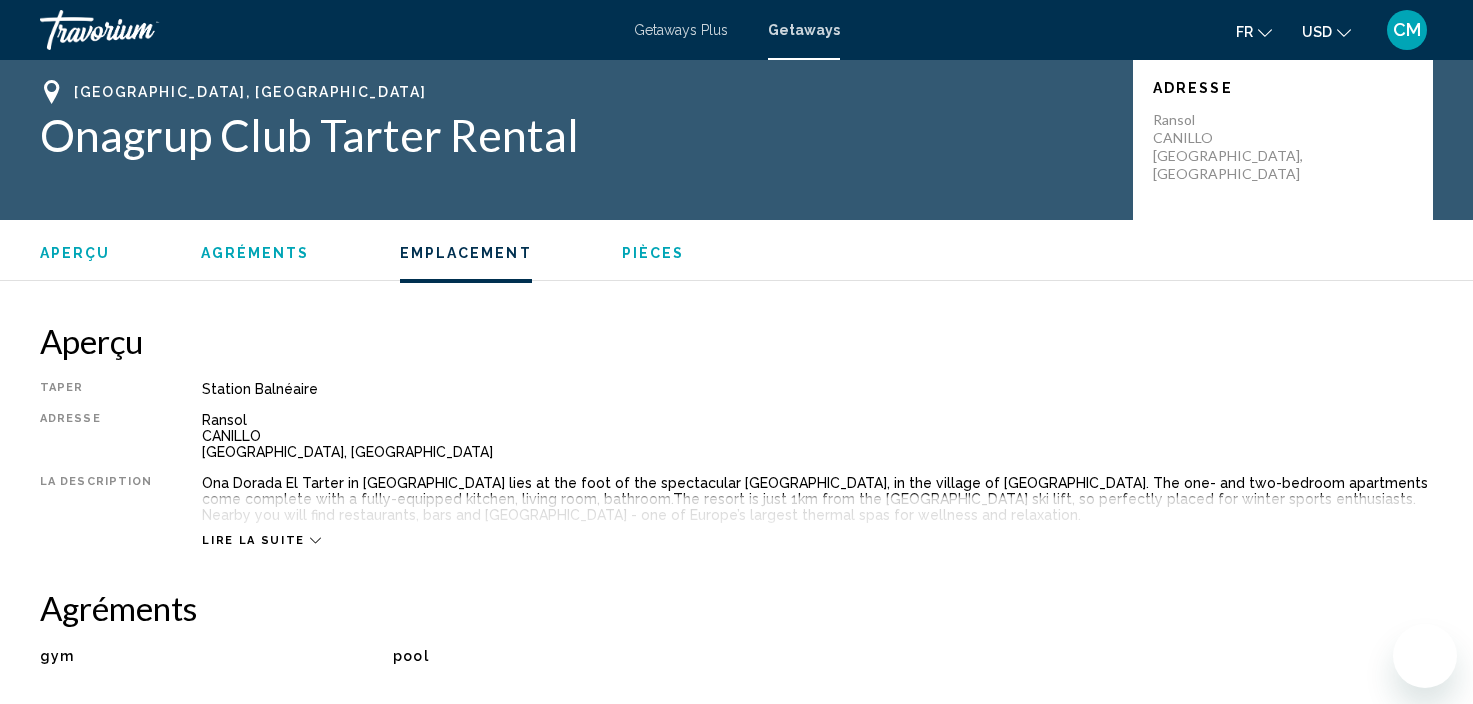 scroll, scrollTop: 1760, scrollLeft: 0, axis: vertical 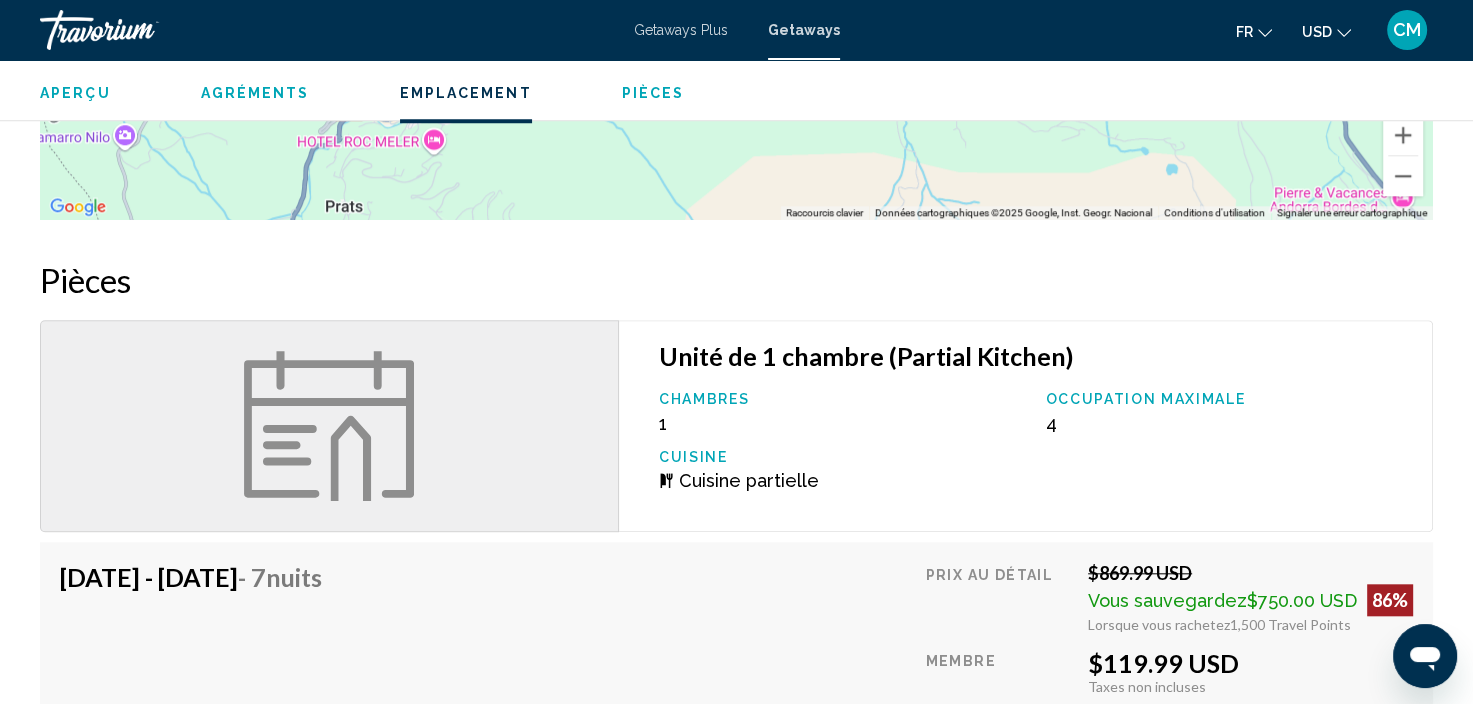 click 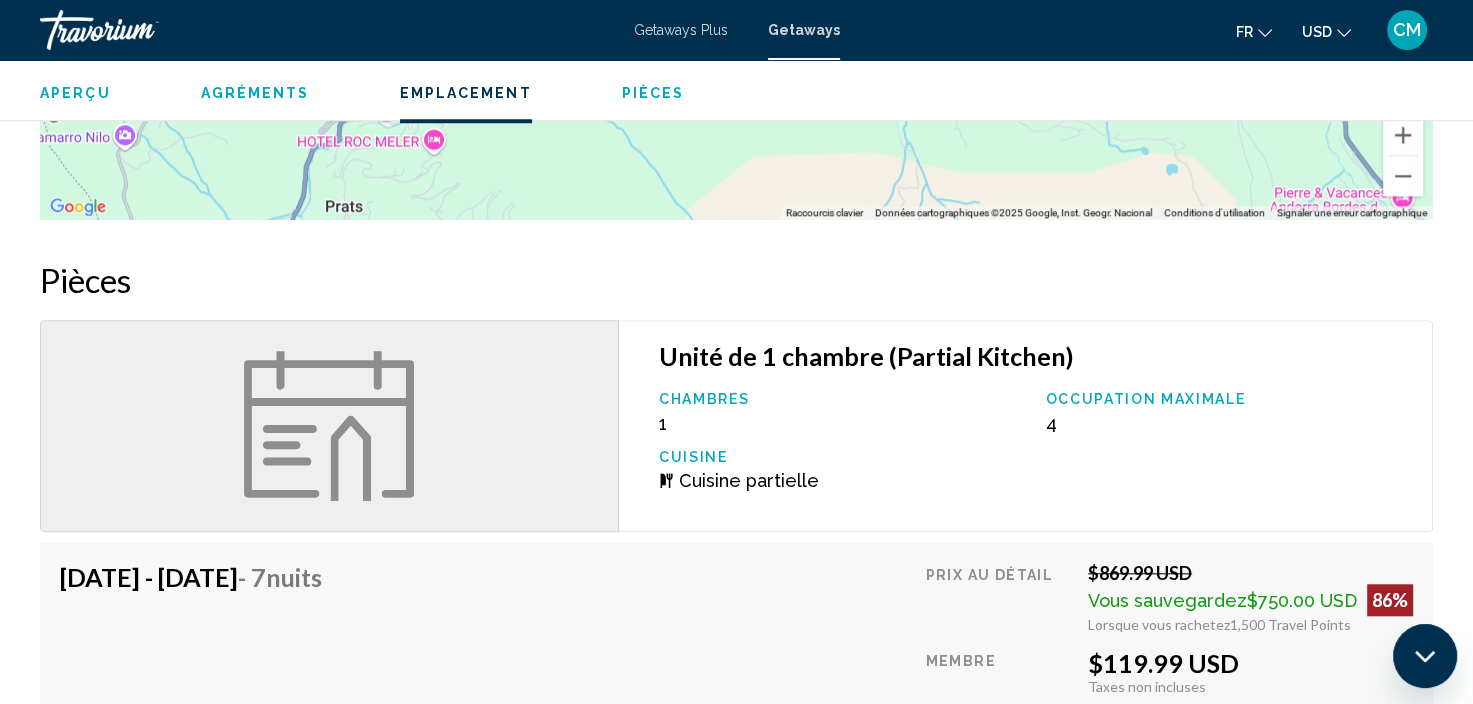 scroll, scrollTop: 0, scrollLeft: 0, axis: both 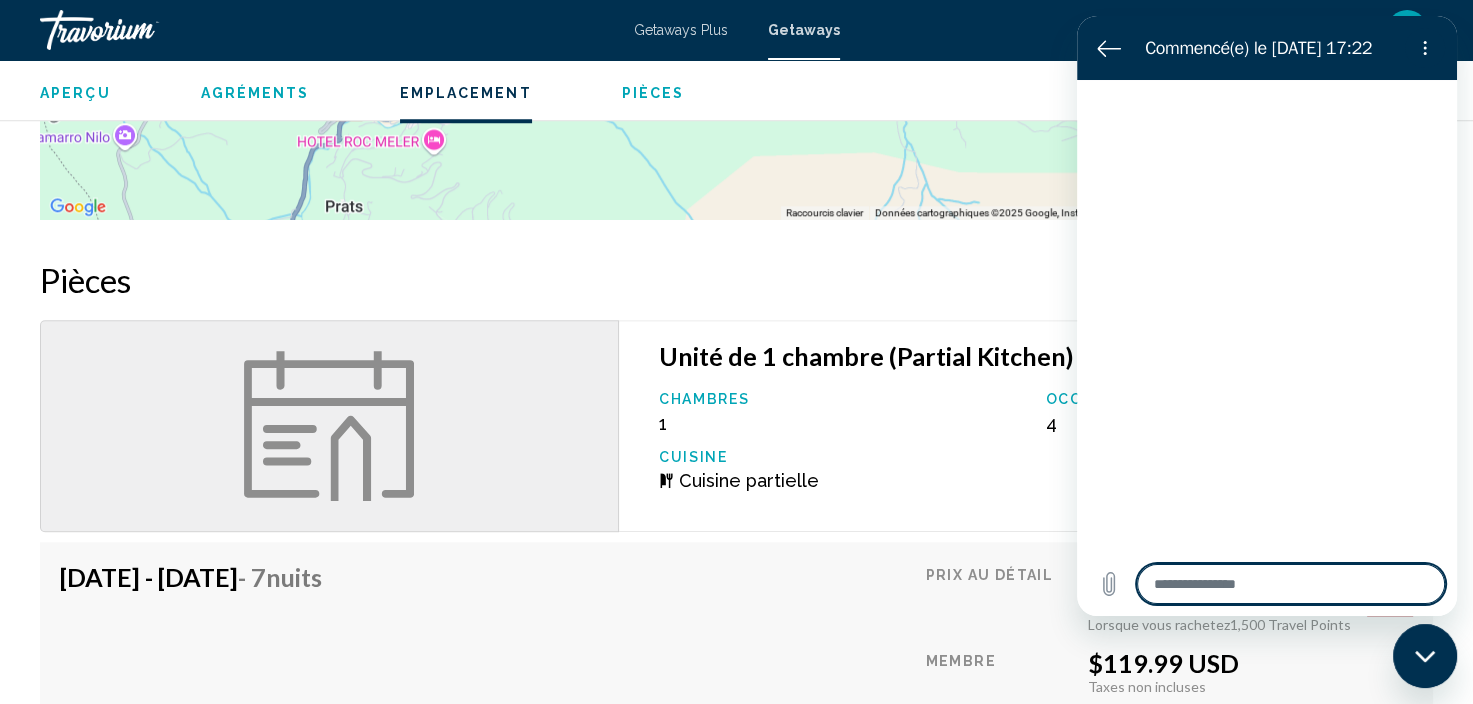type on "*" 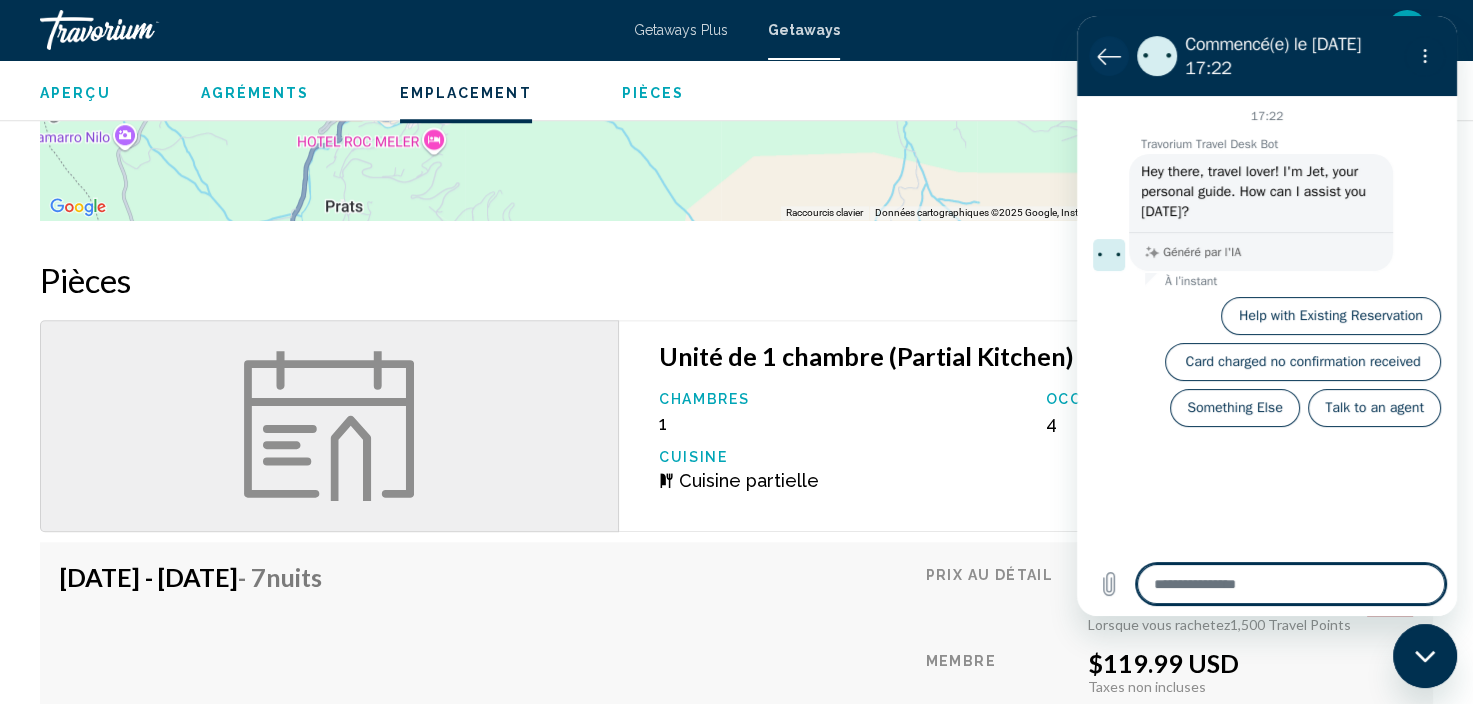 click 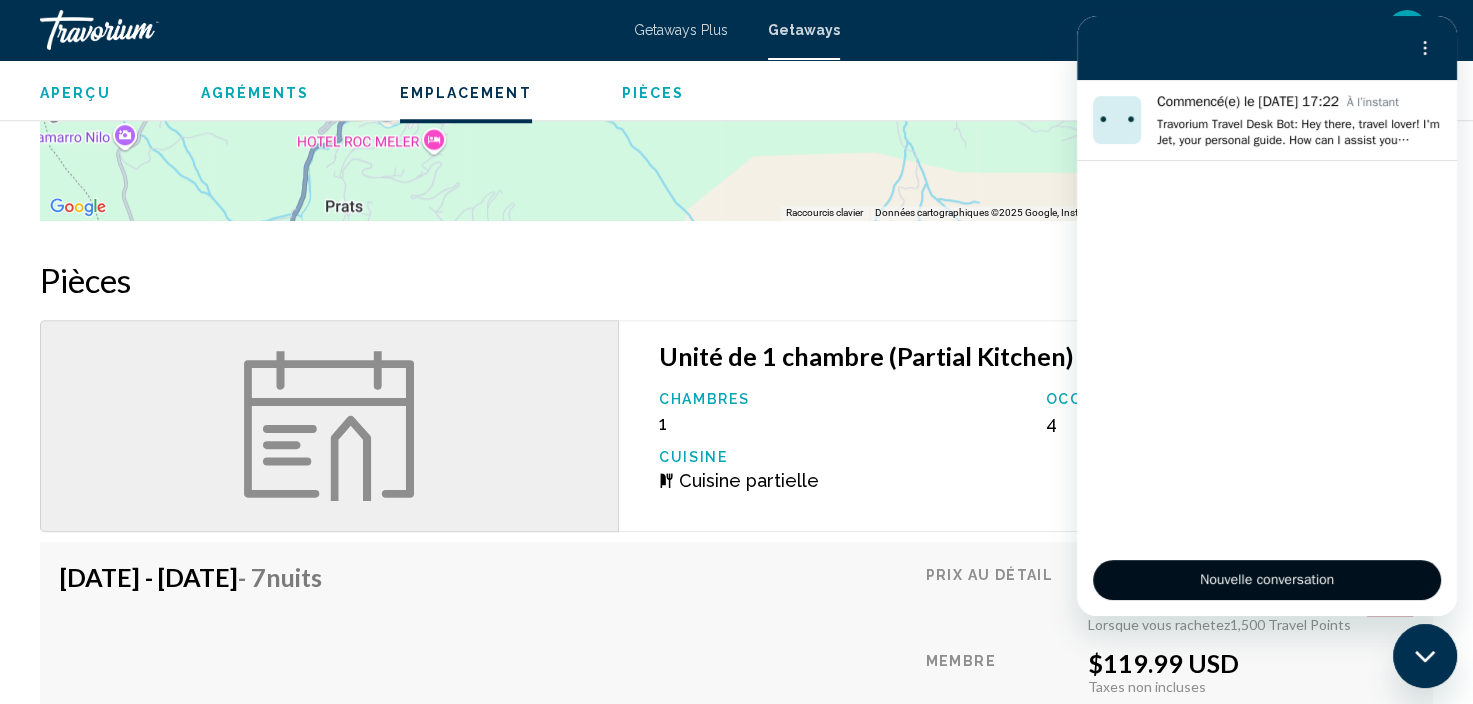 click on "Nouvelle conversation" at bounding box center (1267, 580) 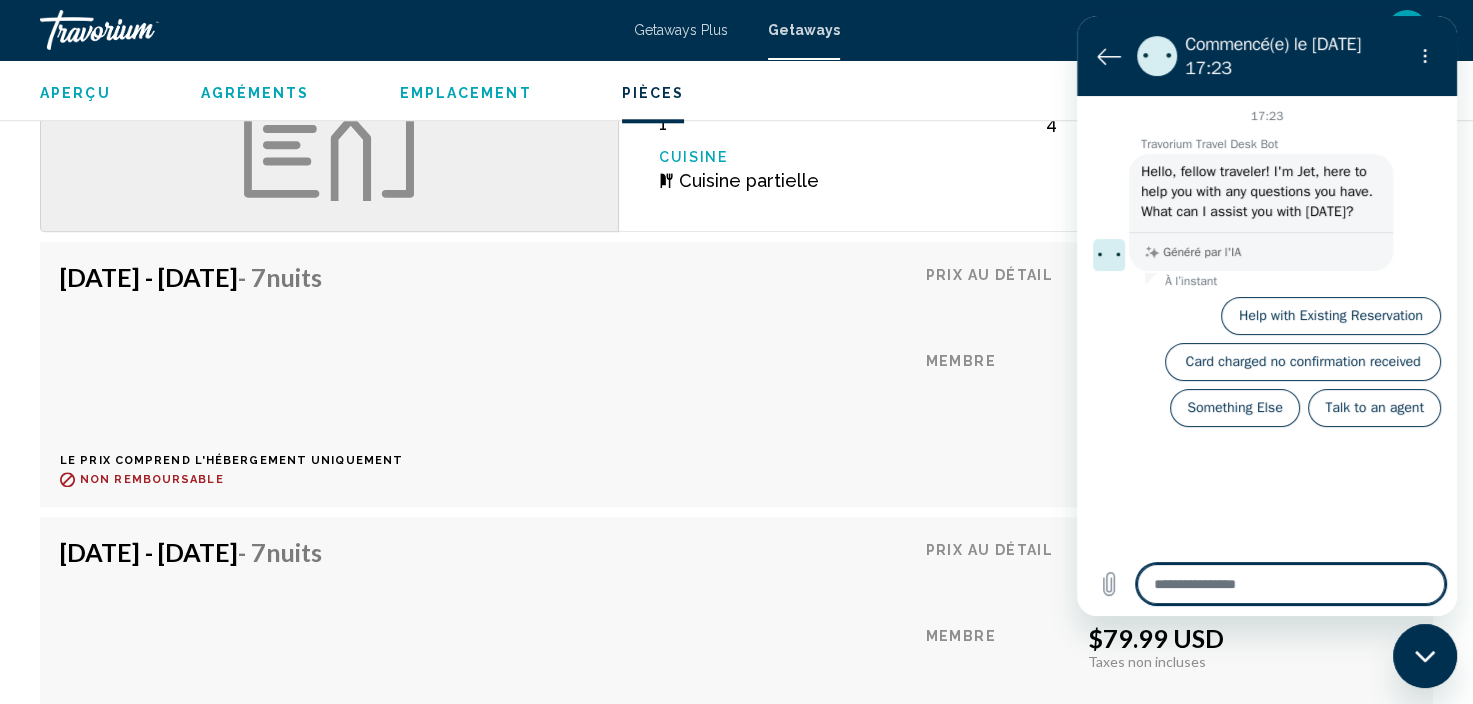 scroll, scrollTop: 1960, scrollLeft: 0, axis: vertical 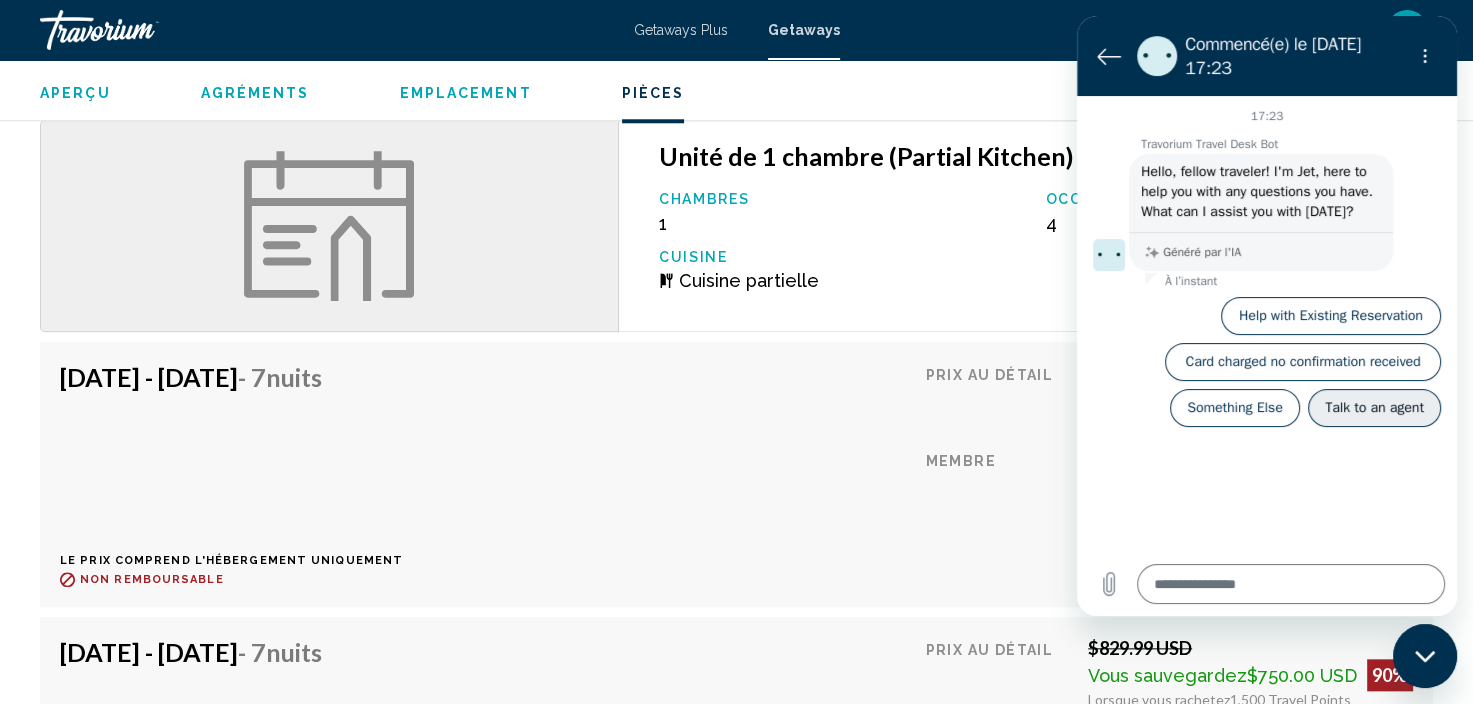 click on "Talk to an agent" at bounding box center (1374, 408) 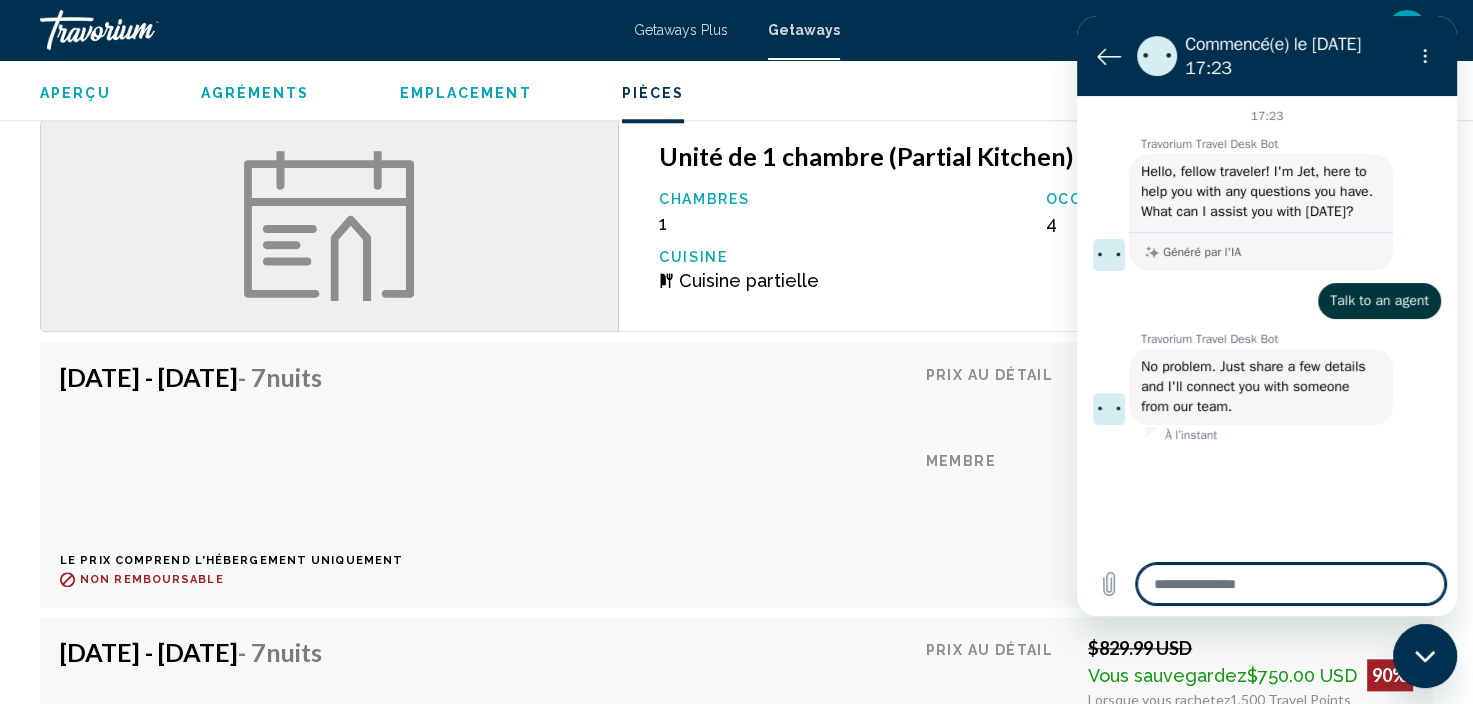 type on "*" 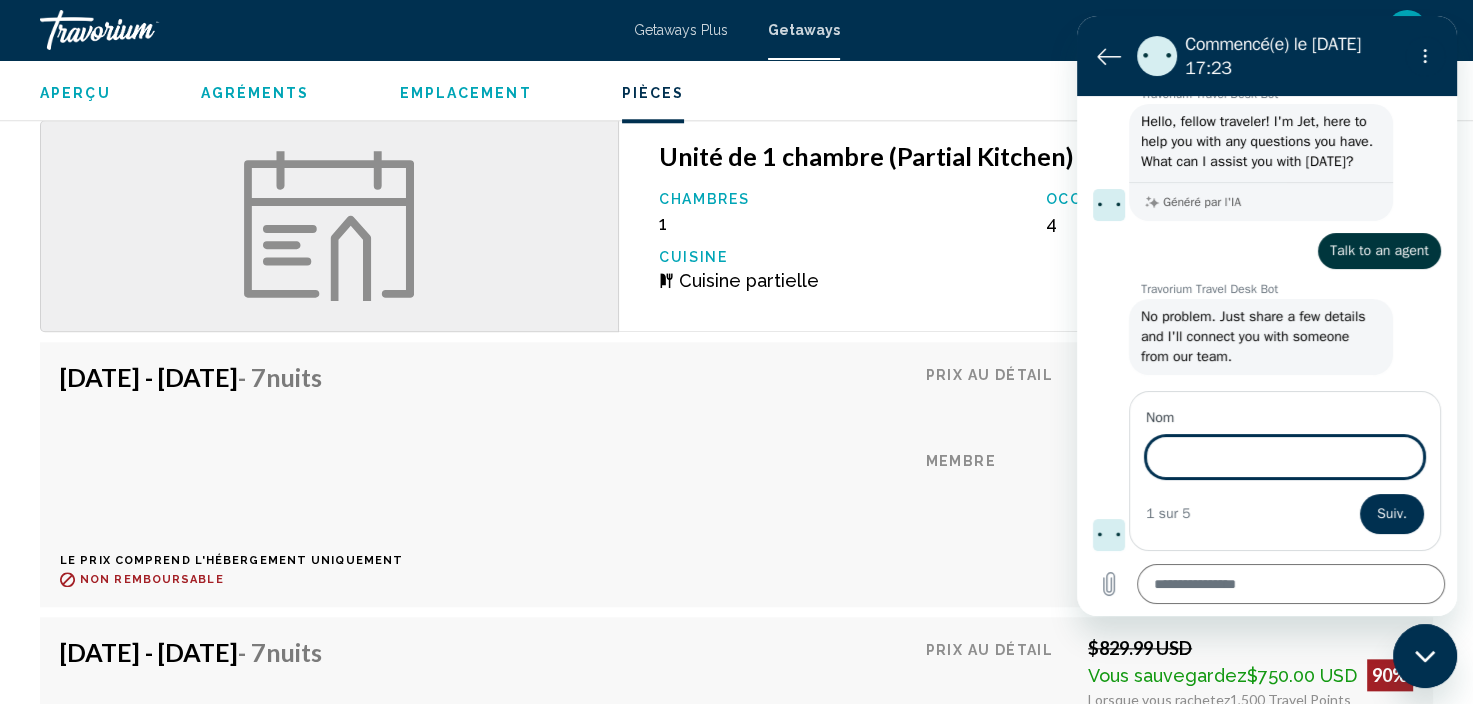 scroll, scrollTop: 68, scrollLeft: 0, axis: vertical 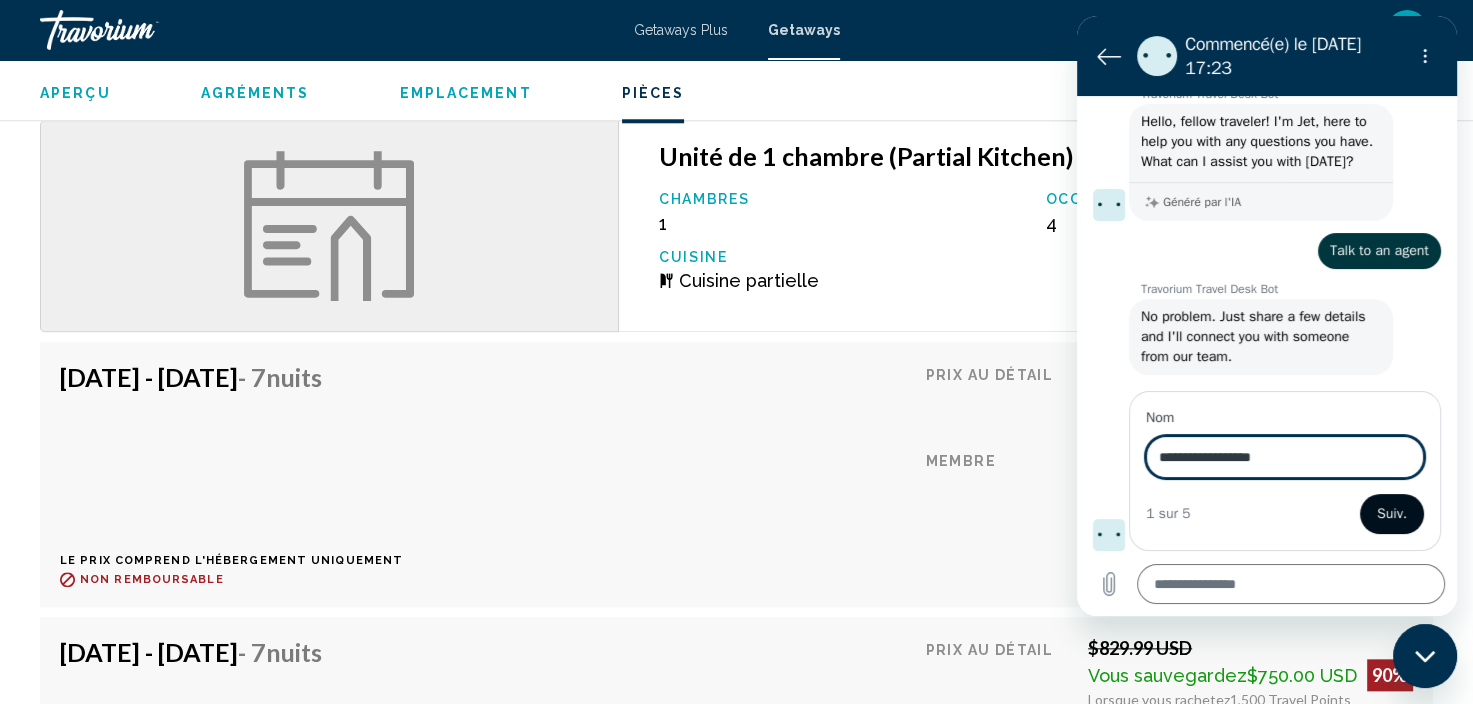 type on "**********" 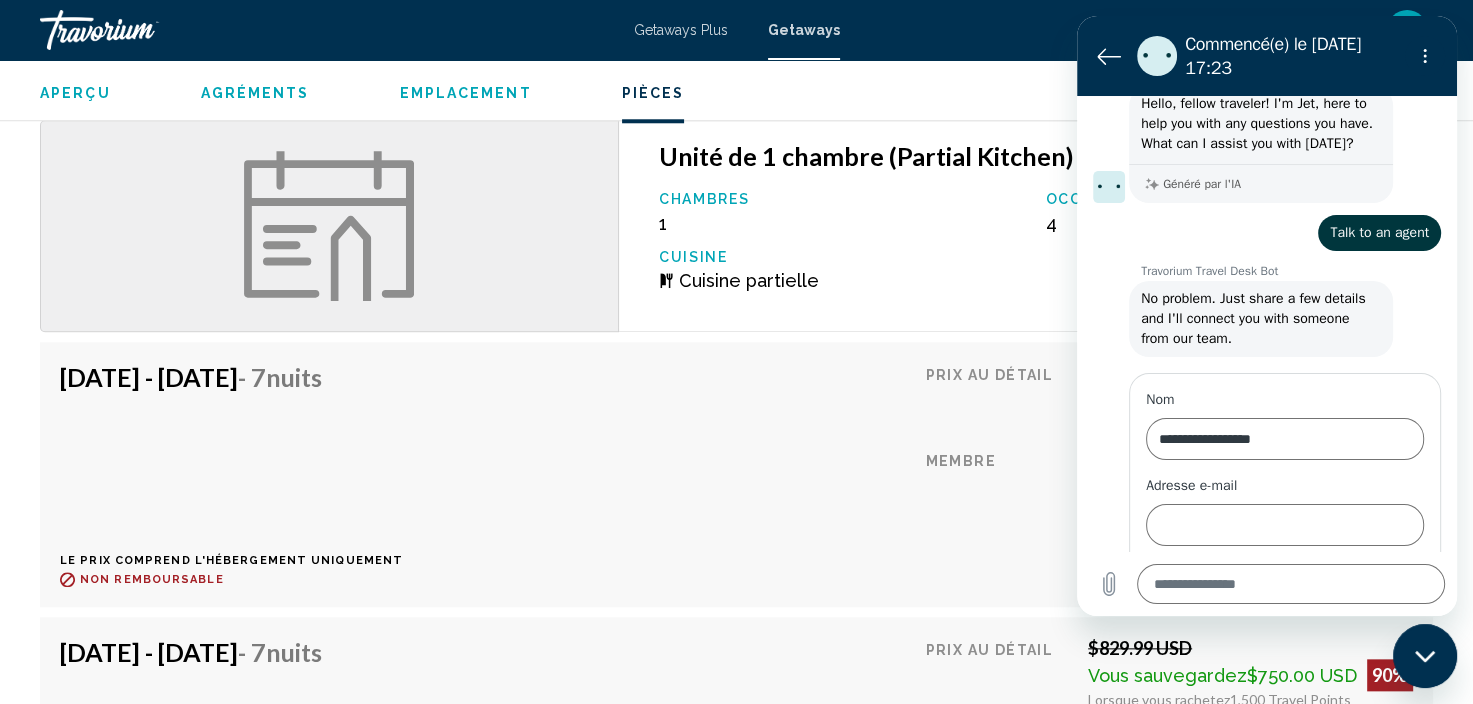 scroll, scrollTop: 154, scrollLeft: 0, axis: vertical 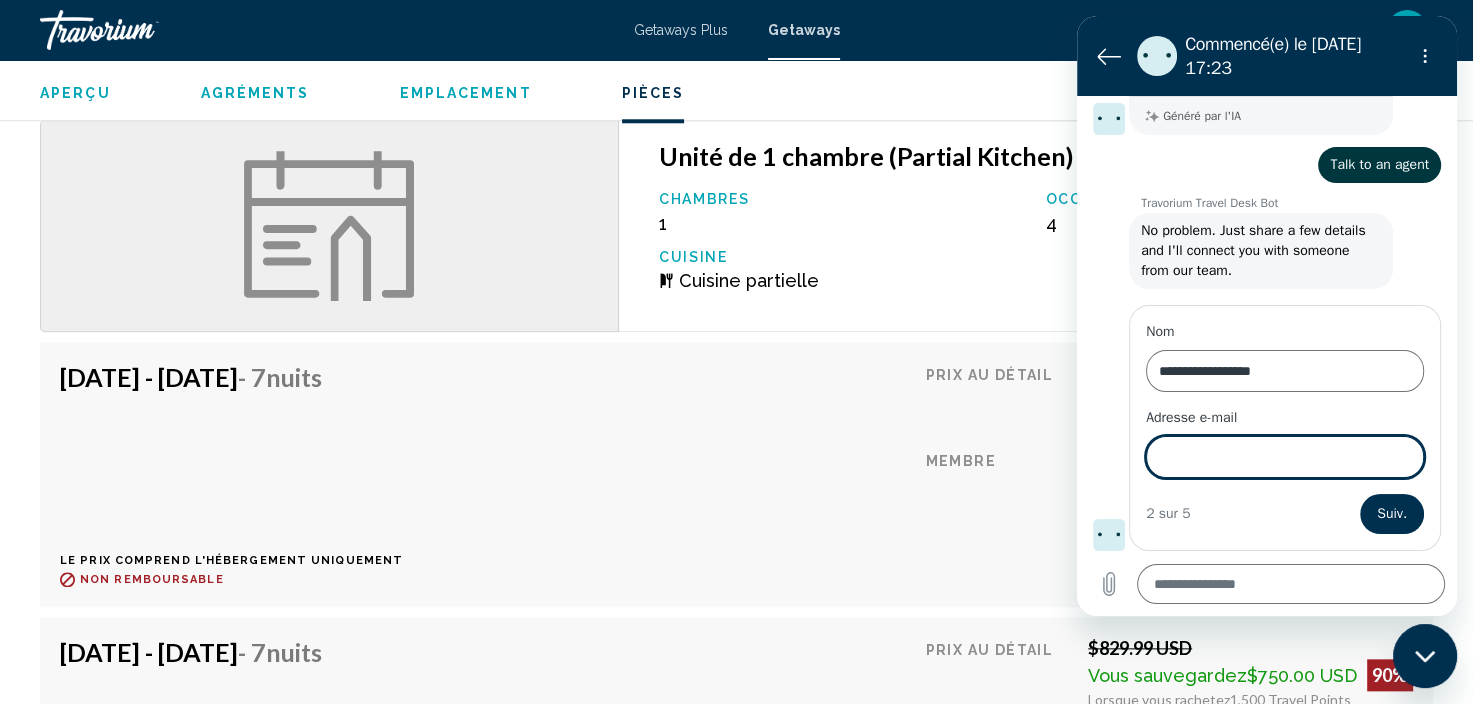 click on "Adresse e-mail" at bounding box center (1285, 457) 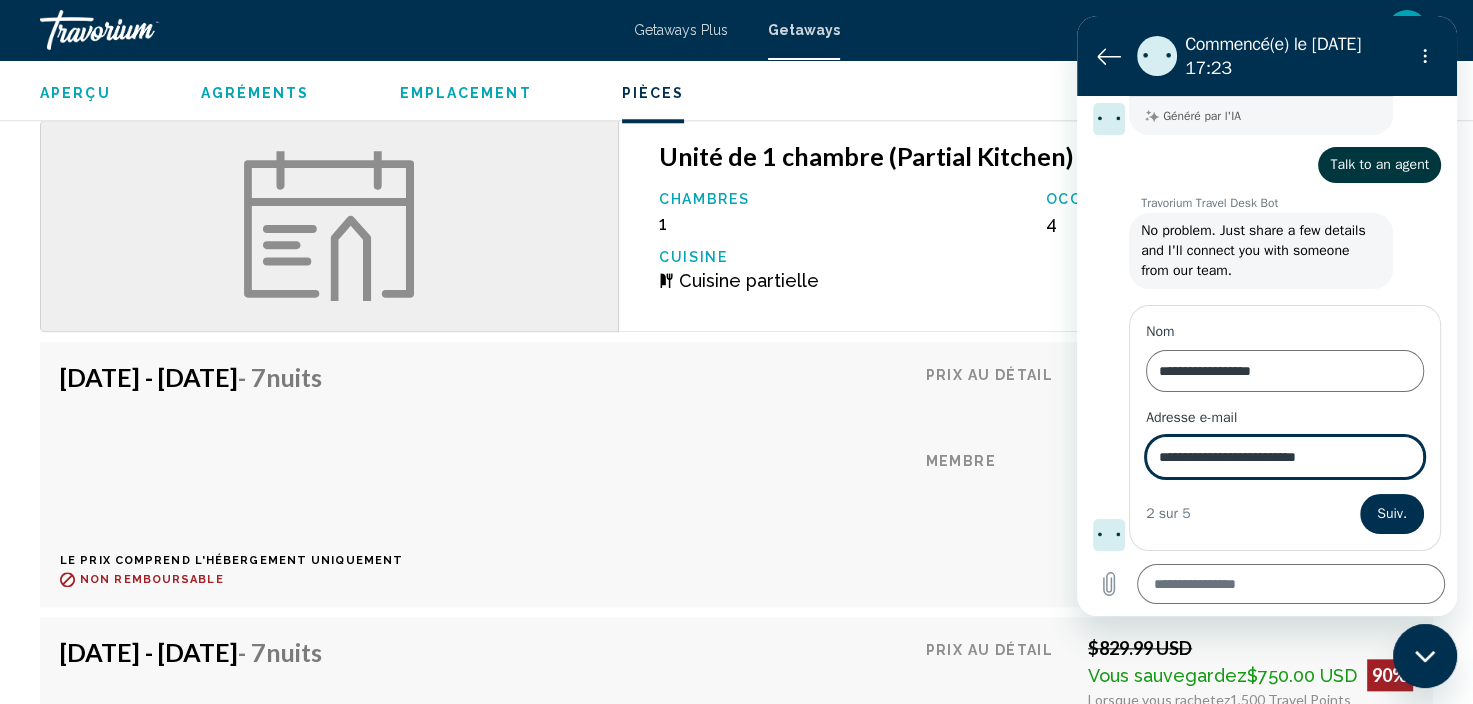 type on "**********" 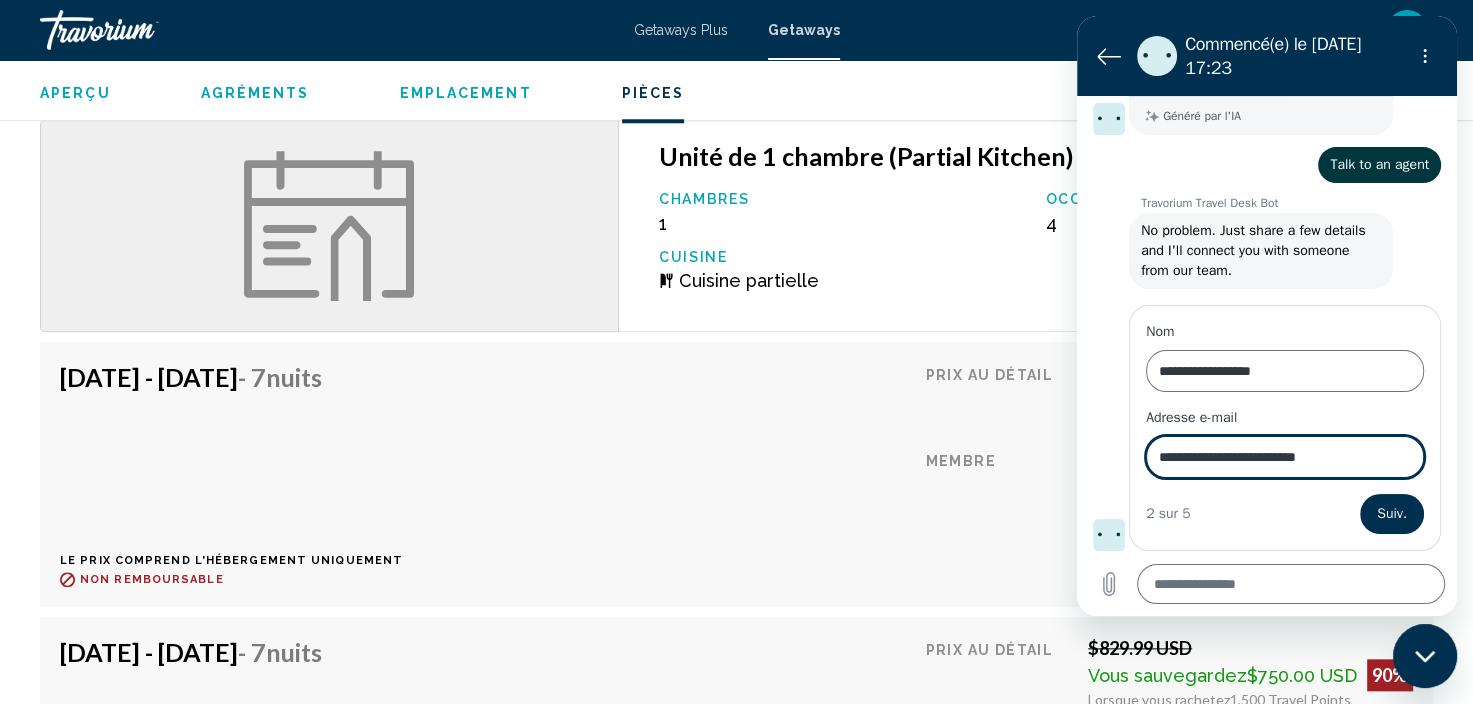 click on "Suiv." at bounding box center [1392, 514] 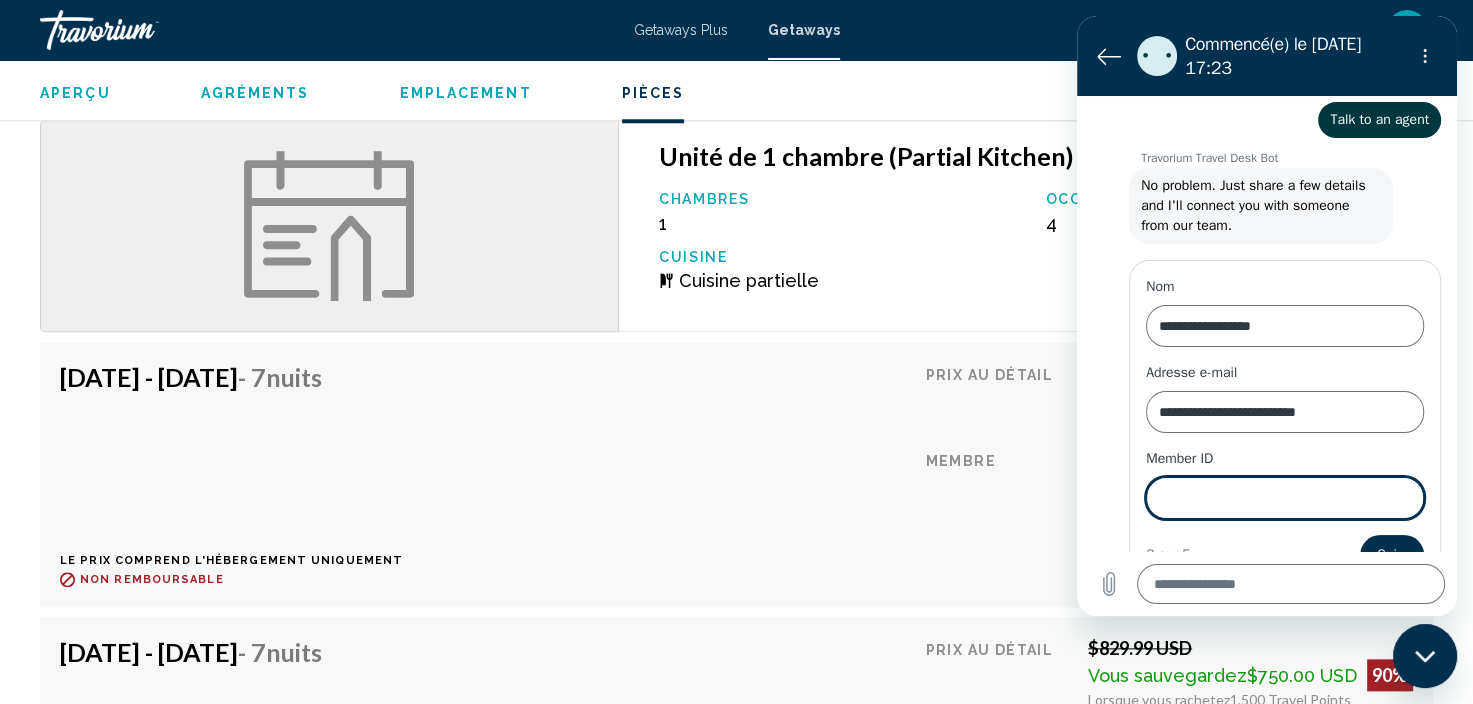 scroll, scrollTop: 240, scrollLeft: 0, axis: vertical 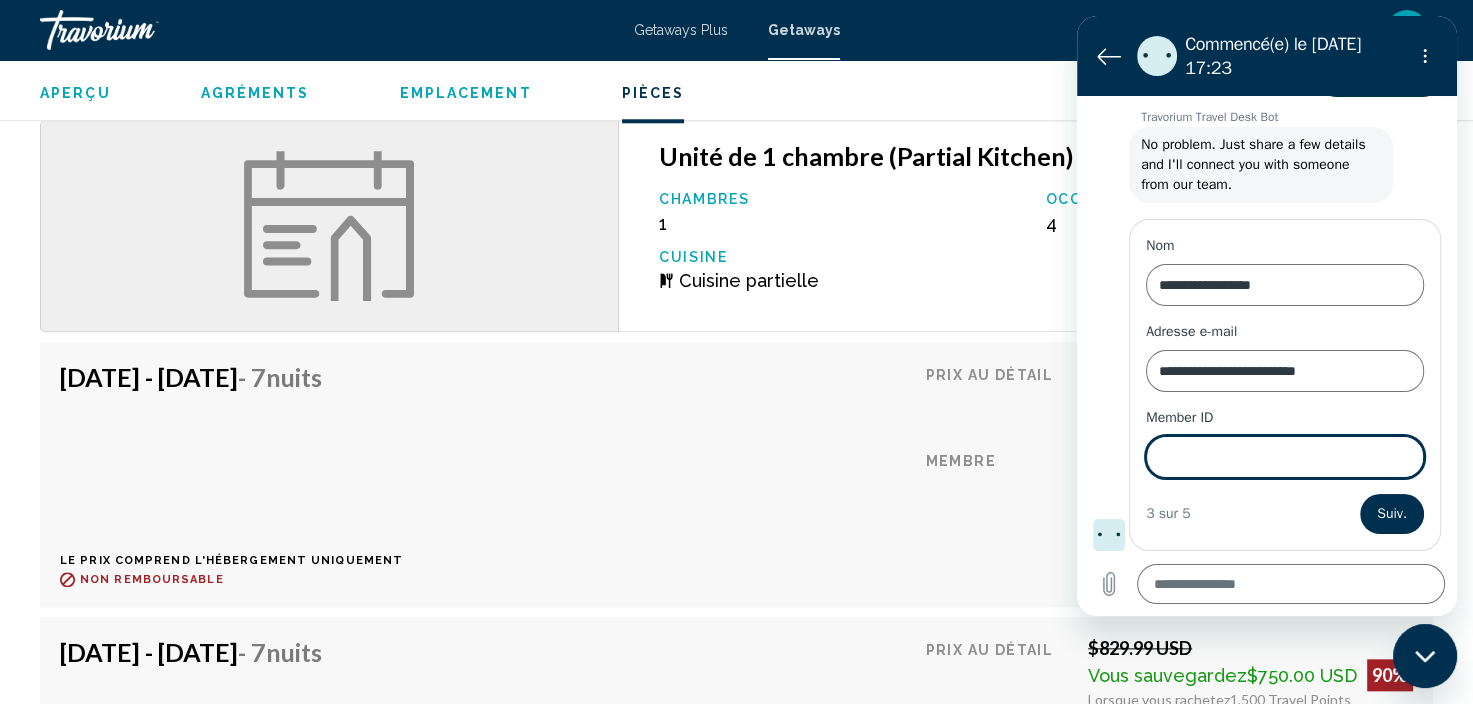click on "Member ID" at bounding box center [1285, 457] 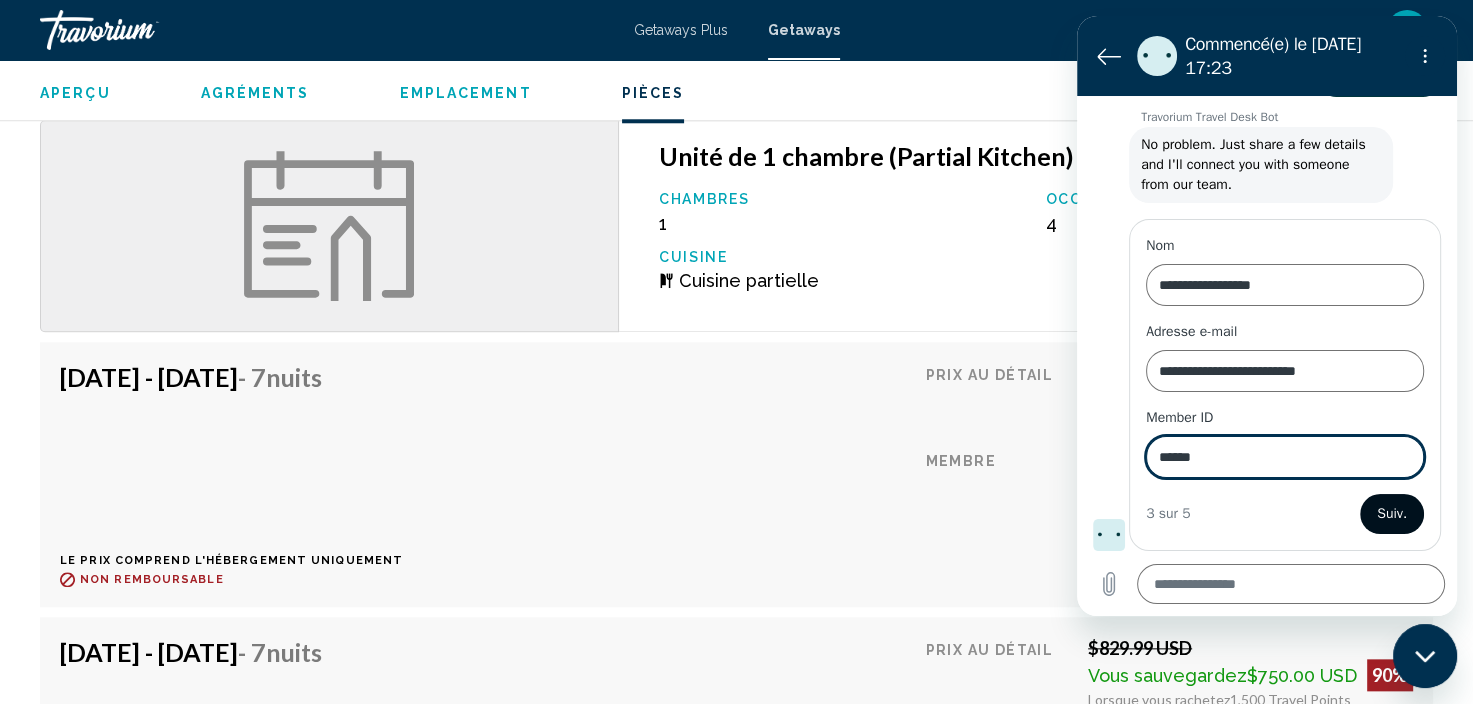 type on "******" 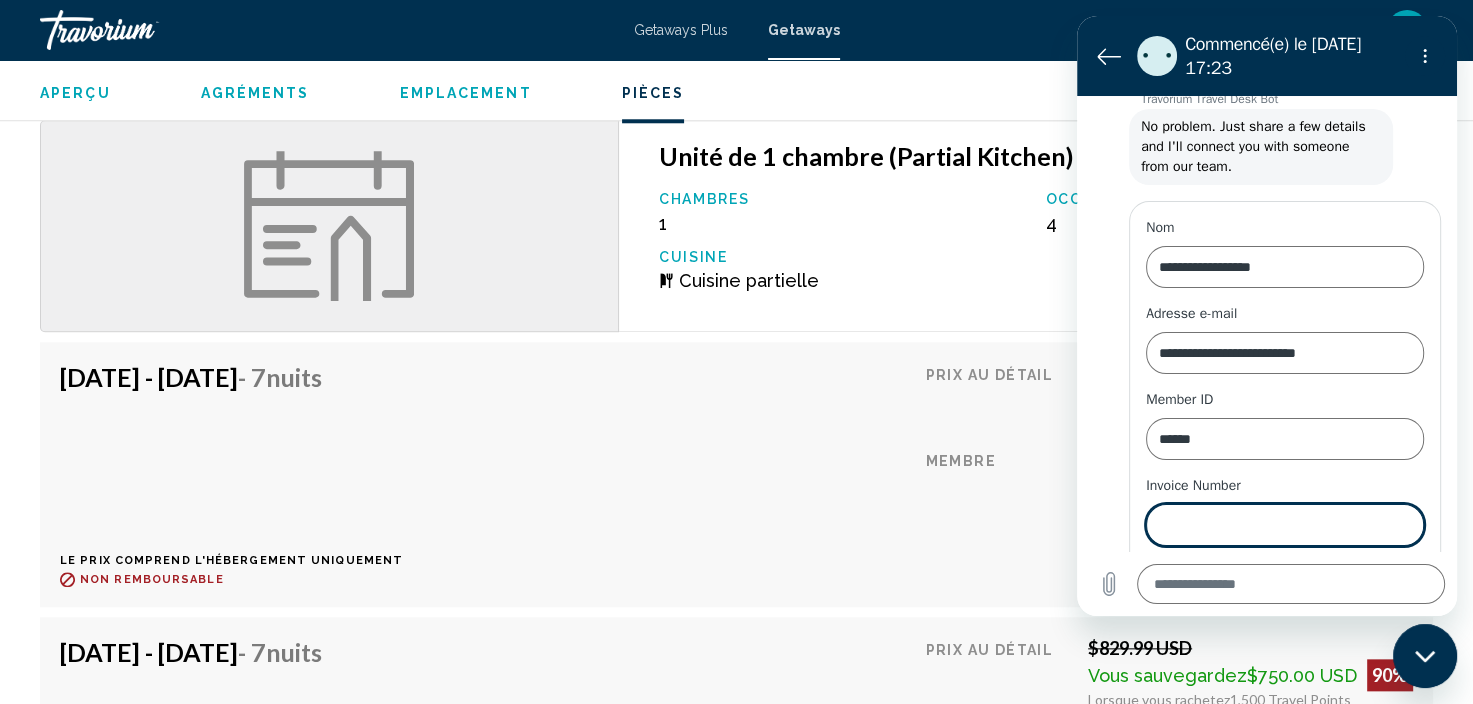 scroll, scrollTop: 325, scrollLeft: 0, axis: vertical 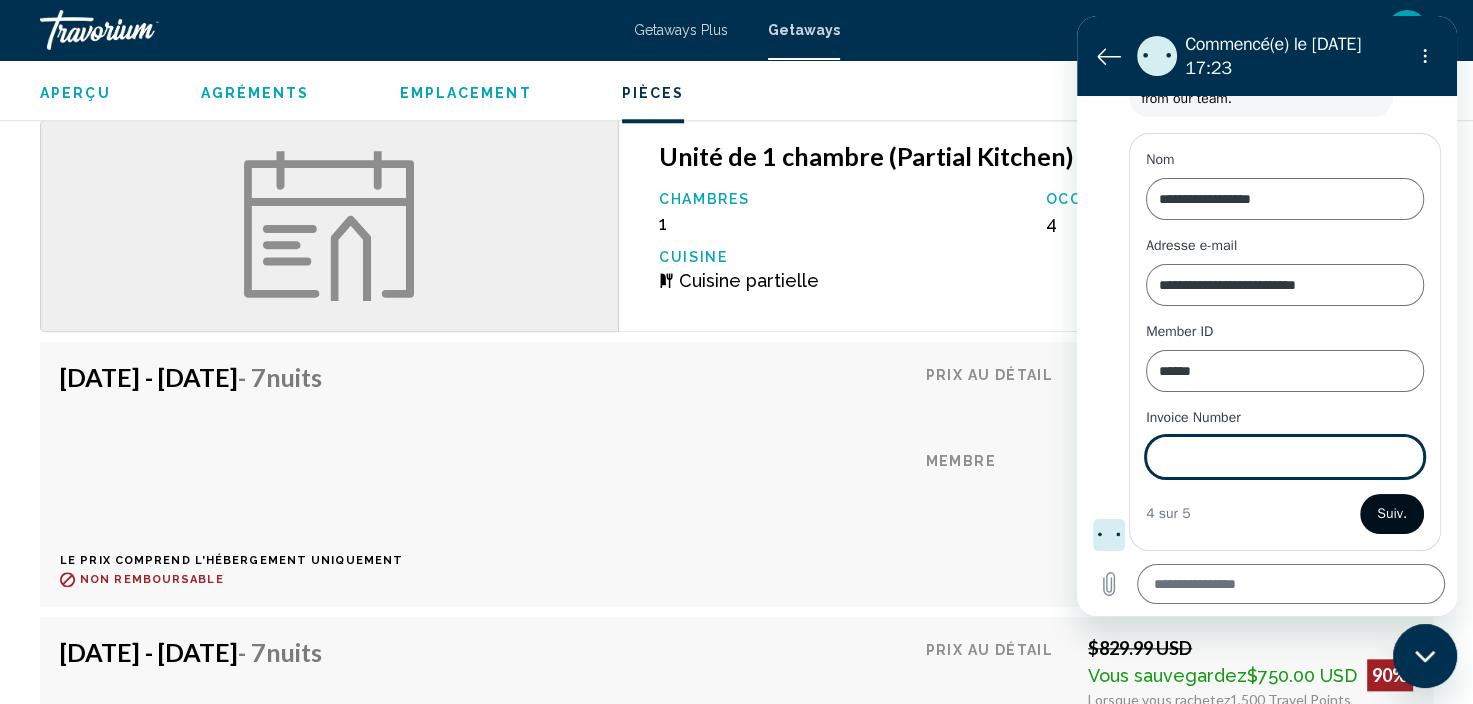 click on "Suiv." at bounding box center [1392, 514] 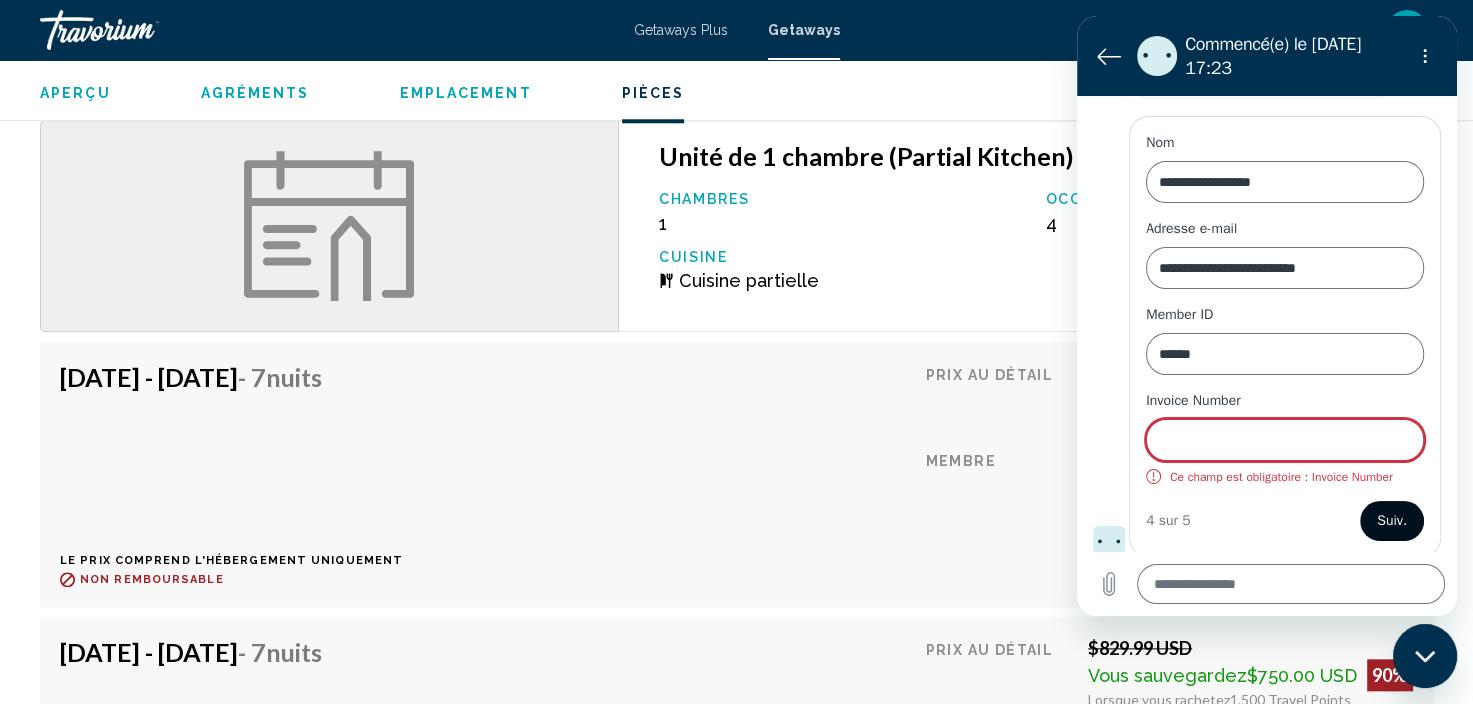 scroll, scrollTop: 349, scrollLeft: 0, axis: vertical 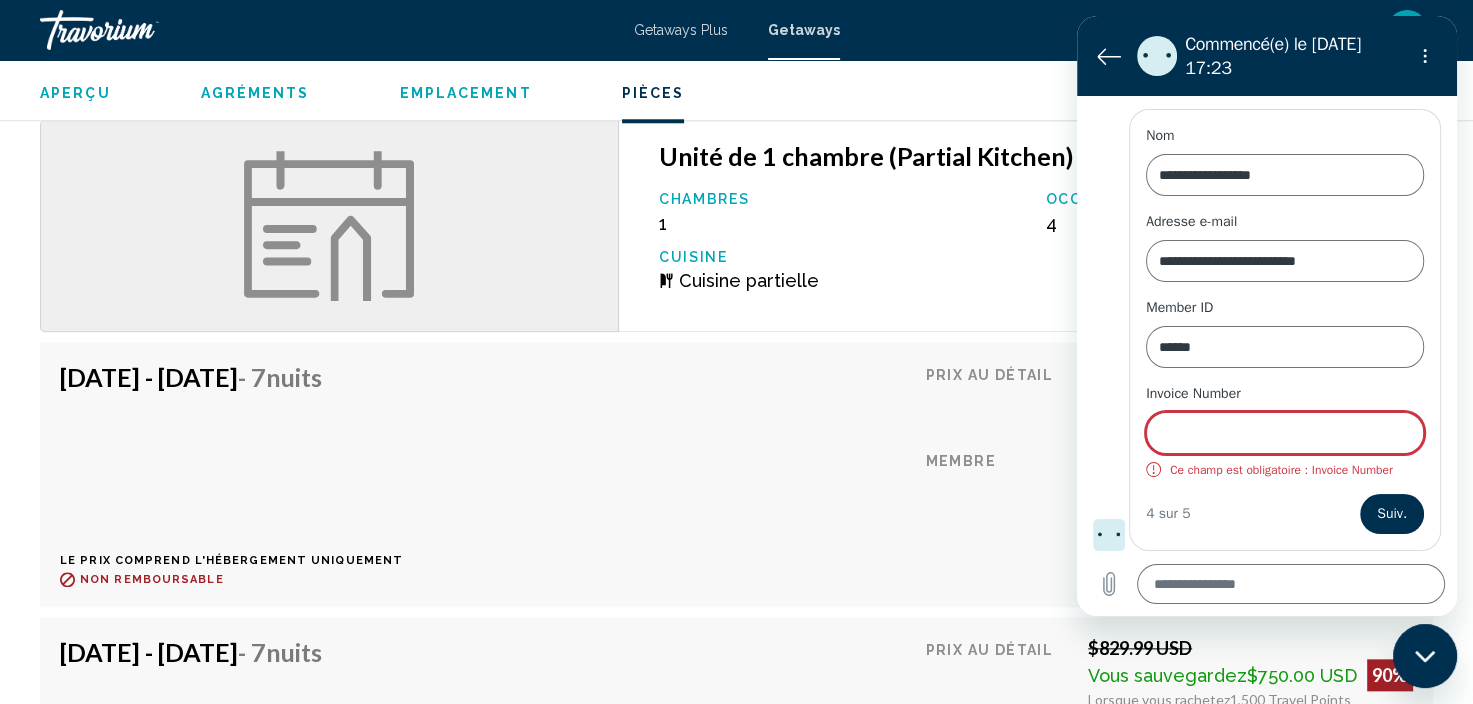 click on "Invoice Number" at bounding box center (1285, 433) 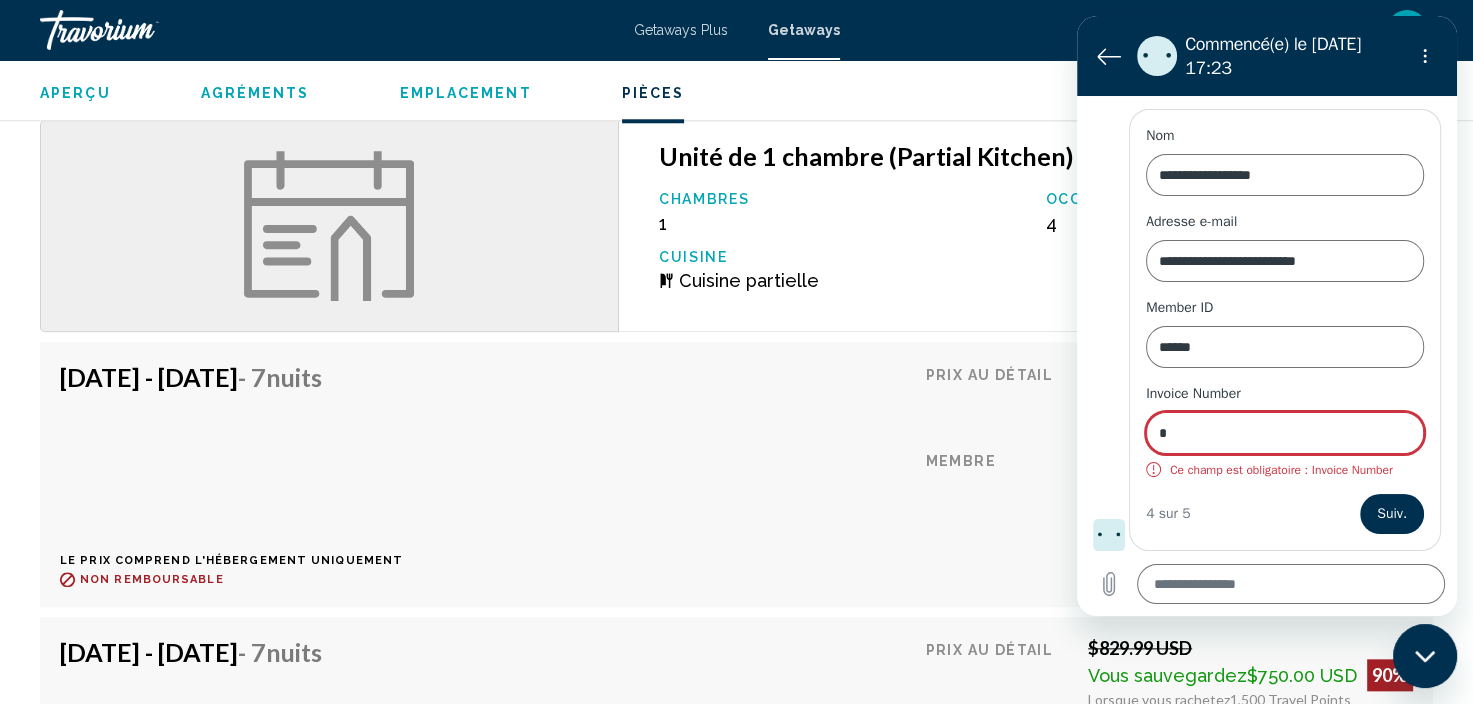 scroll, scrollTop: 325, scrollLeft: 0, axis: vertical 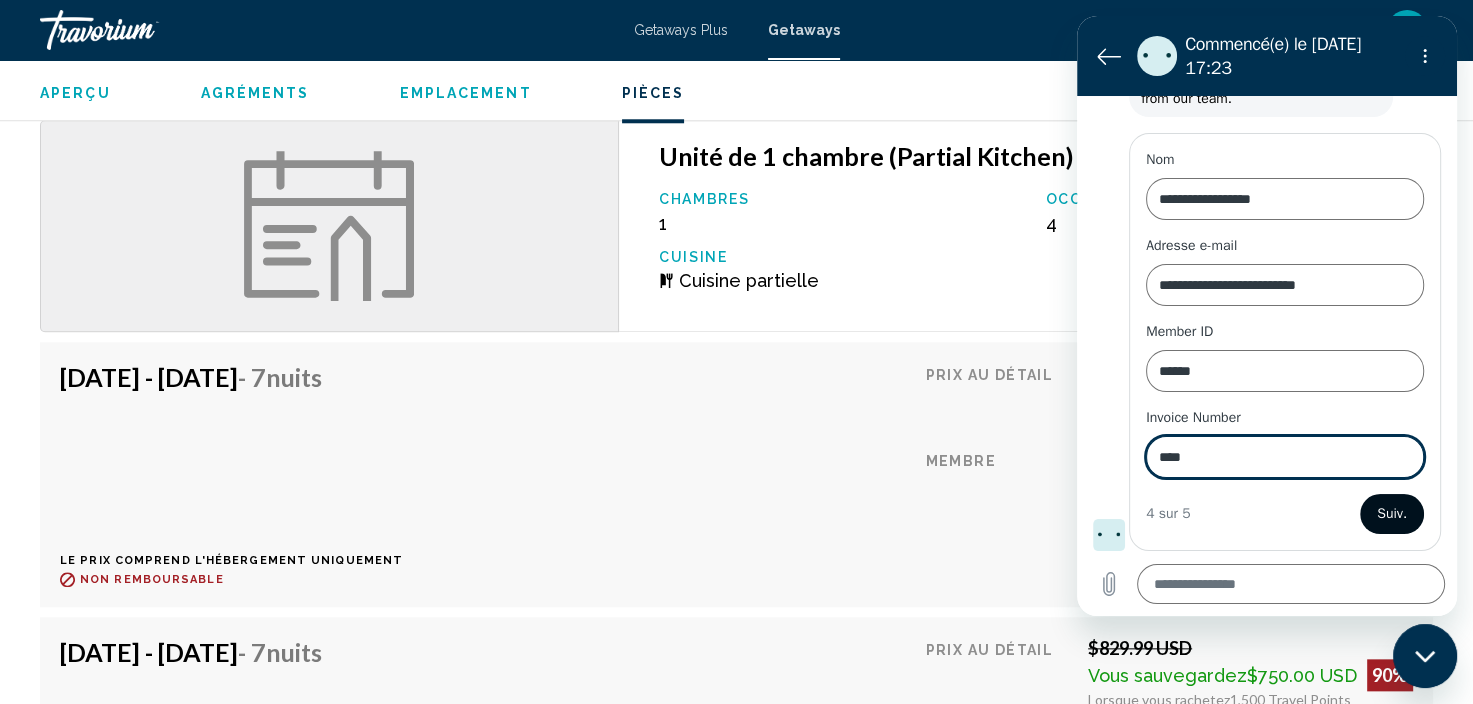 type on "****" 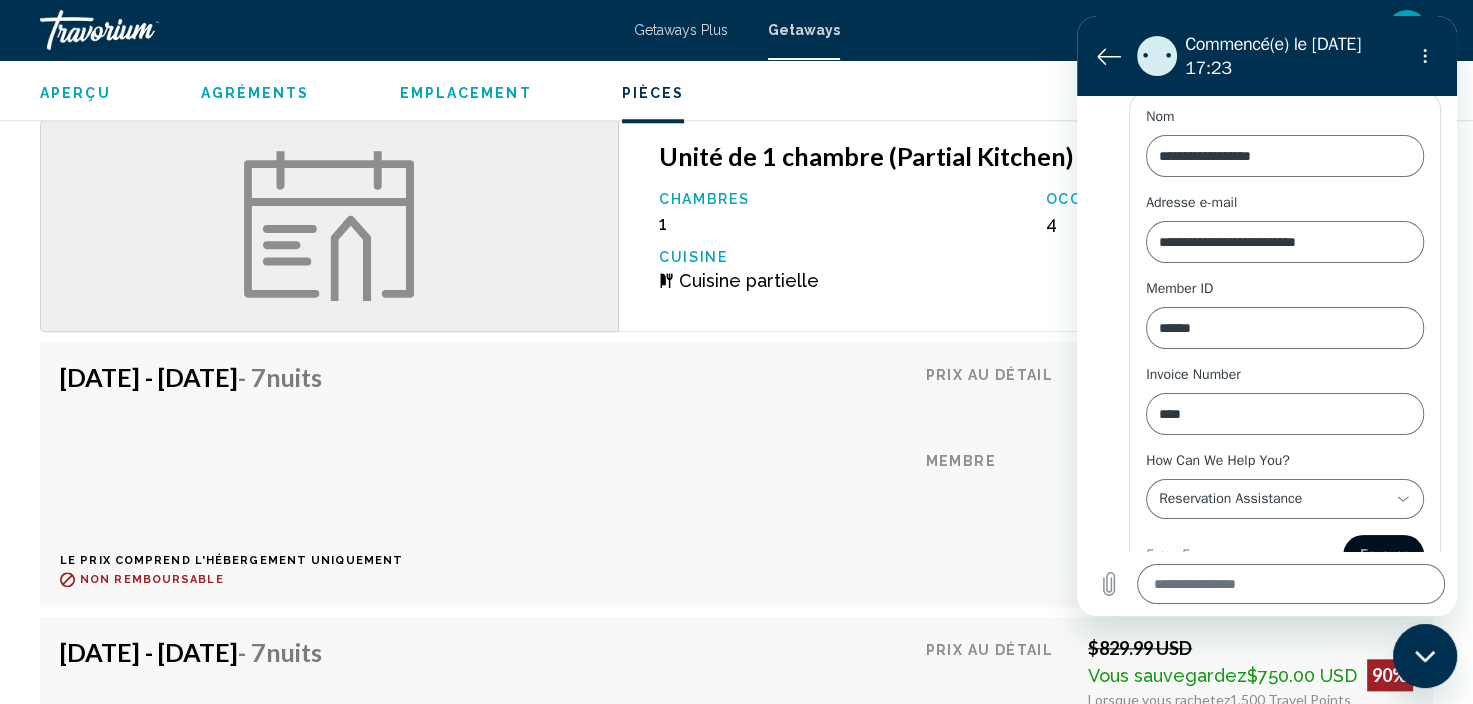 scroll, scrollTop: 409, scrollLeft: 0, axis: vertical 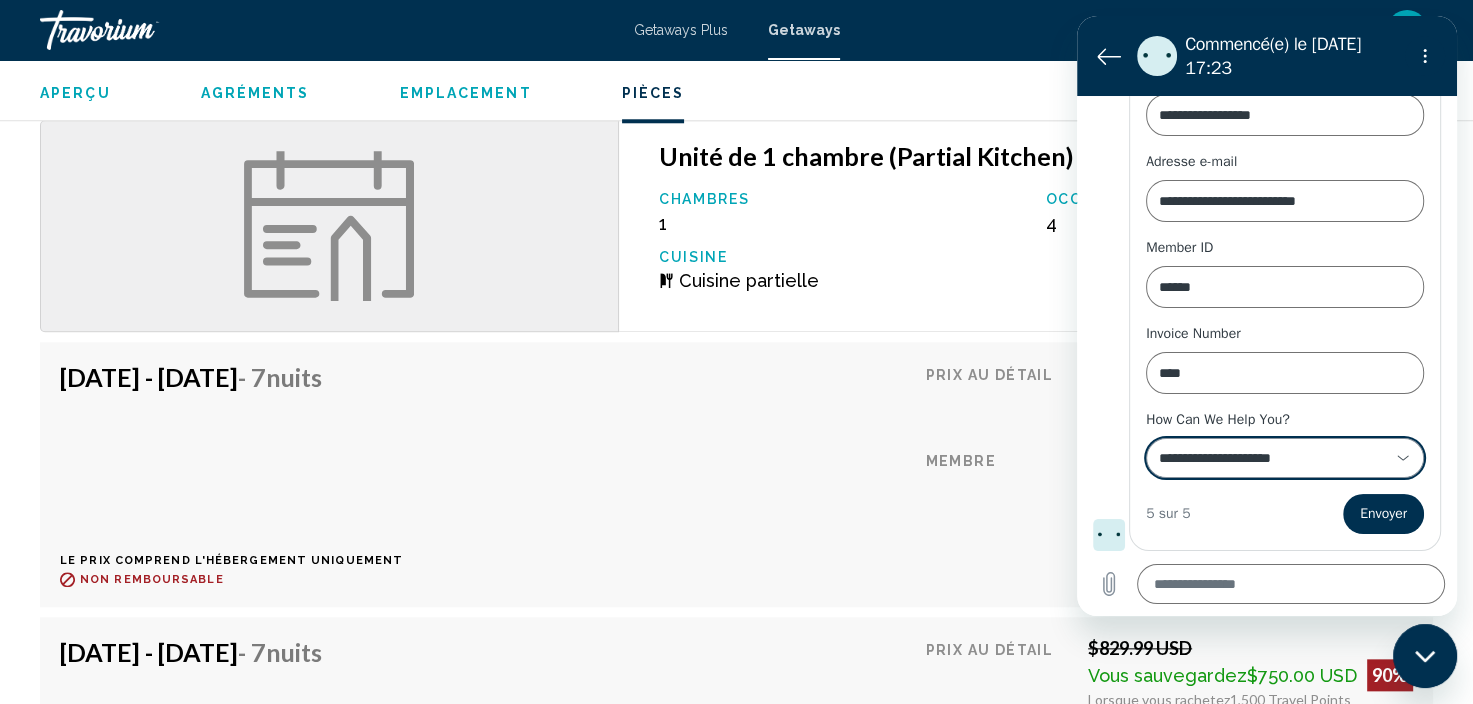 click on "**********" at bounding box center [1273, 458] 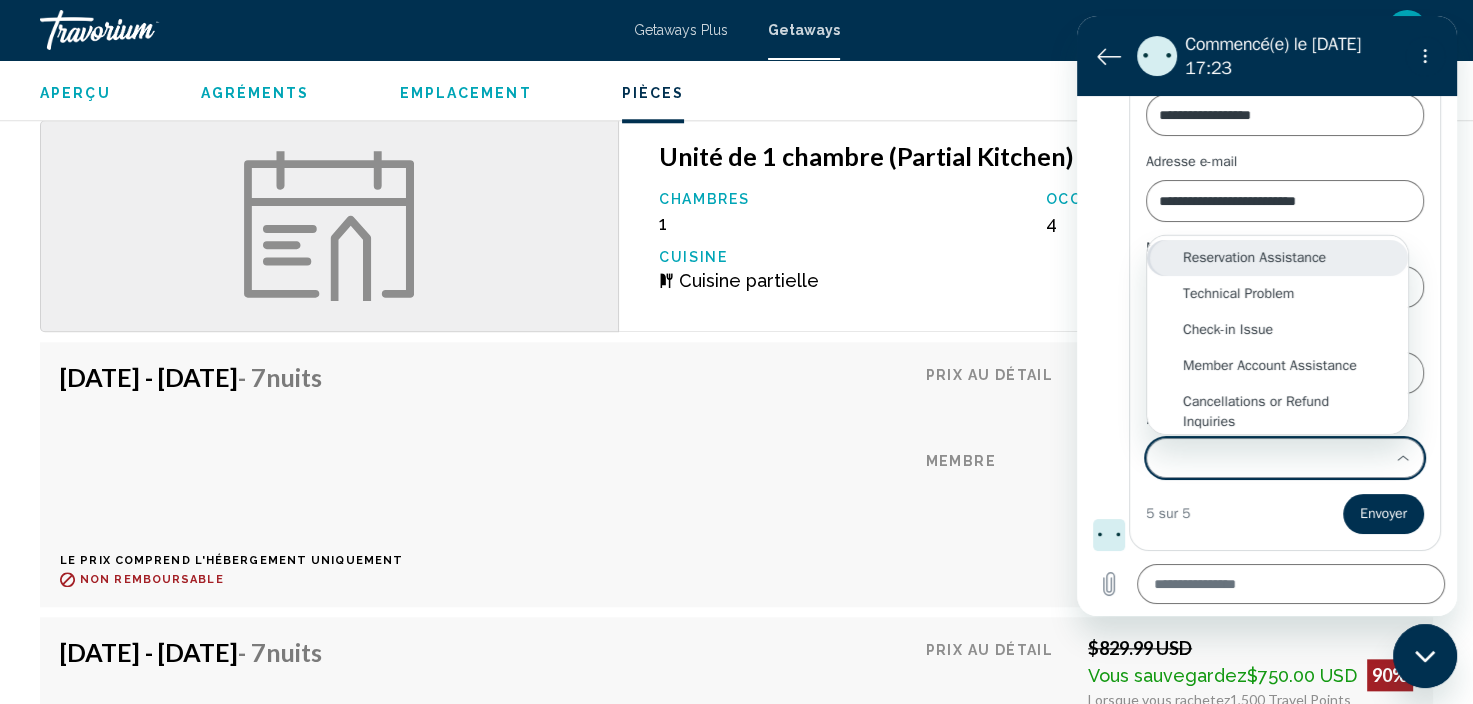 scroll, scrollTop: 0, scrollLeft: 0, axis: both 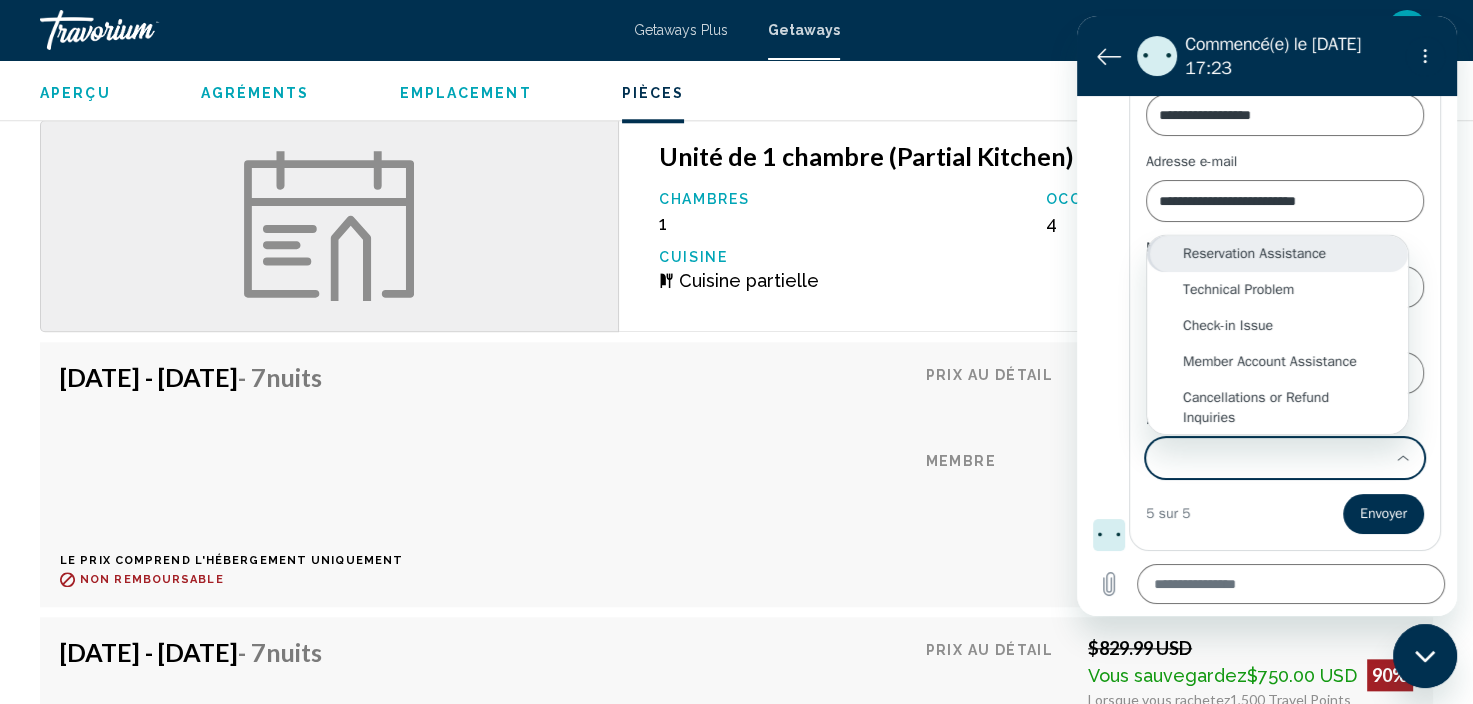 click on "Reservation Assistance" at bounding box center (1277, 254) 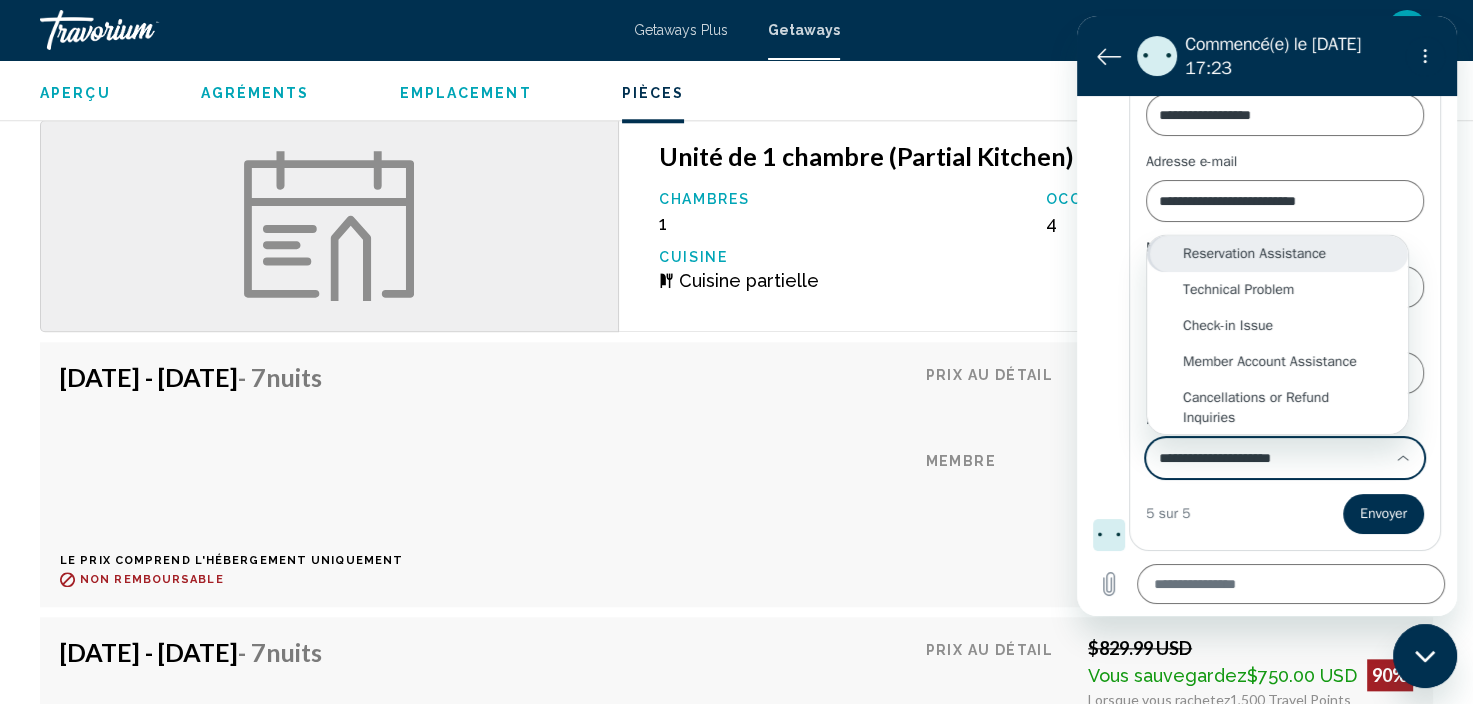 scroll, scrollTop: 0, scrollLeft: 0, axis: both 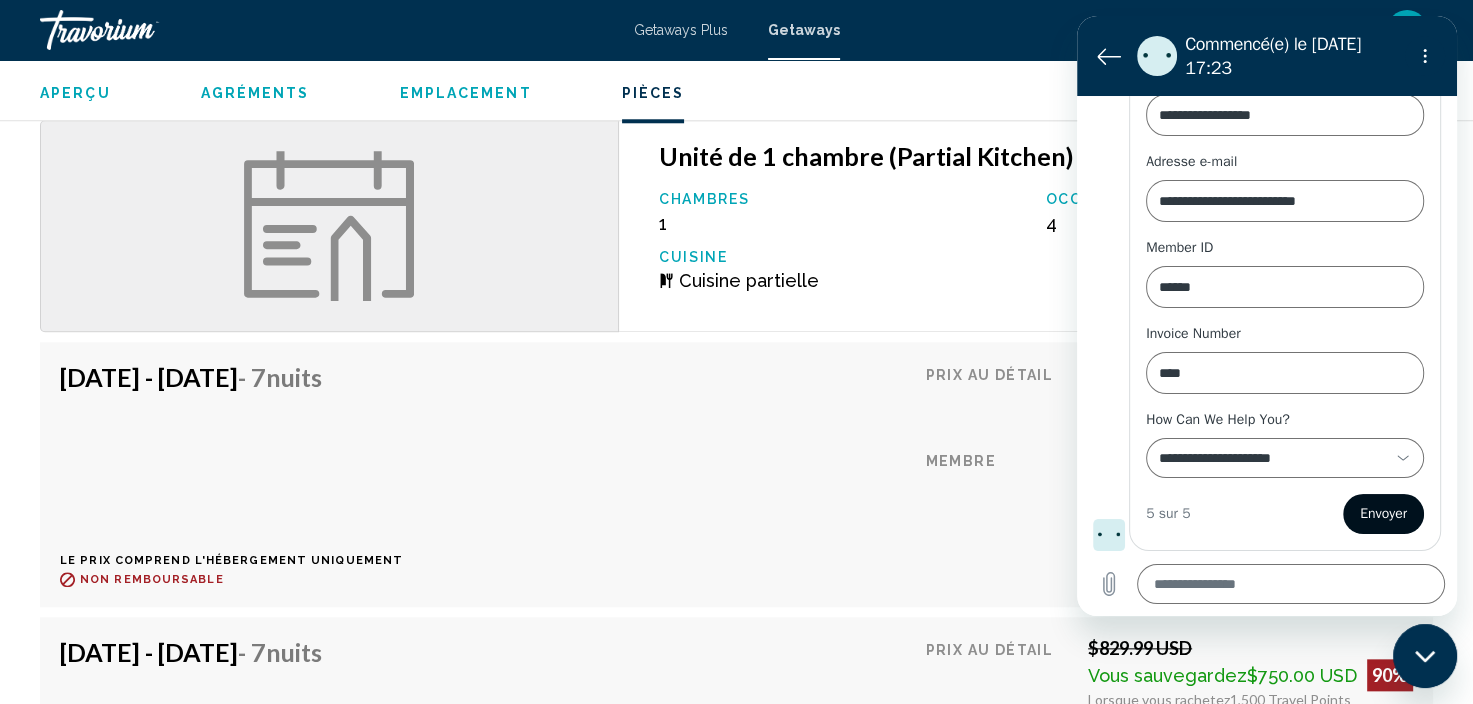 click on "Envoyer" at bounding box center [1383, 514] 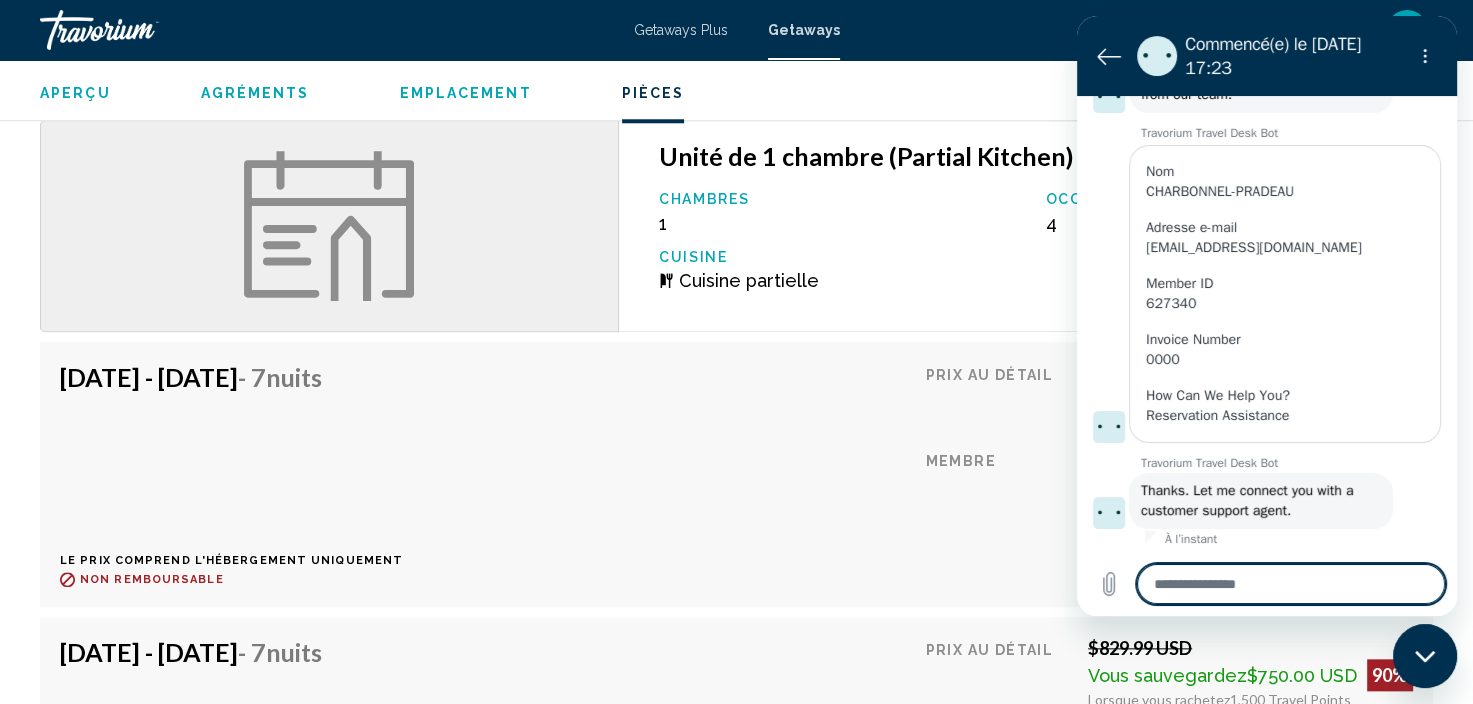 scroll, scrollTop: 331, scrollLeft: 0, axis: vertical 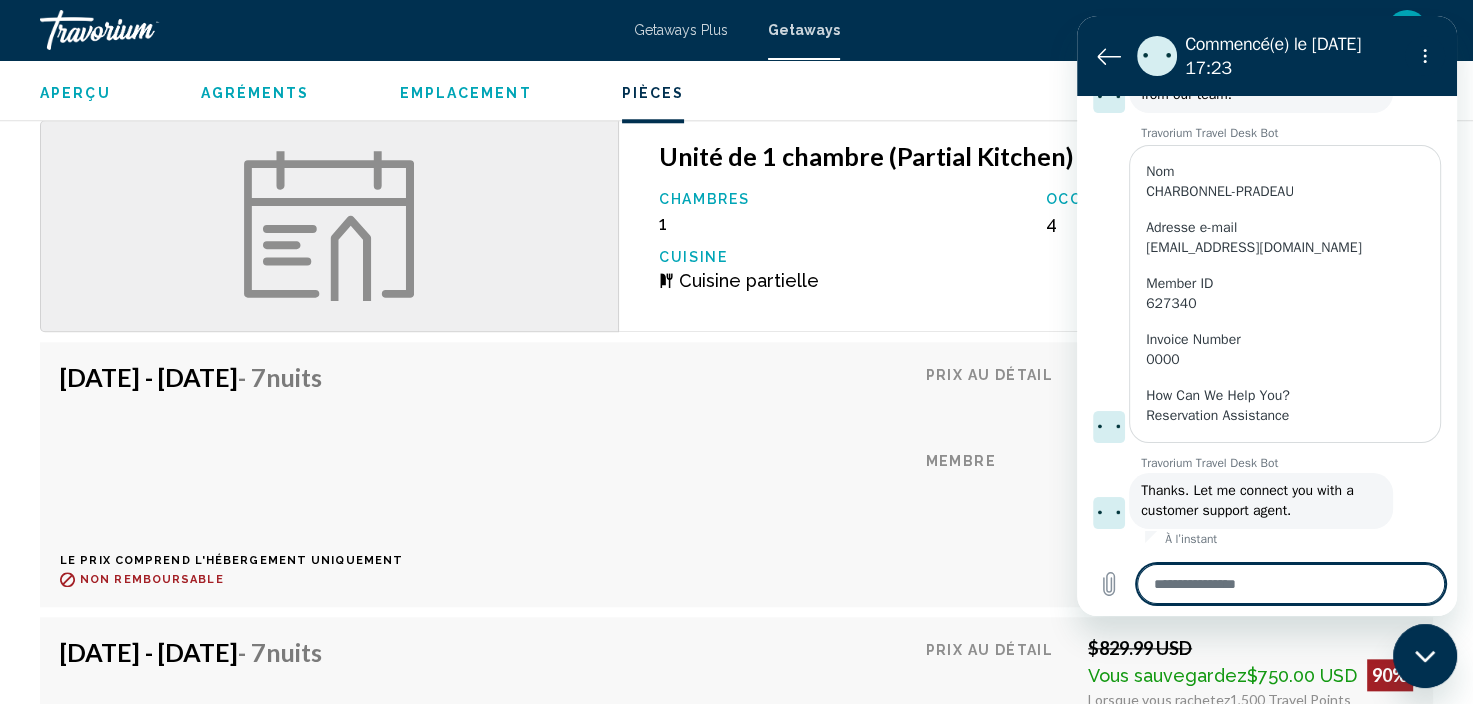 type on "*" 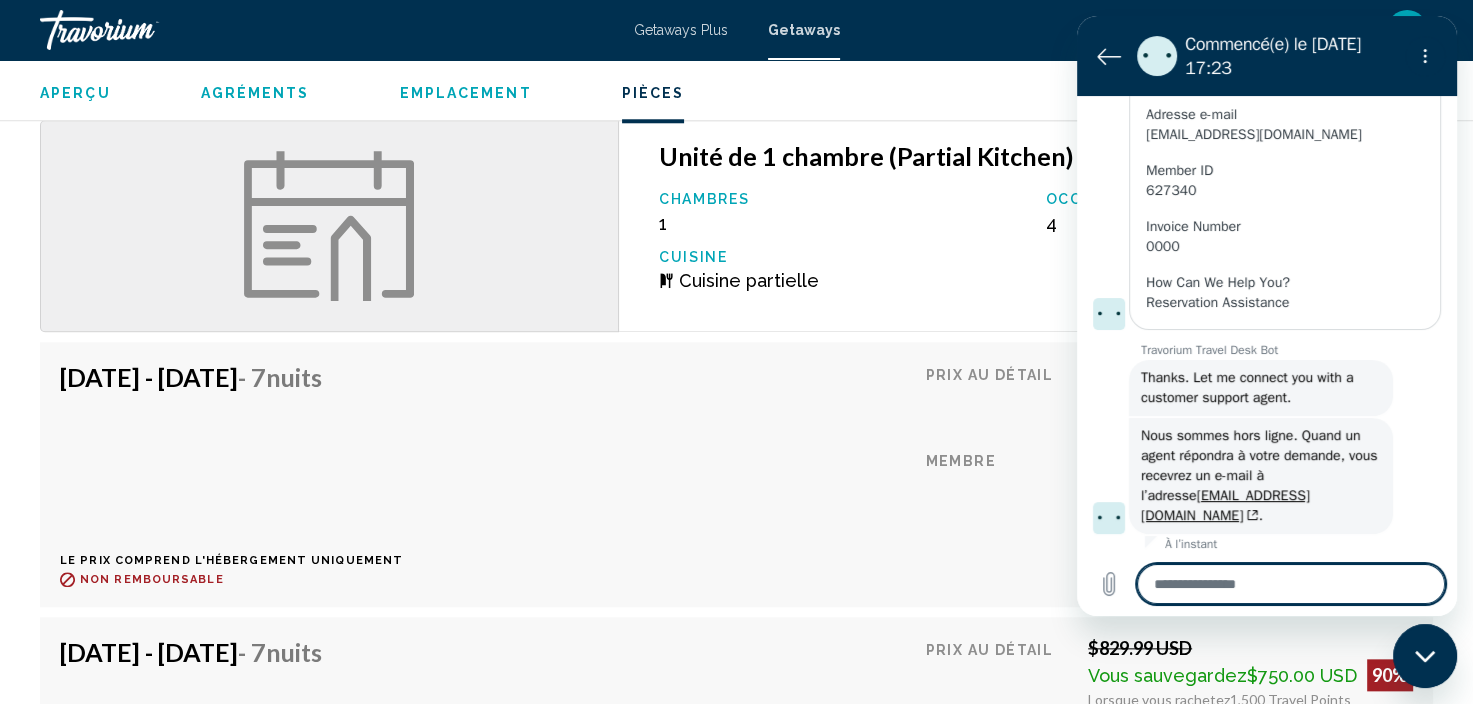 scroll, scrollTop: 429, scrollLeft: 0, axis: vertical 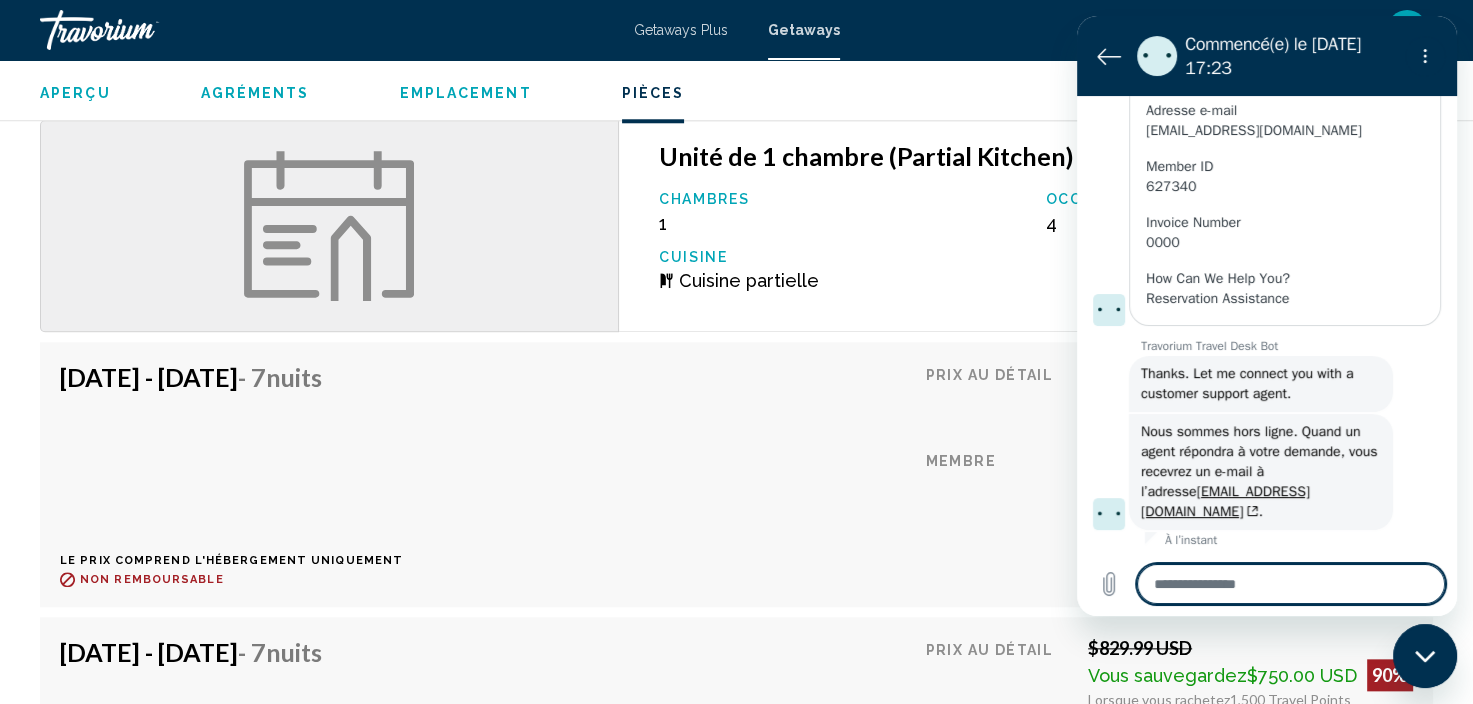 click at bounding box center [1291, 584] 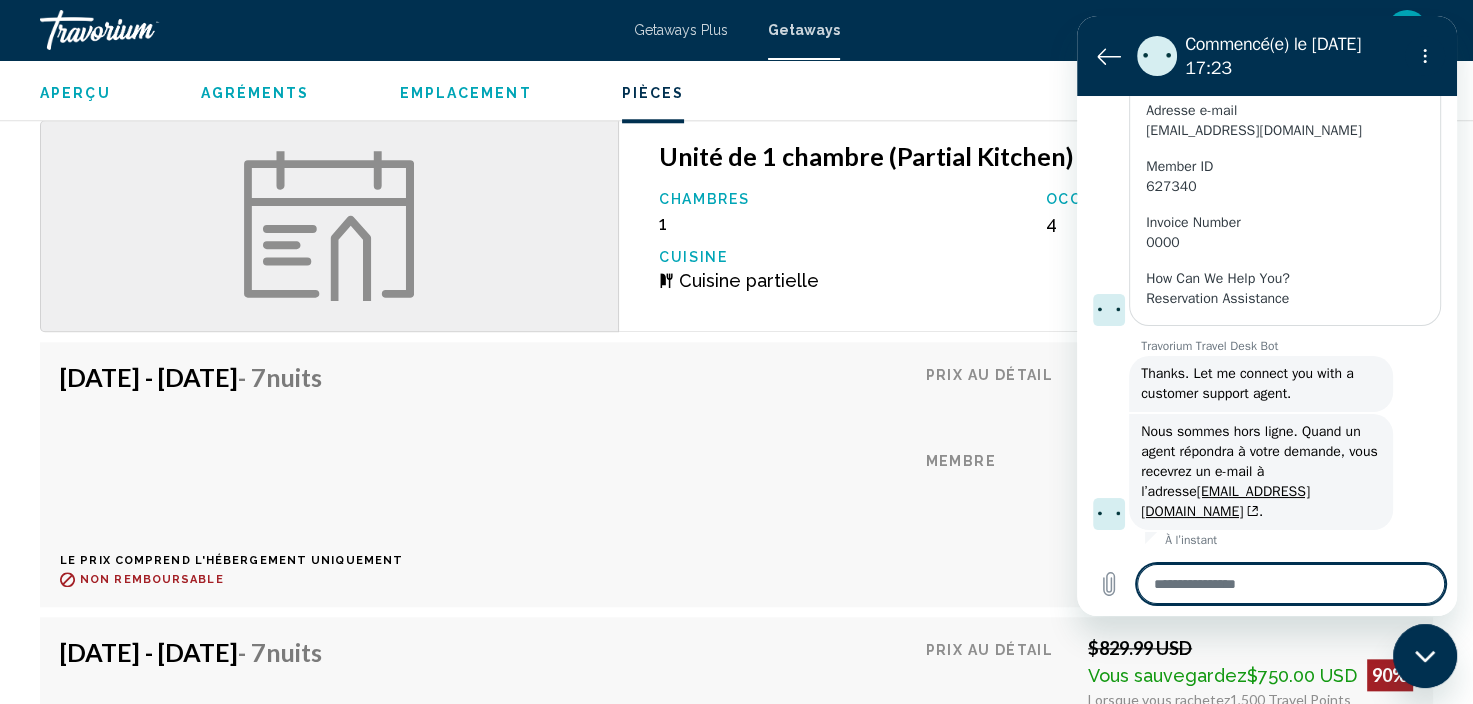 type on "*" 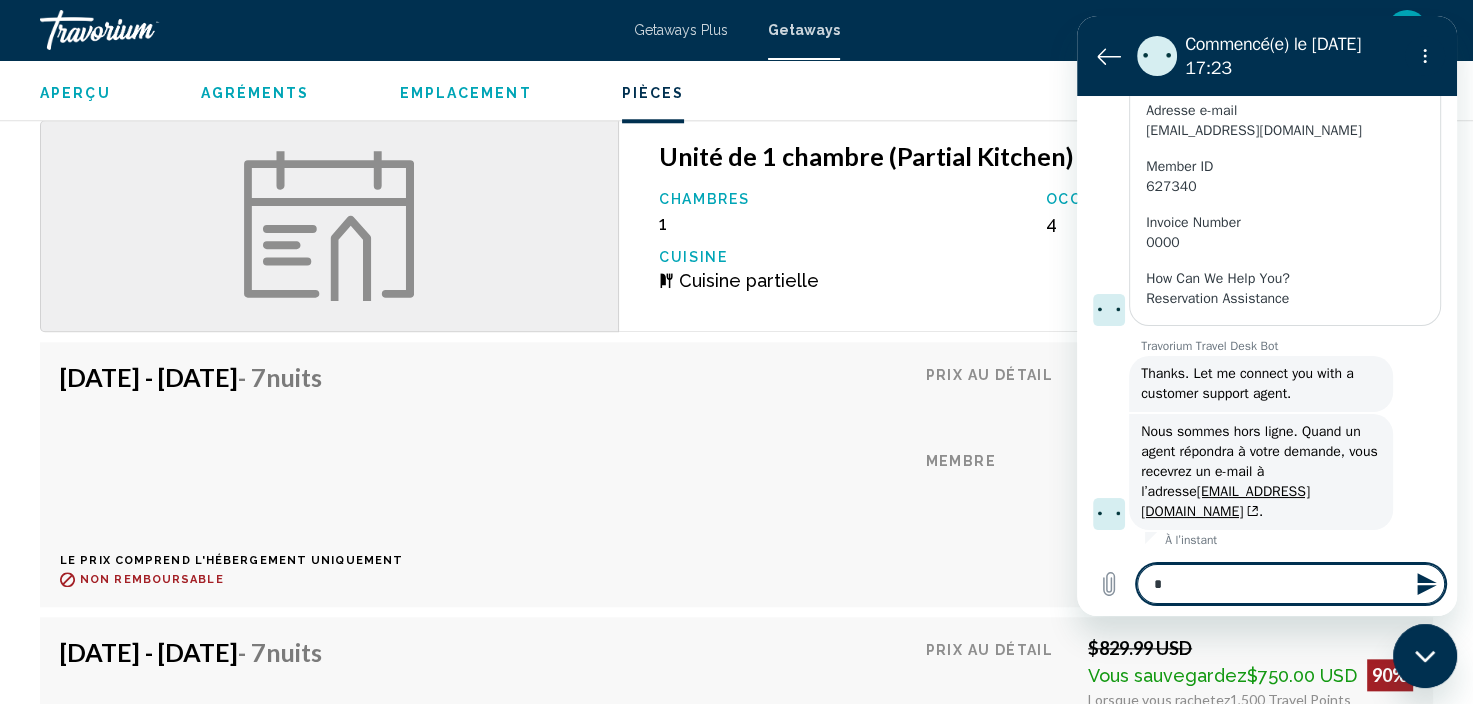 type on "**" 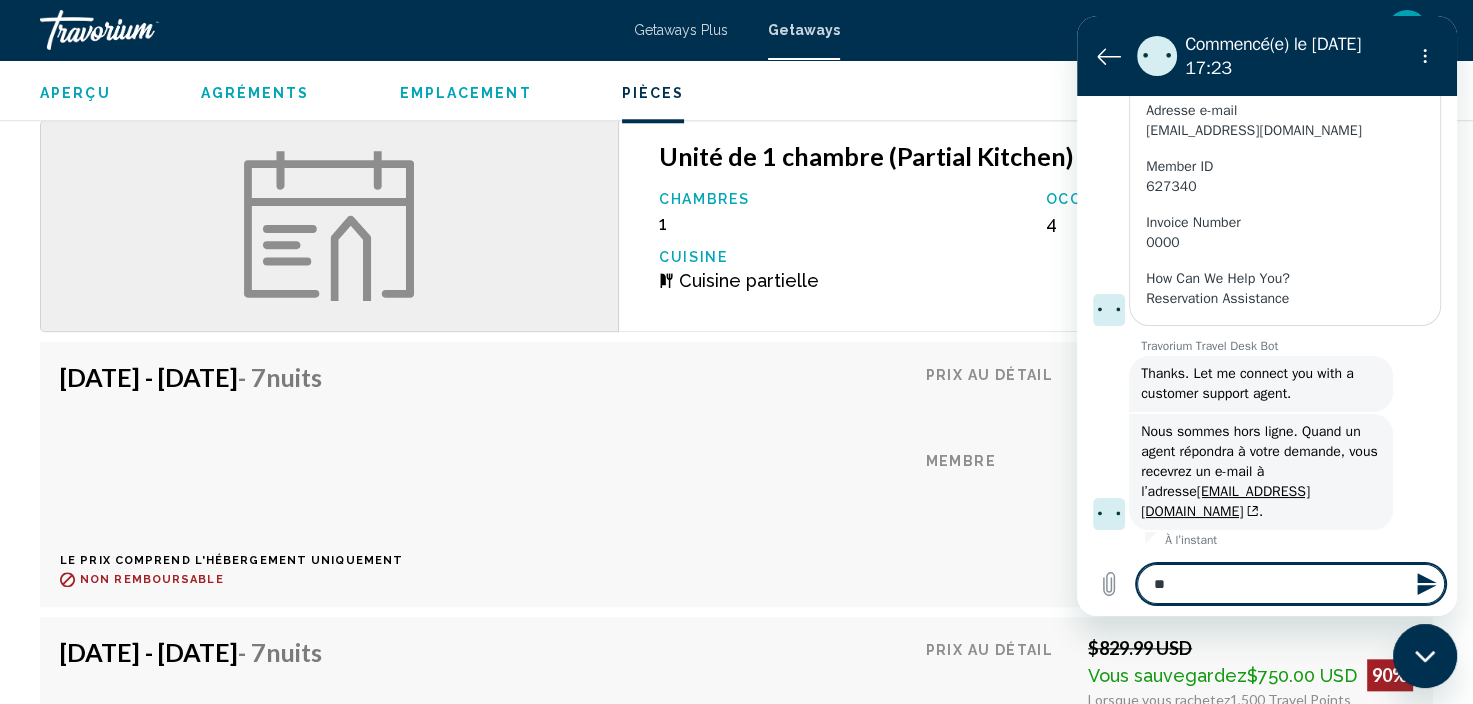 type on "***" 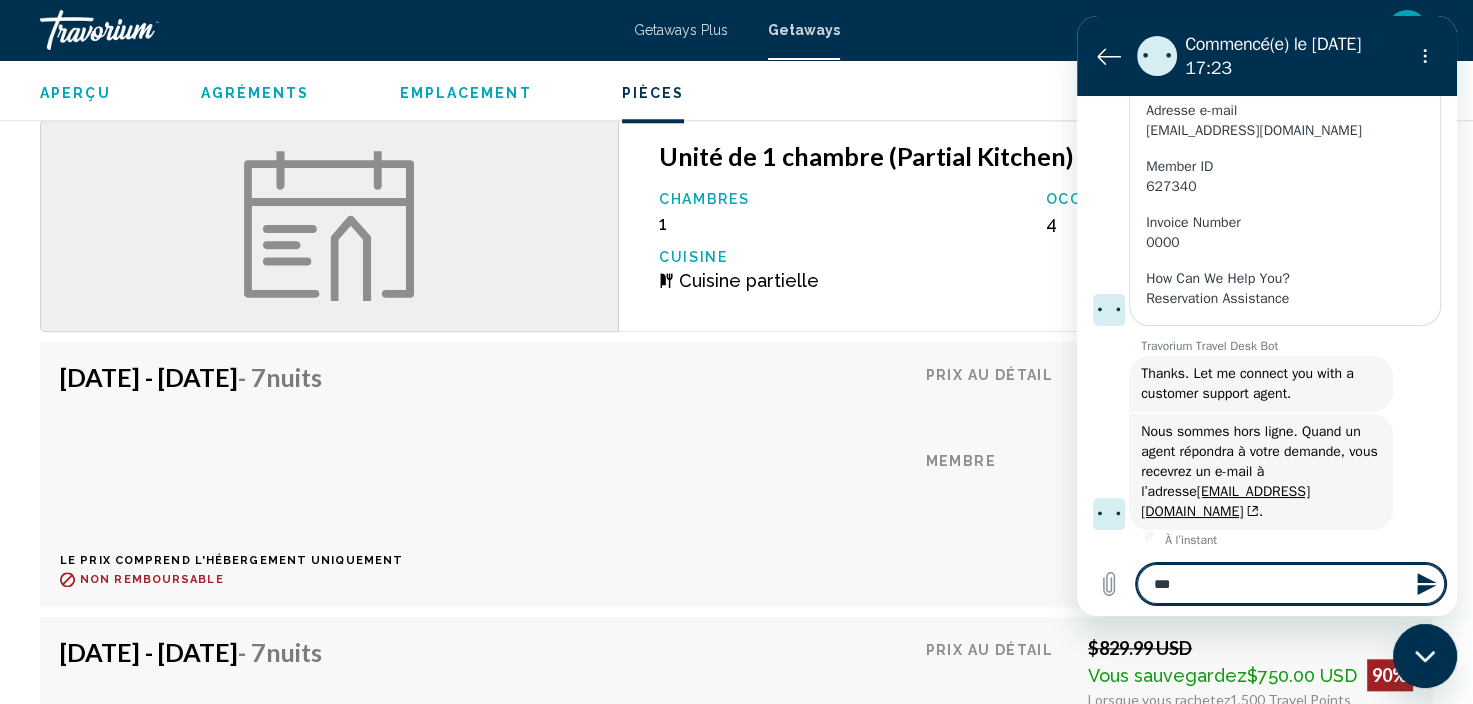 type on "****" 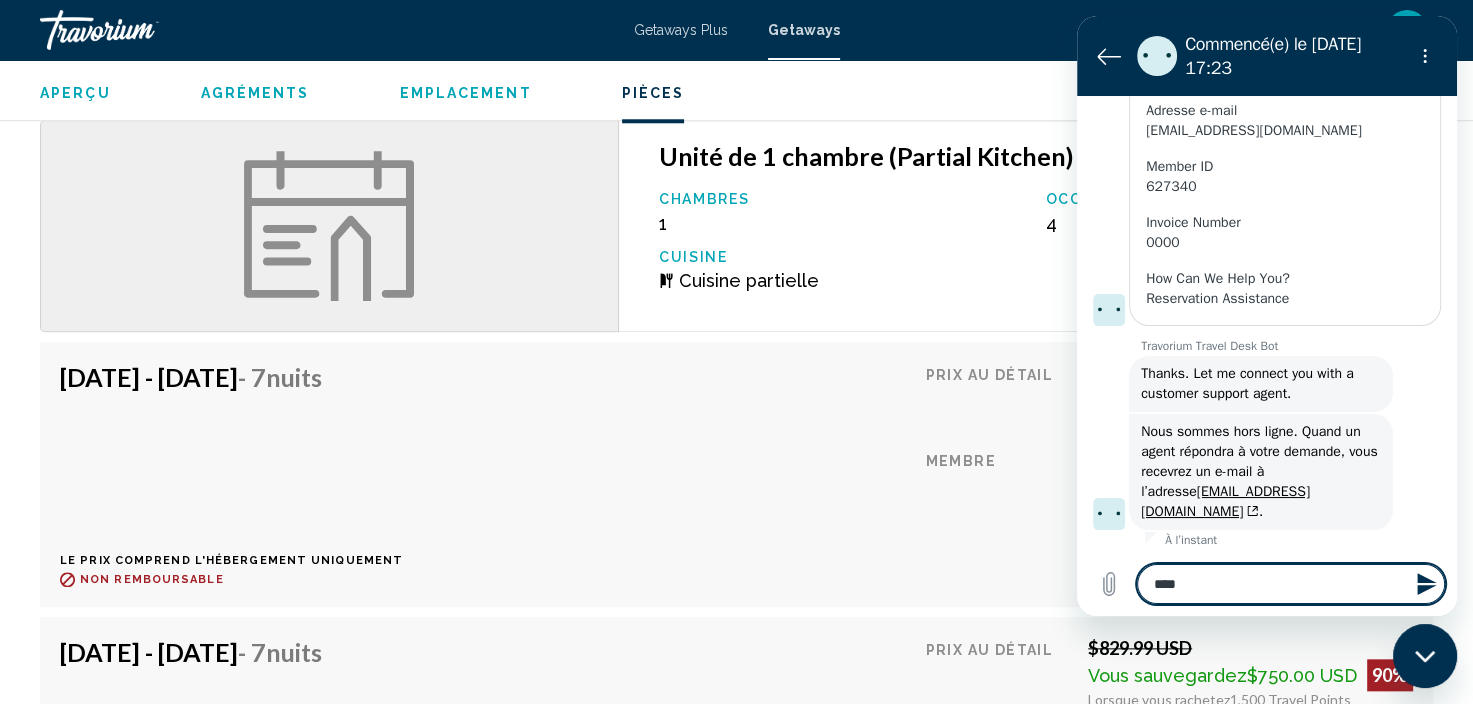 type on "*****" 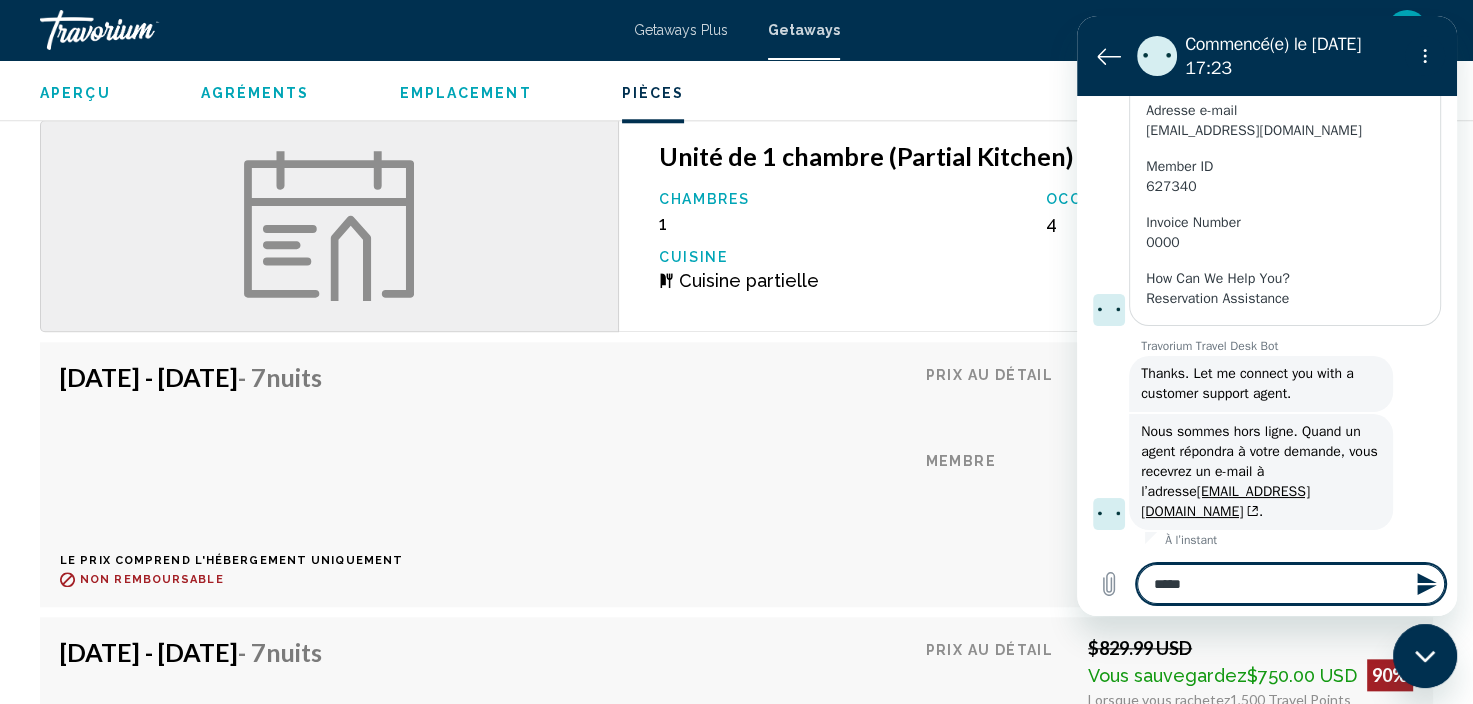 type on "******" 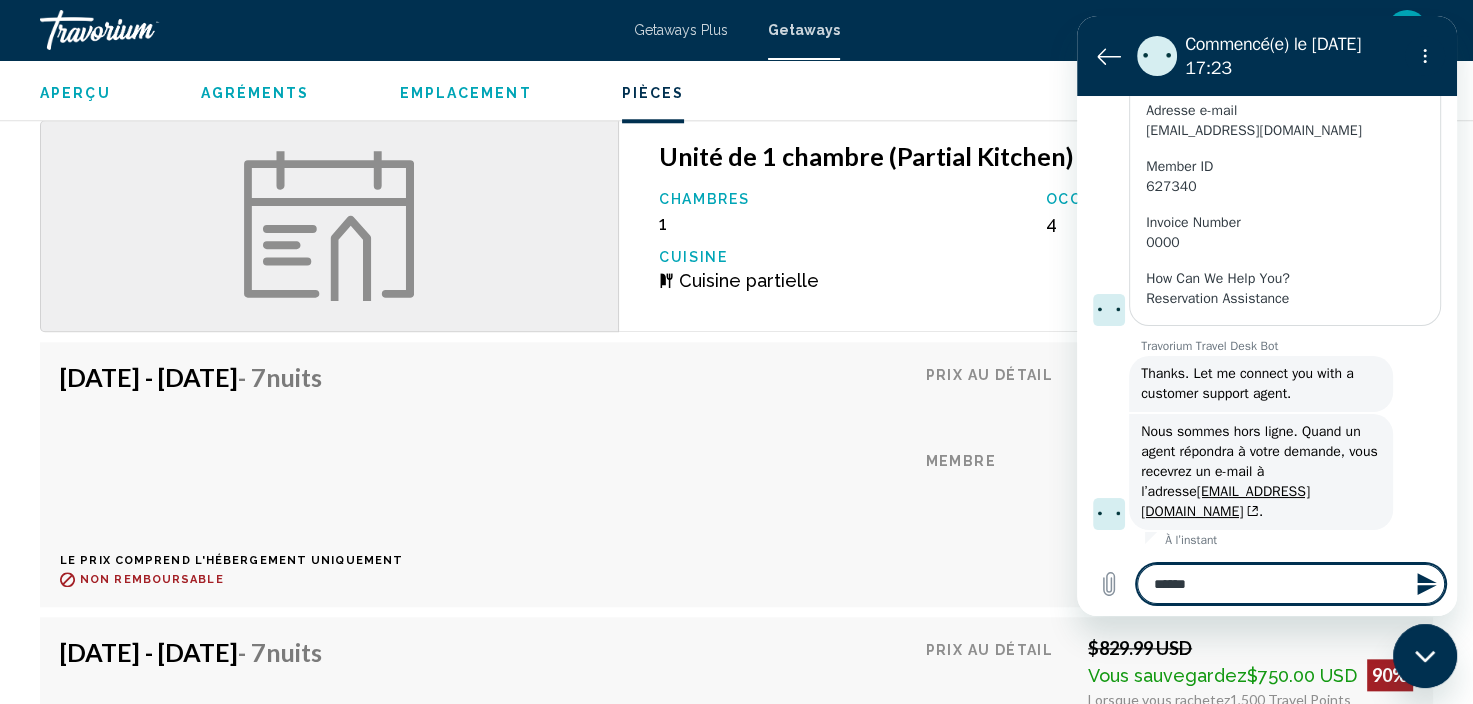 type on "*******" 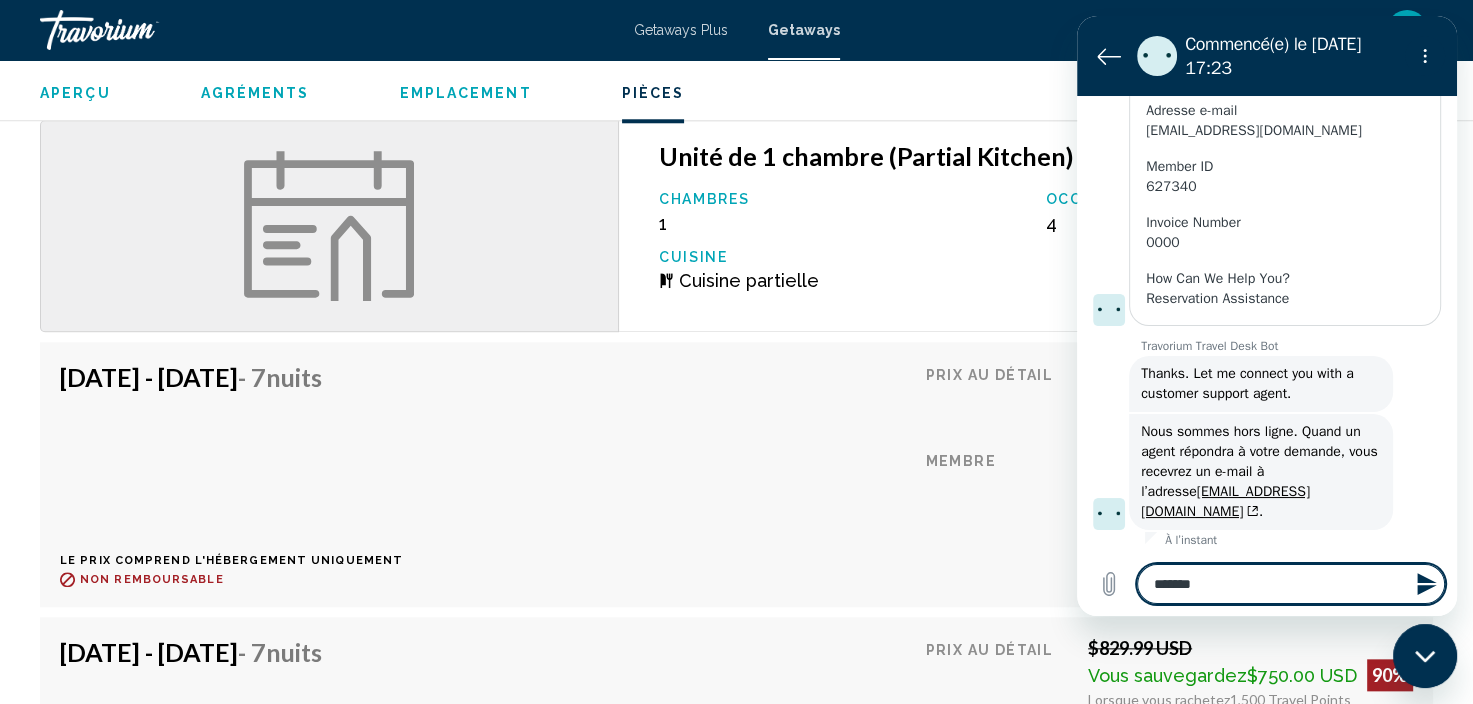 type on "********" 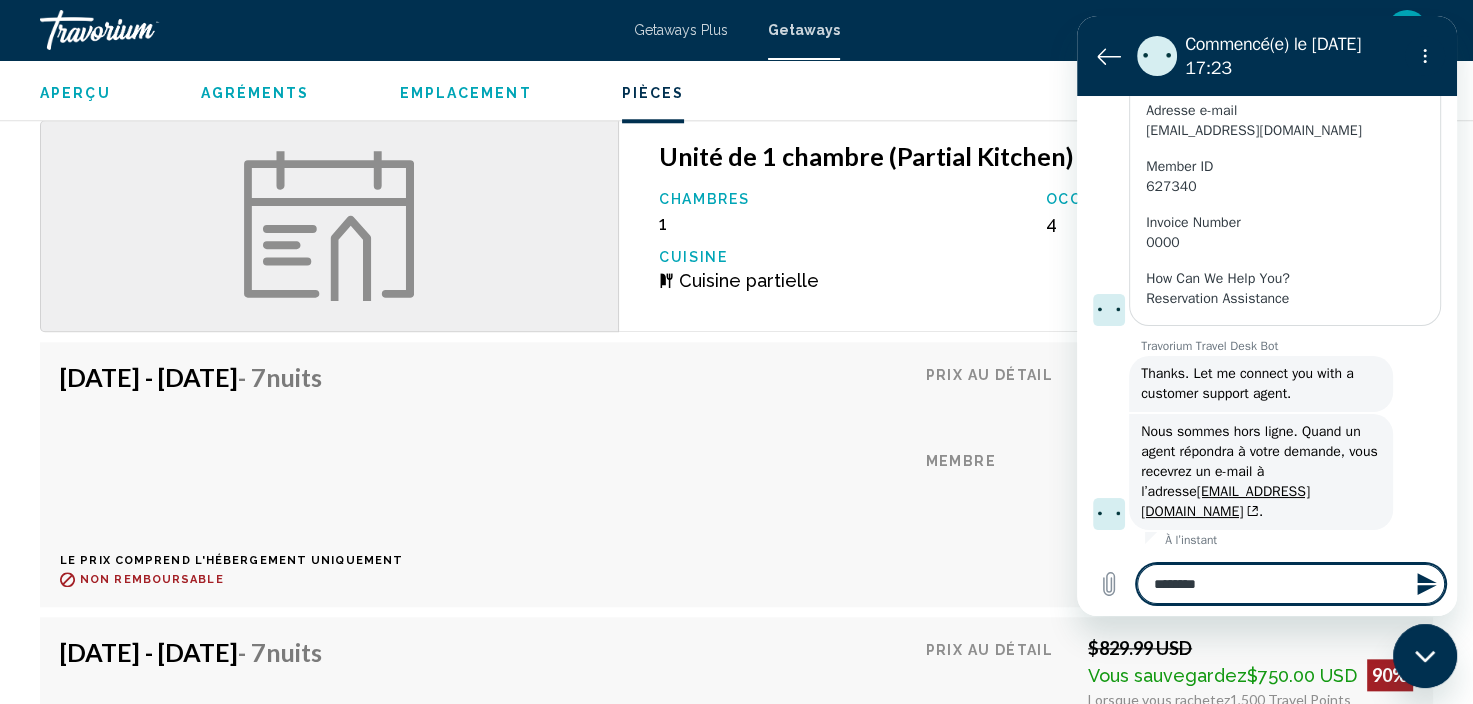 type on "********" 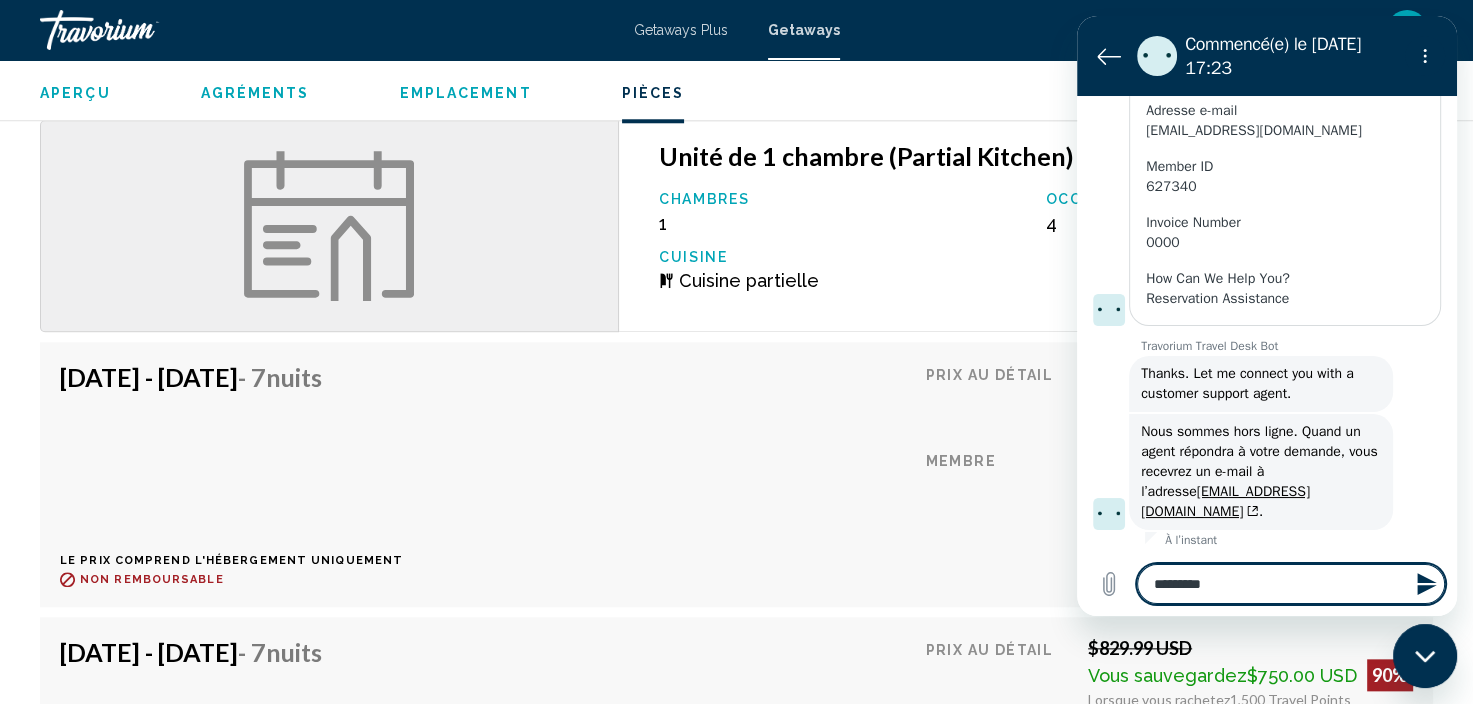 type on "**********" 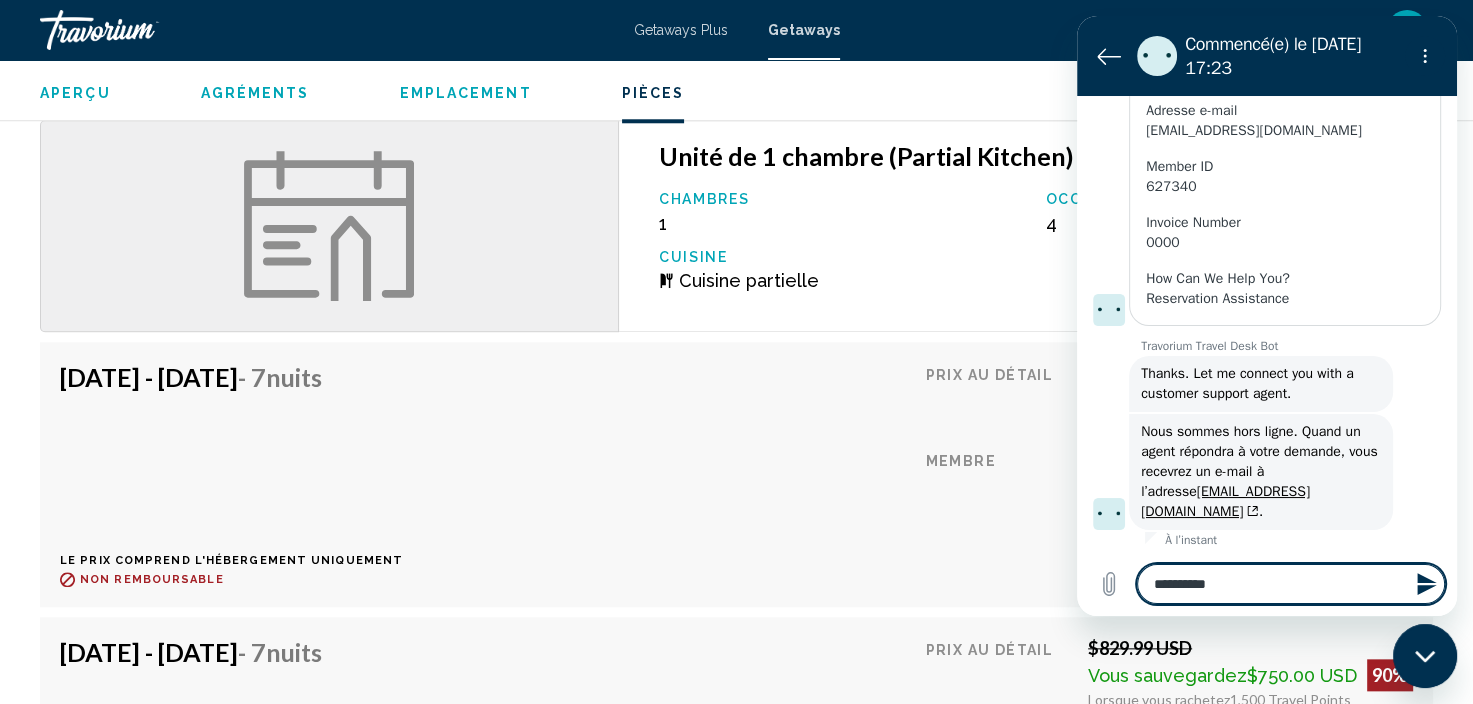 type on "********" 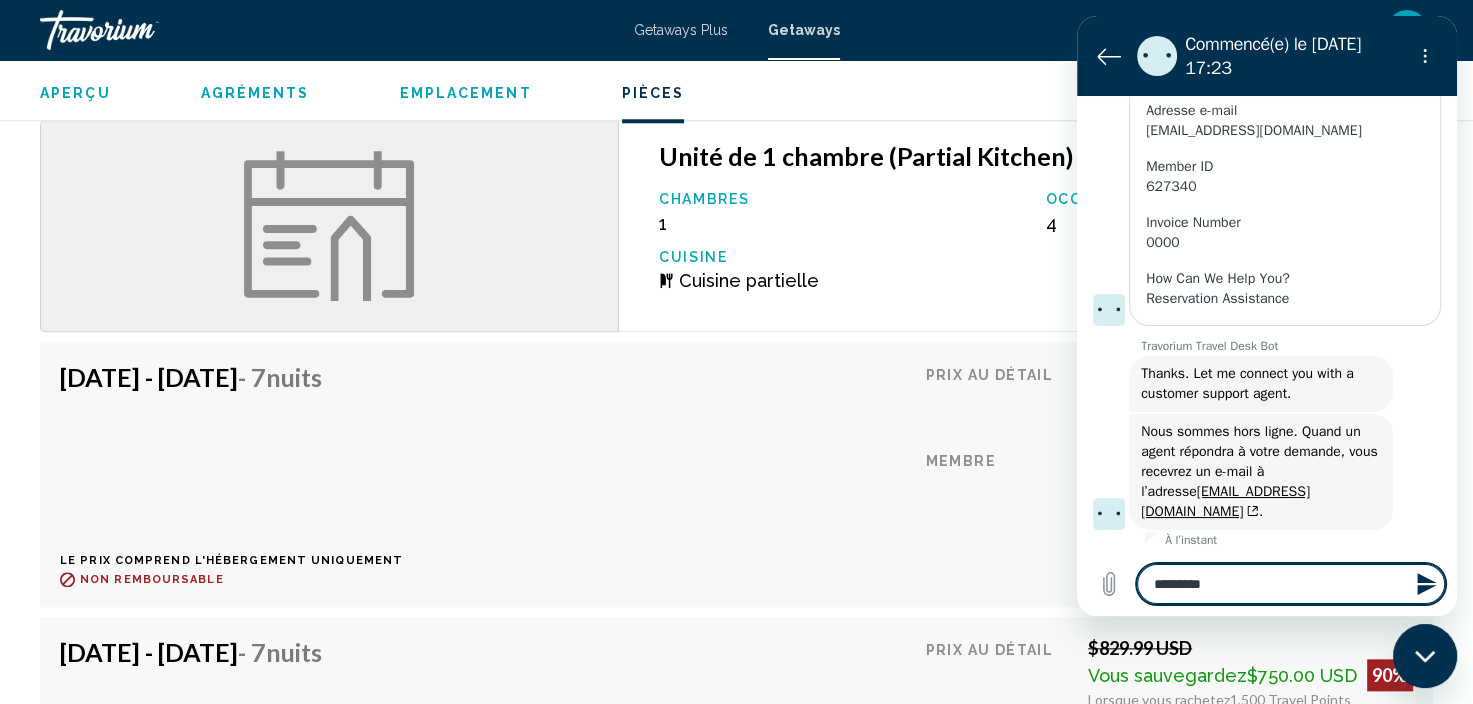 type on "**********" 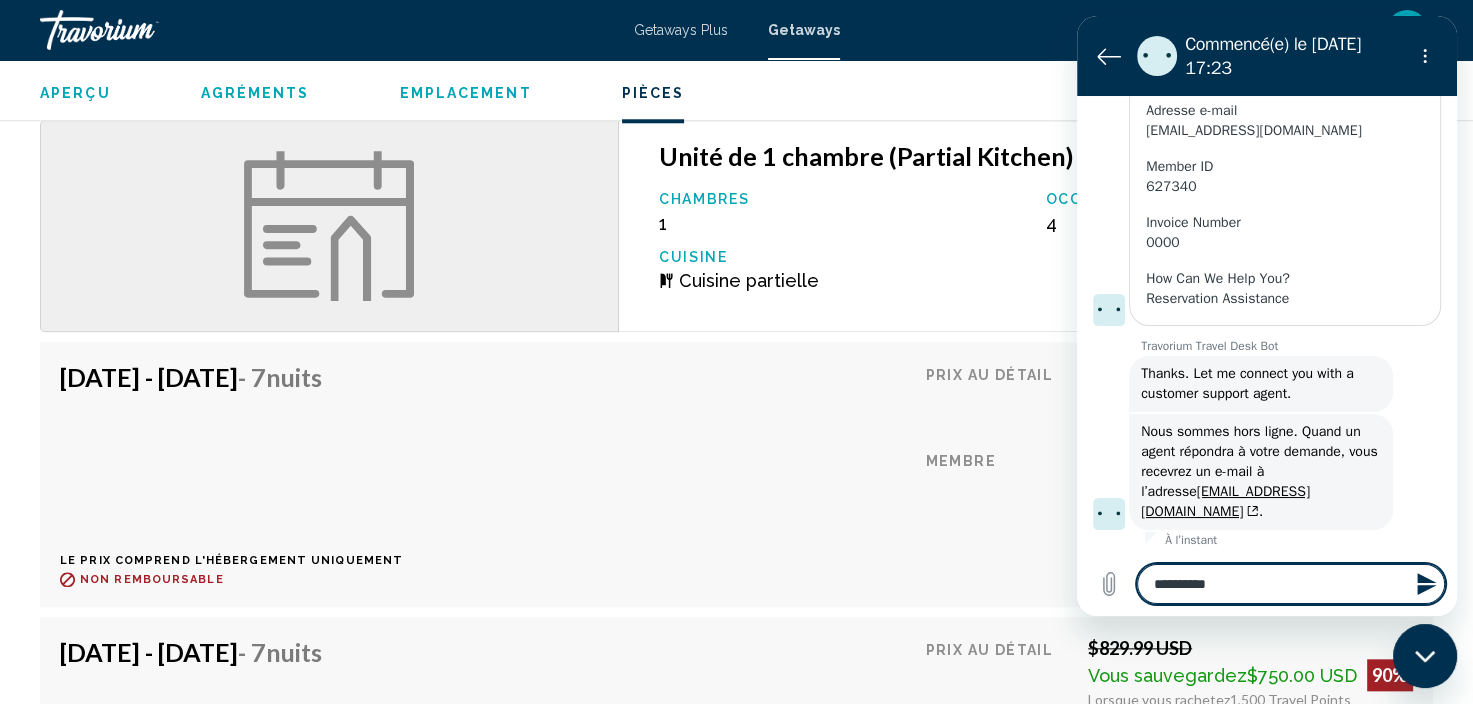 type on "**********" 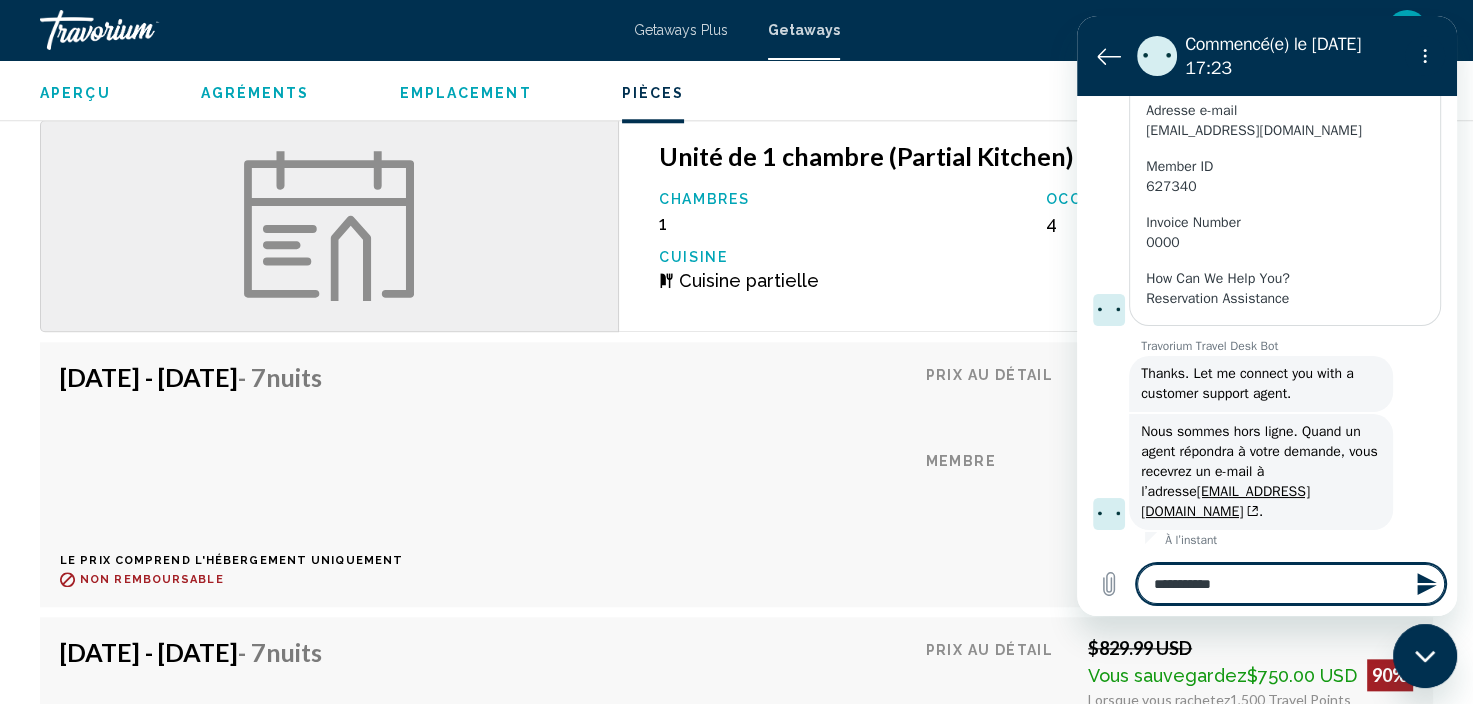 type on "**********" 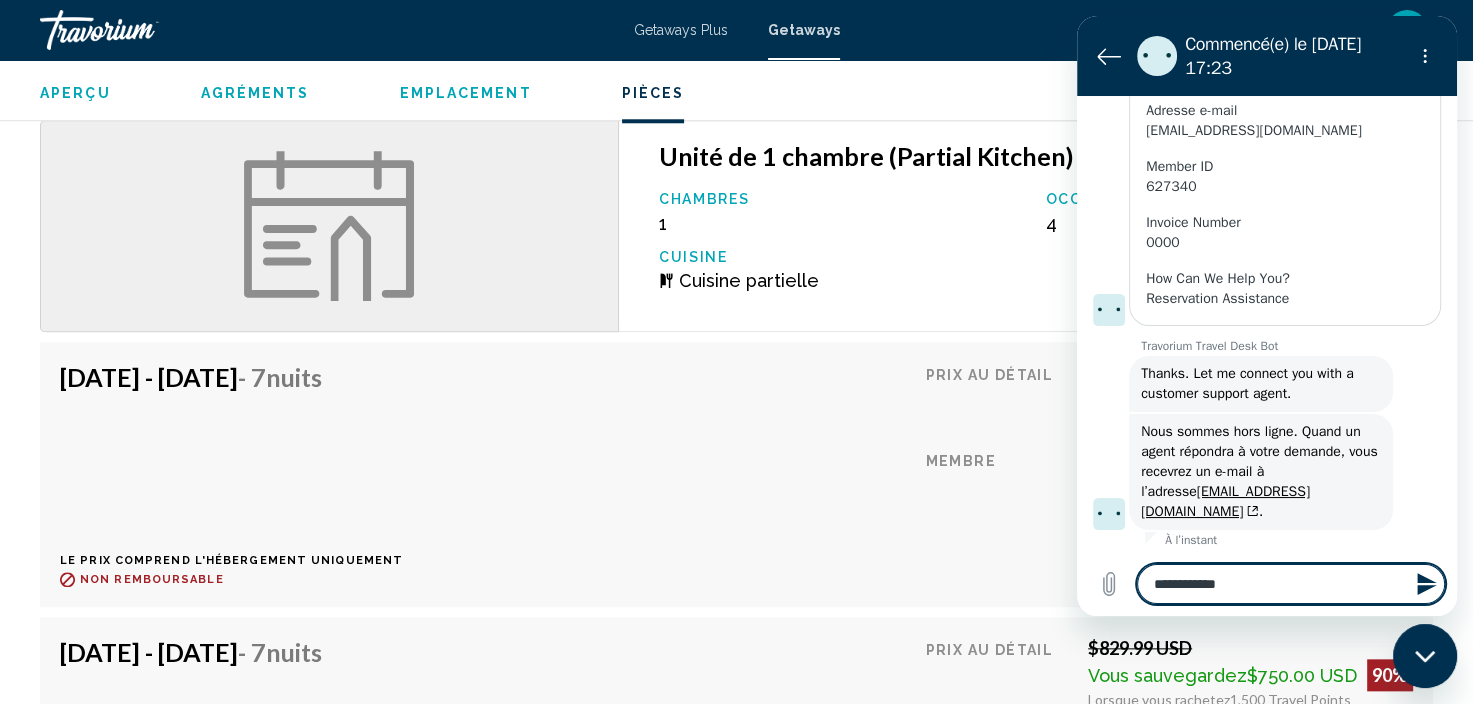 type on "**********" 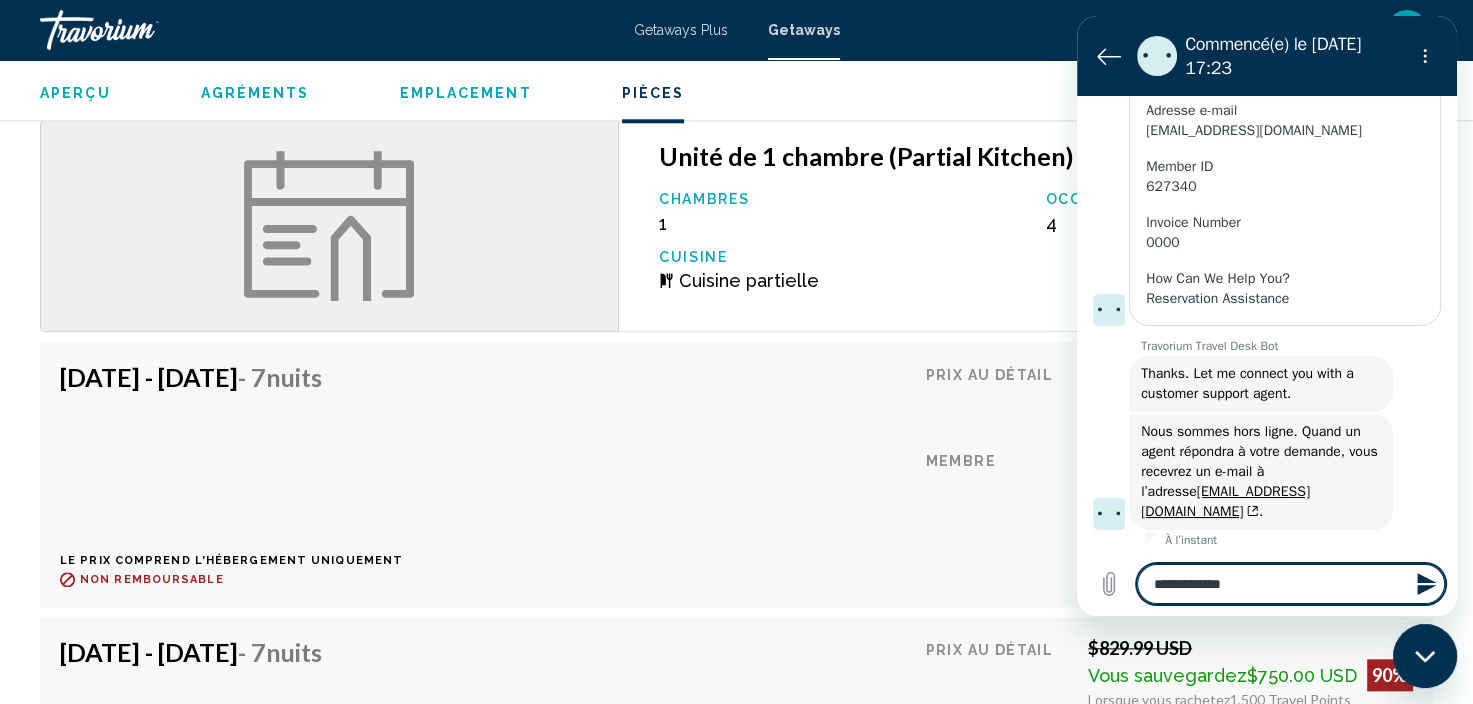 type on "**********" 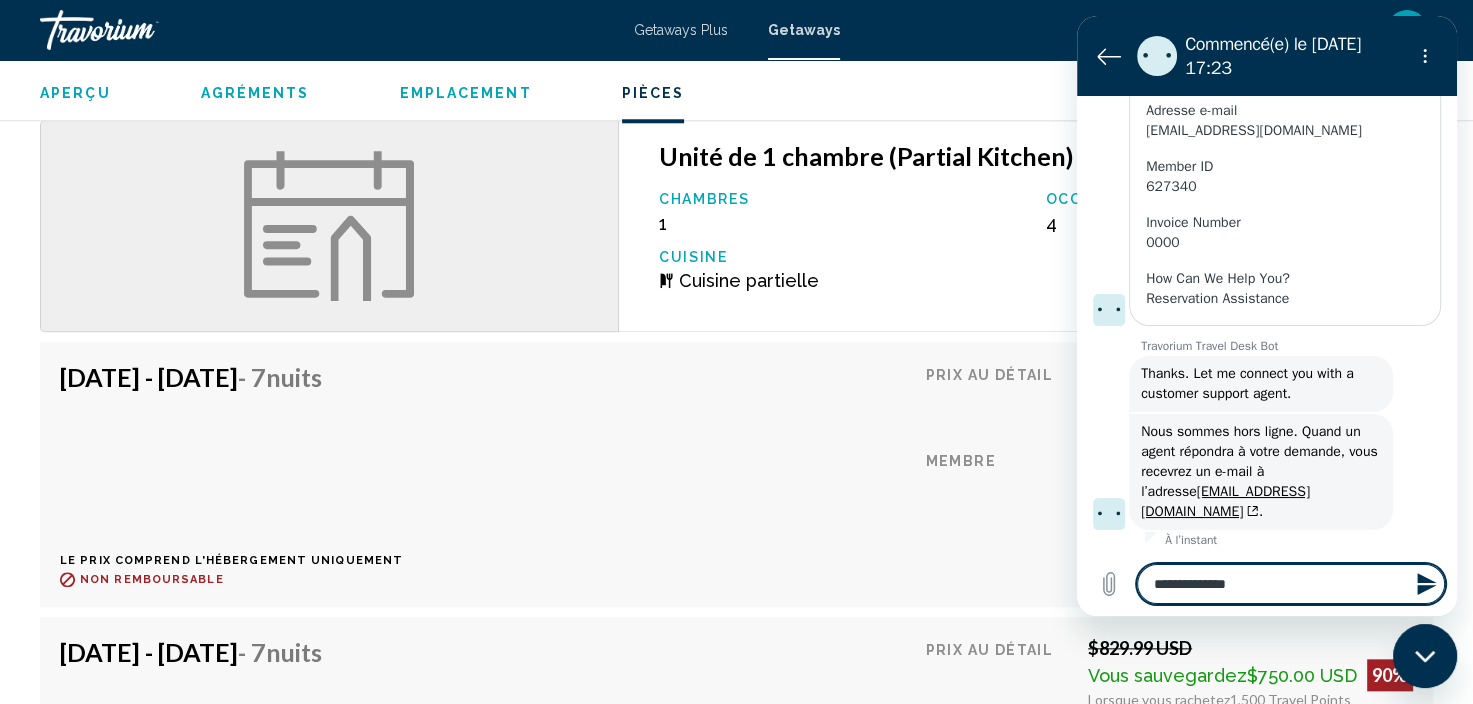 type on "**********" 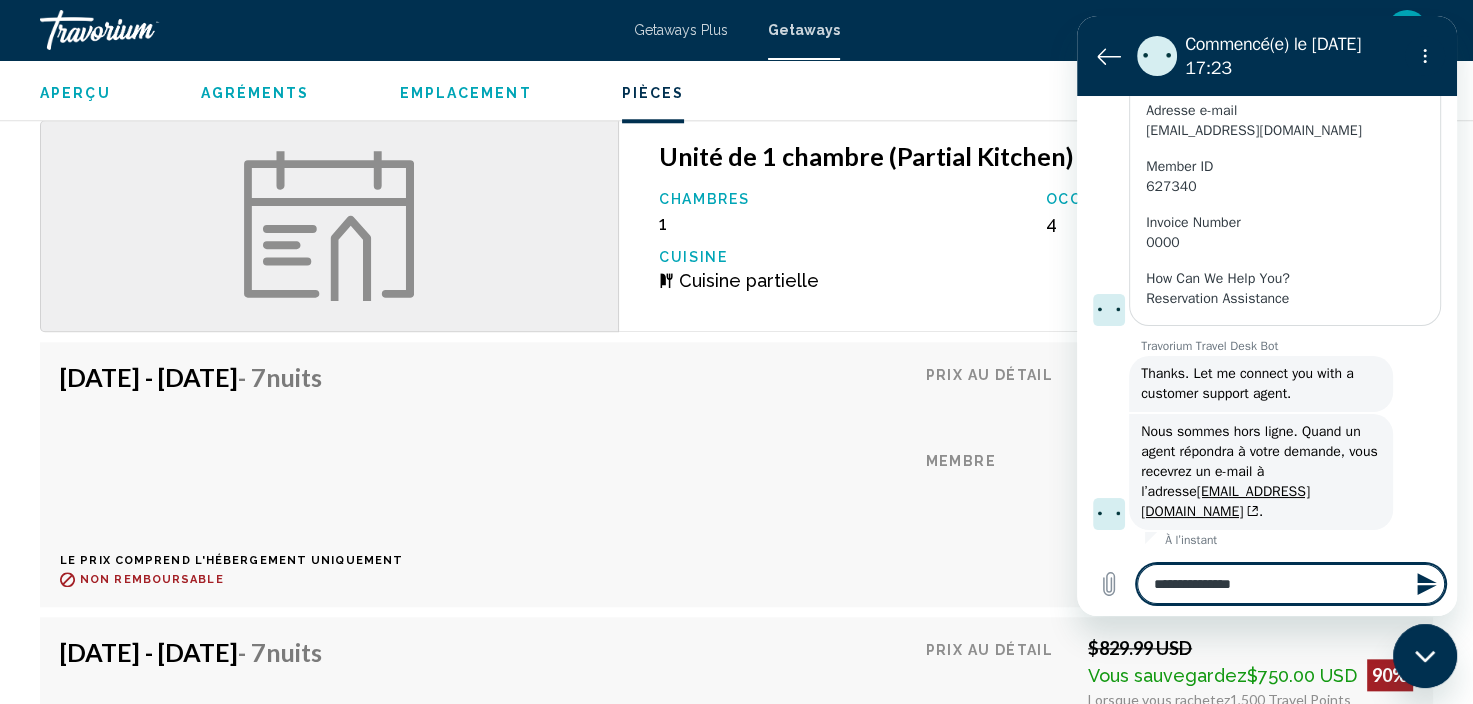 type on "**********" 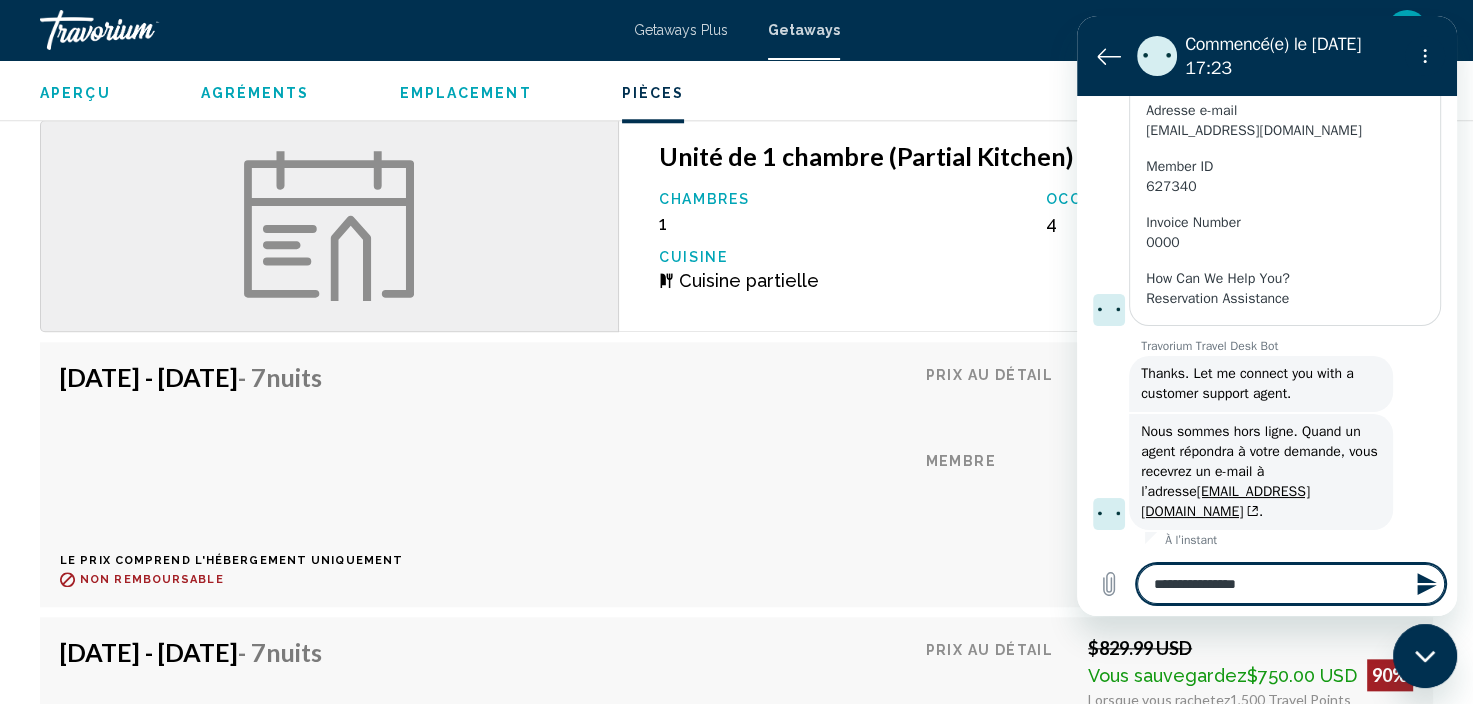 type on "**********" 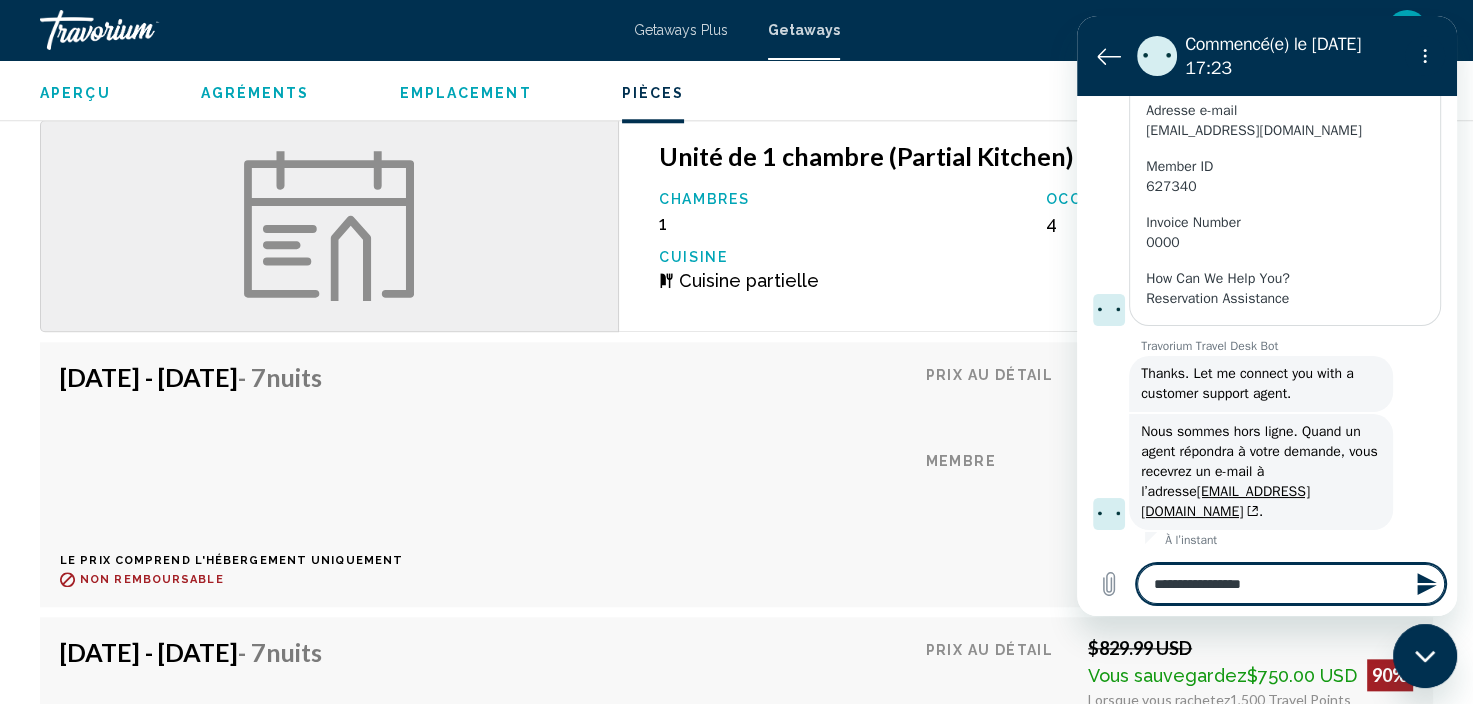 type on "**********" 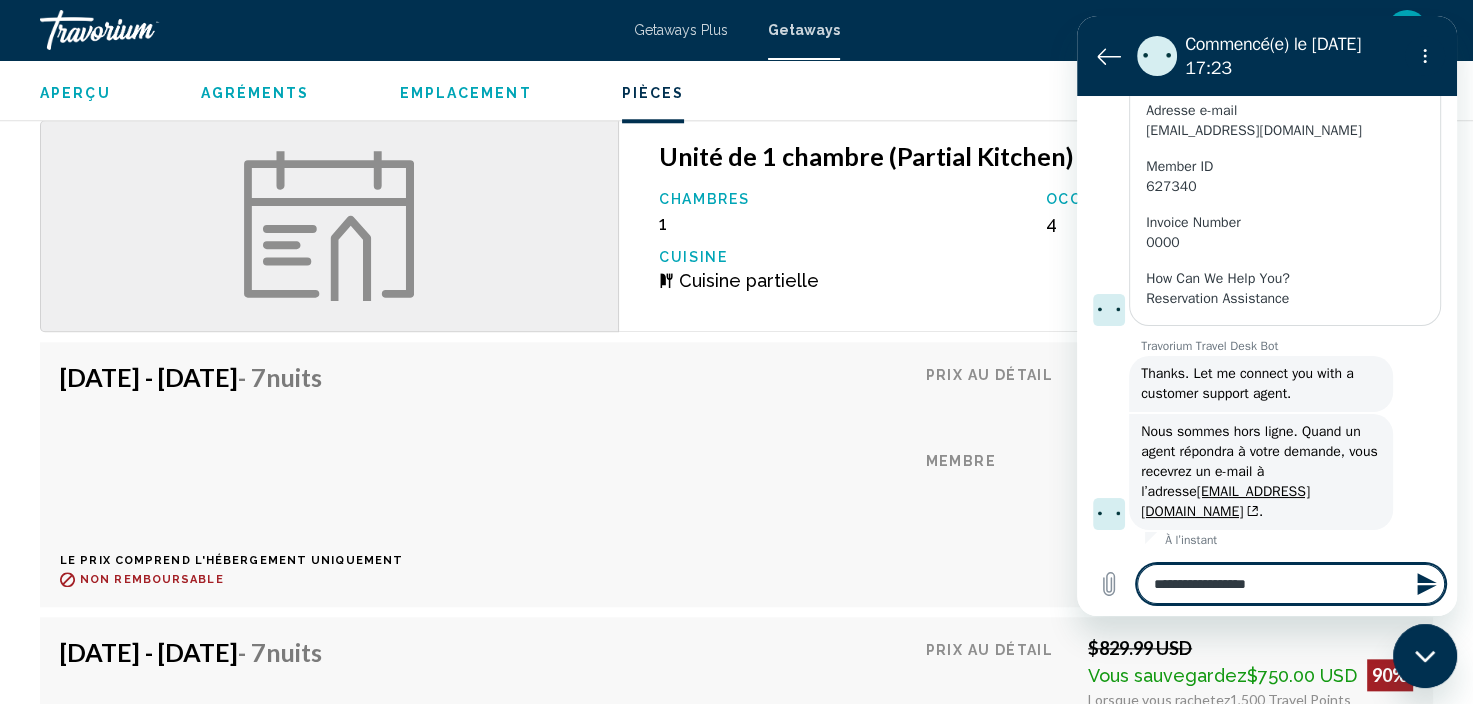 type on "**********" 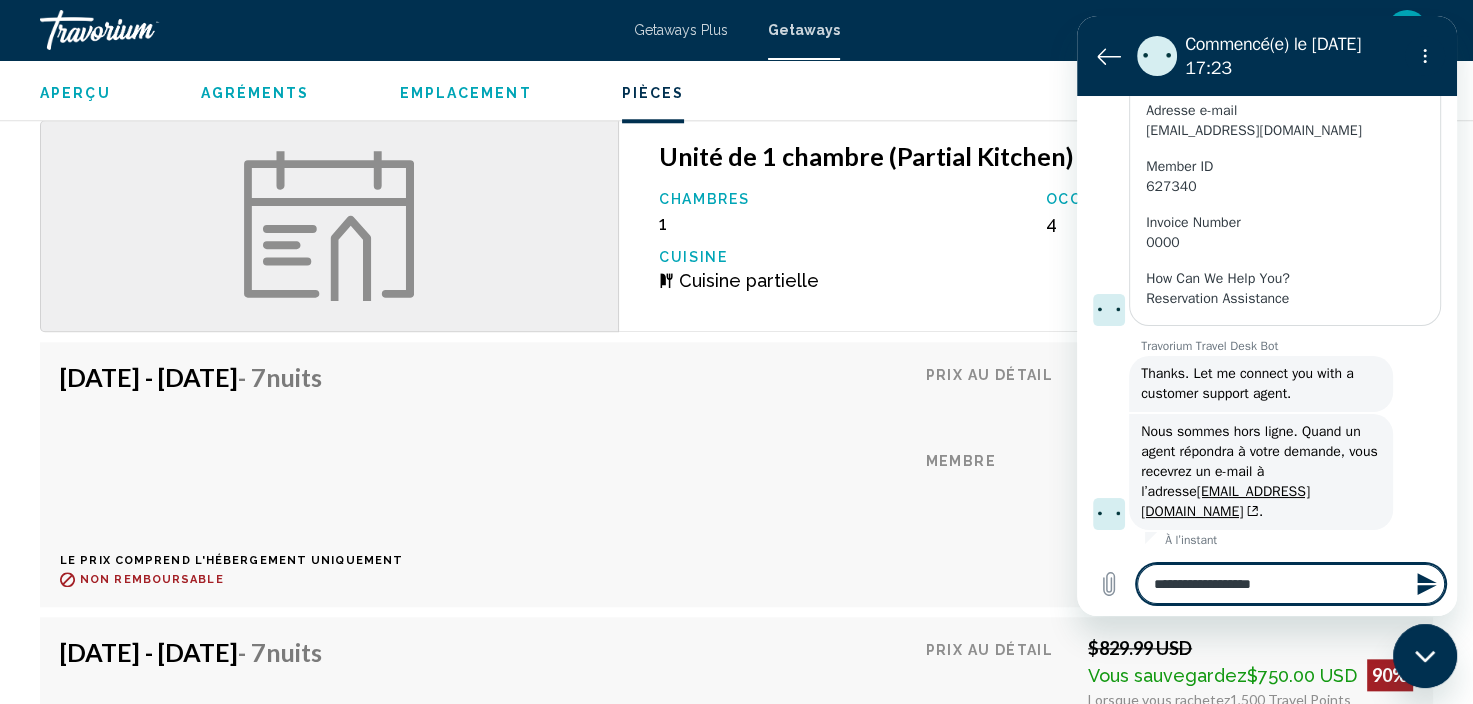 type on "**********" 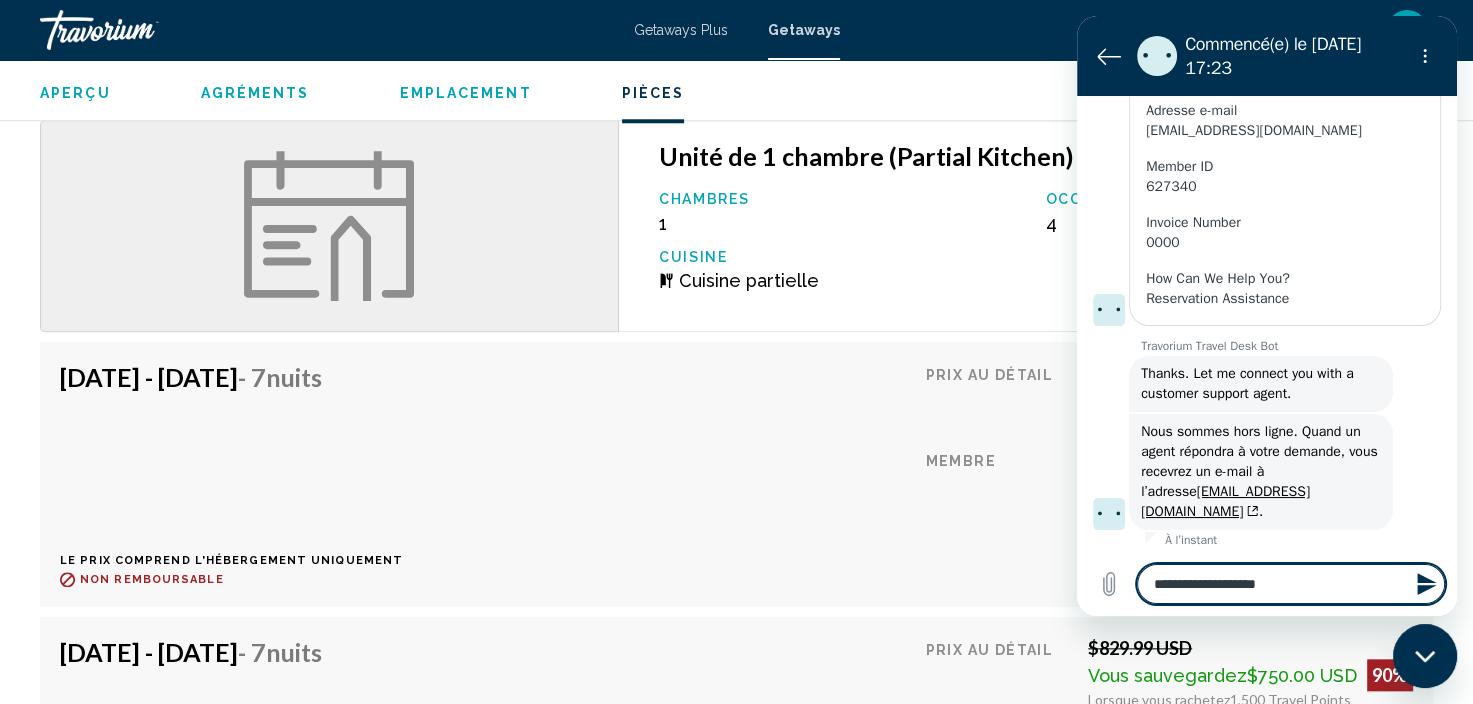 type on "**********" 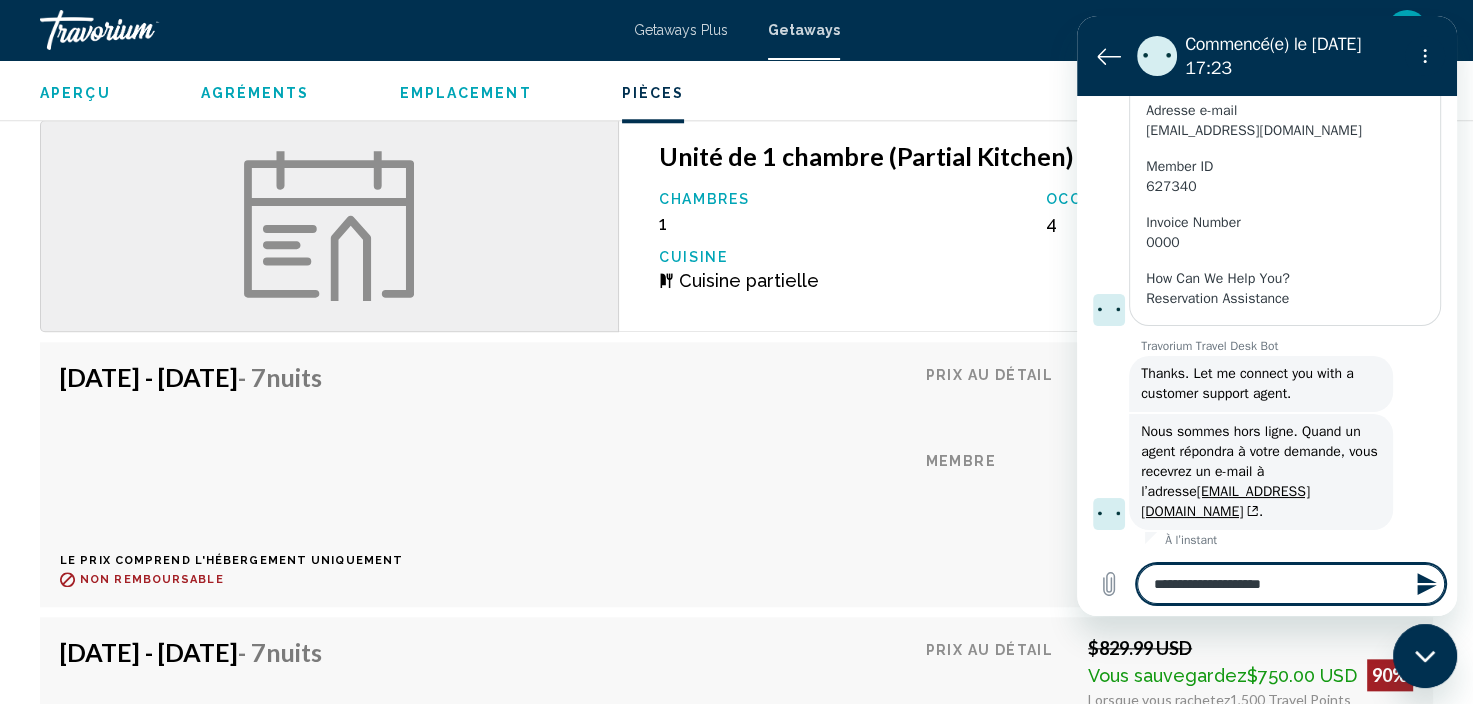 type on "**********" 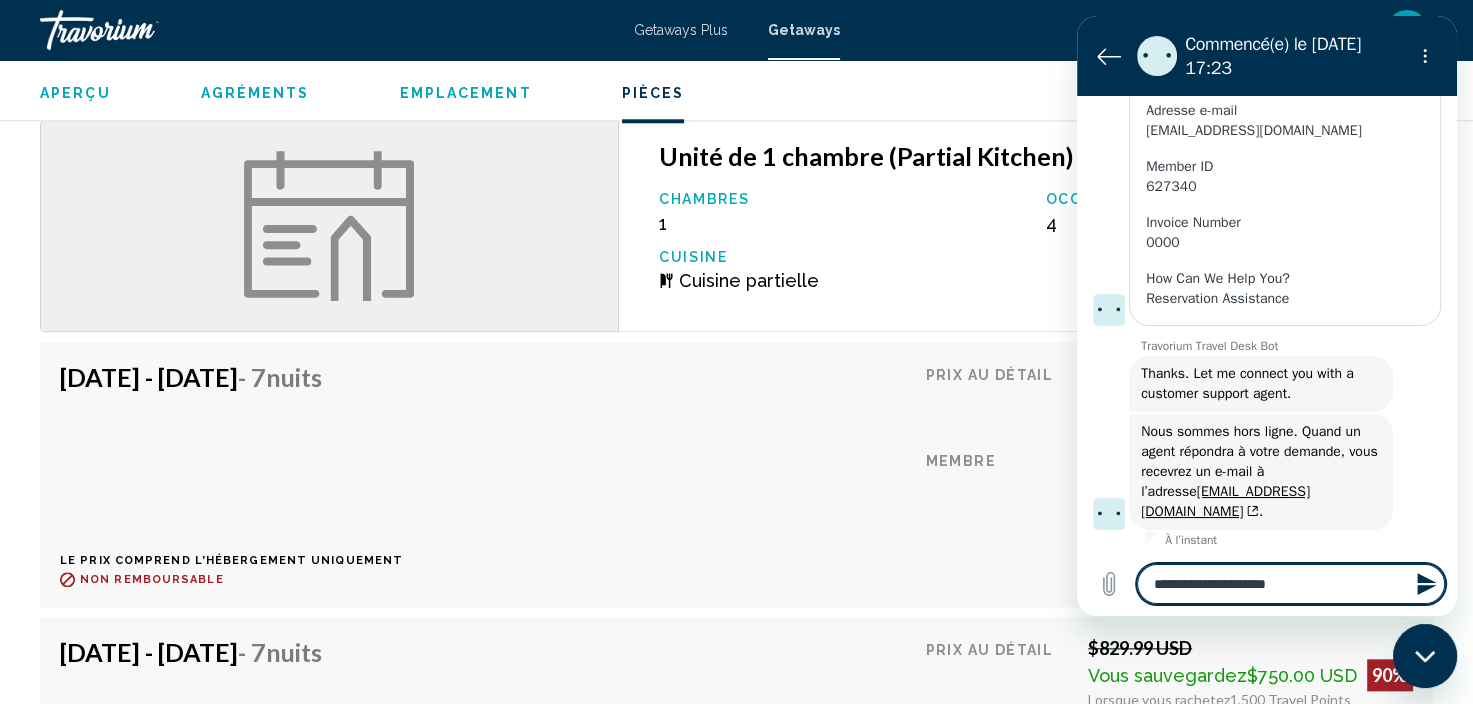 type on "**********" 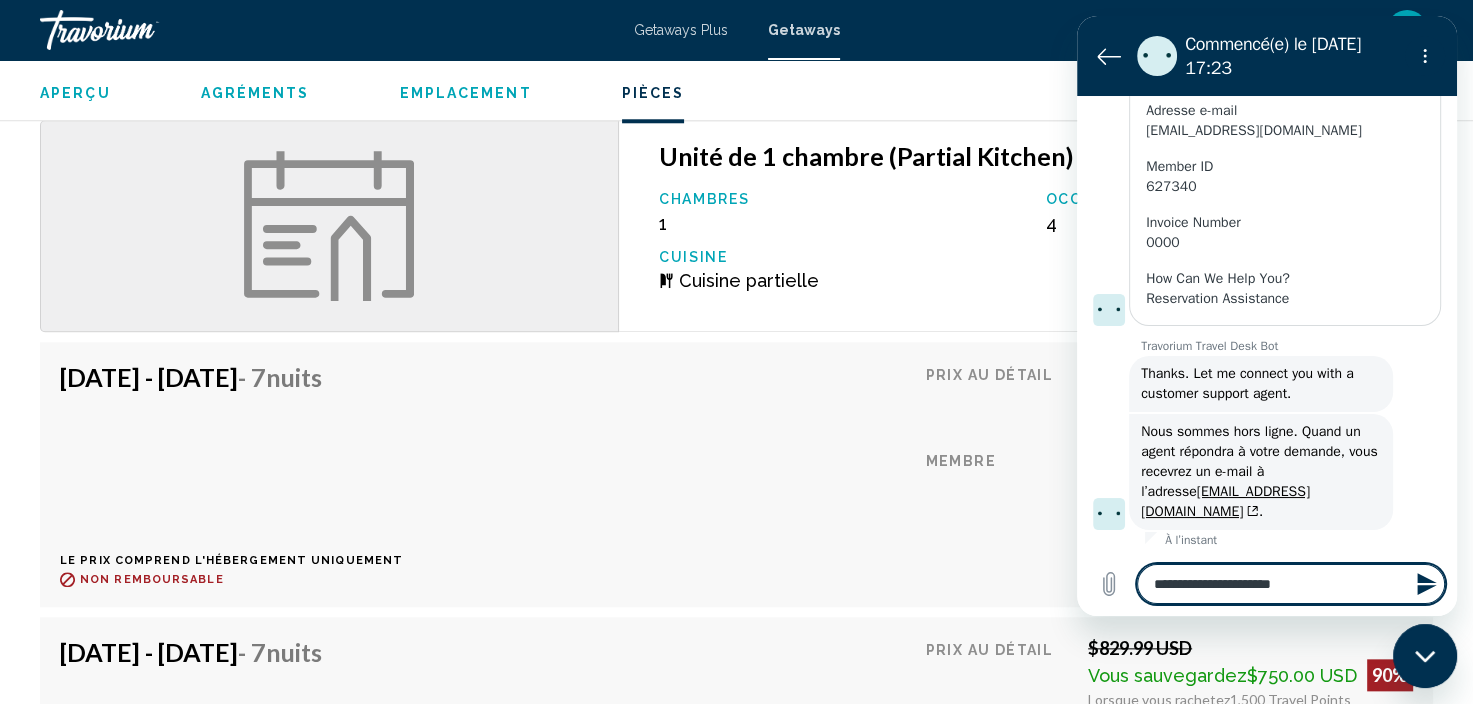 type on "**********" 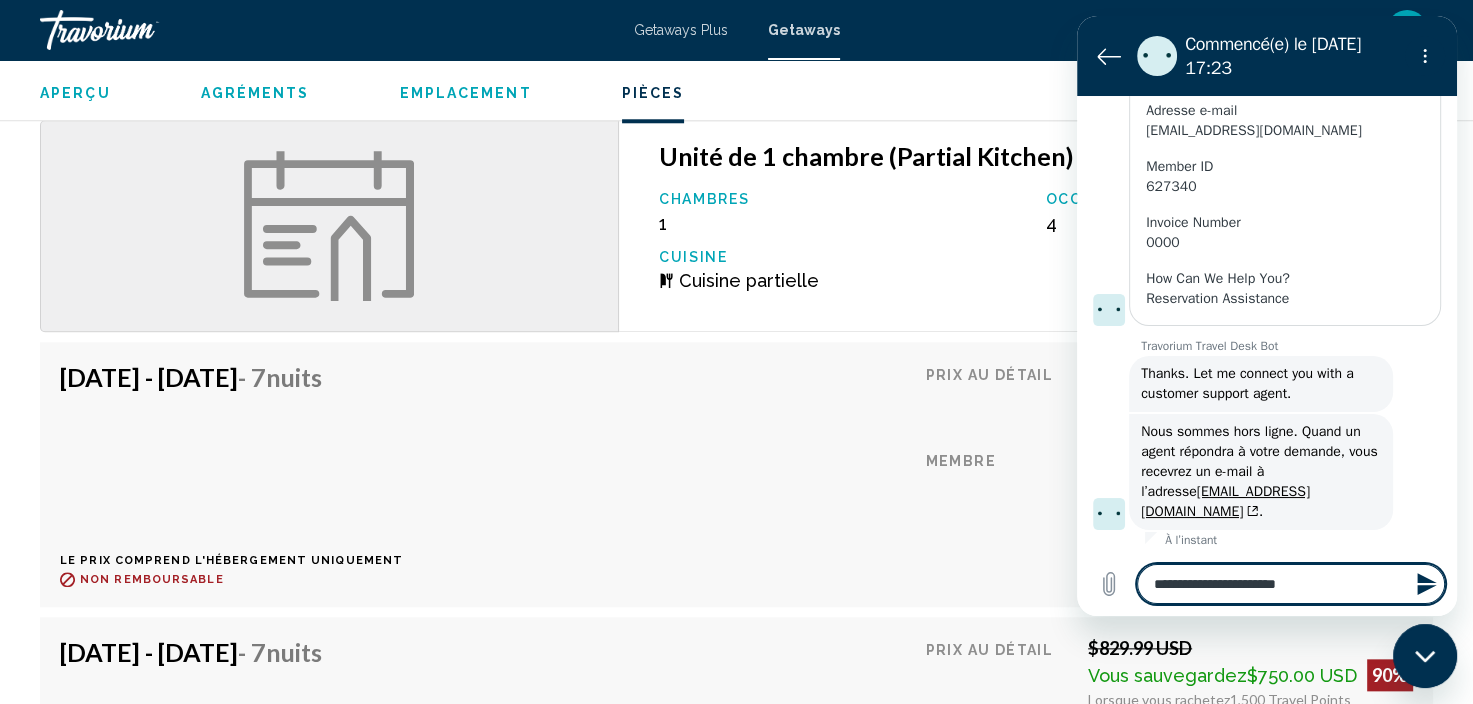 type on "**********" 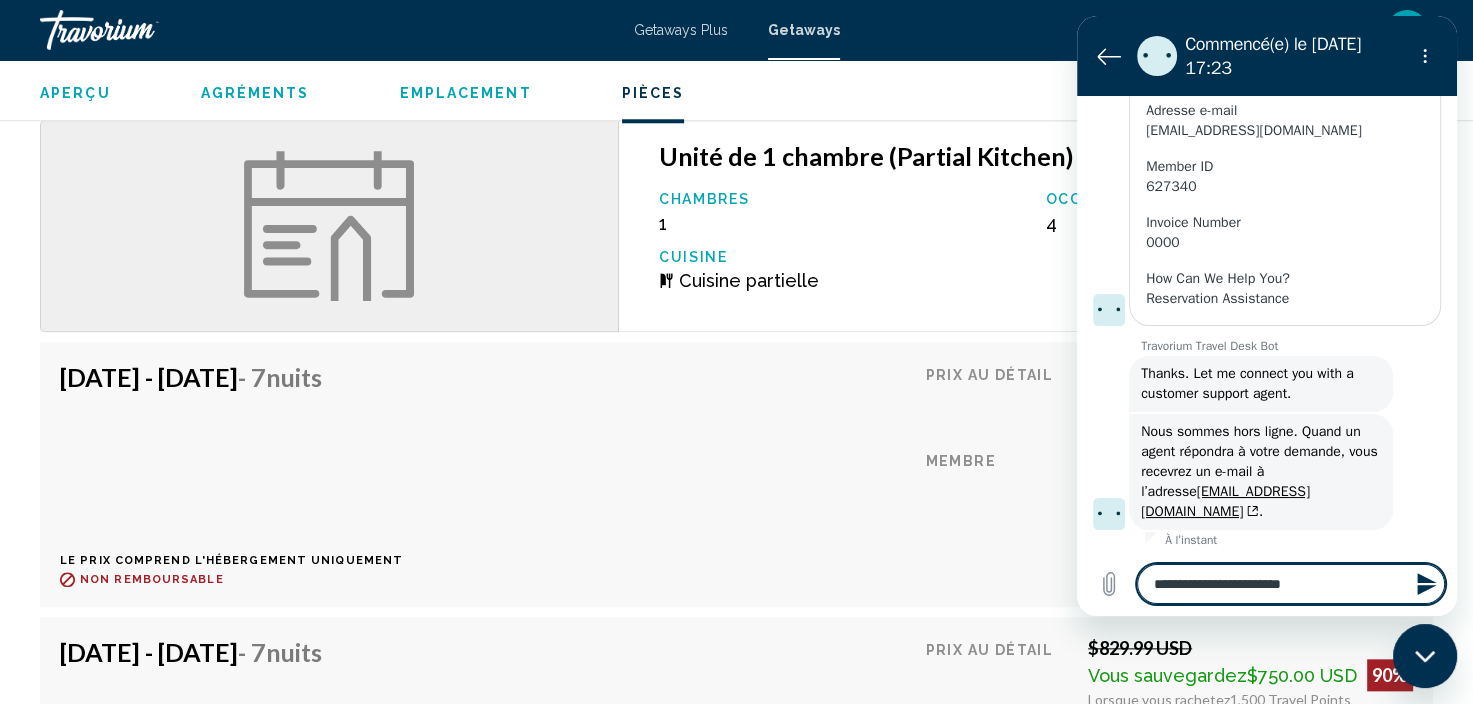 type on "**********" 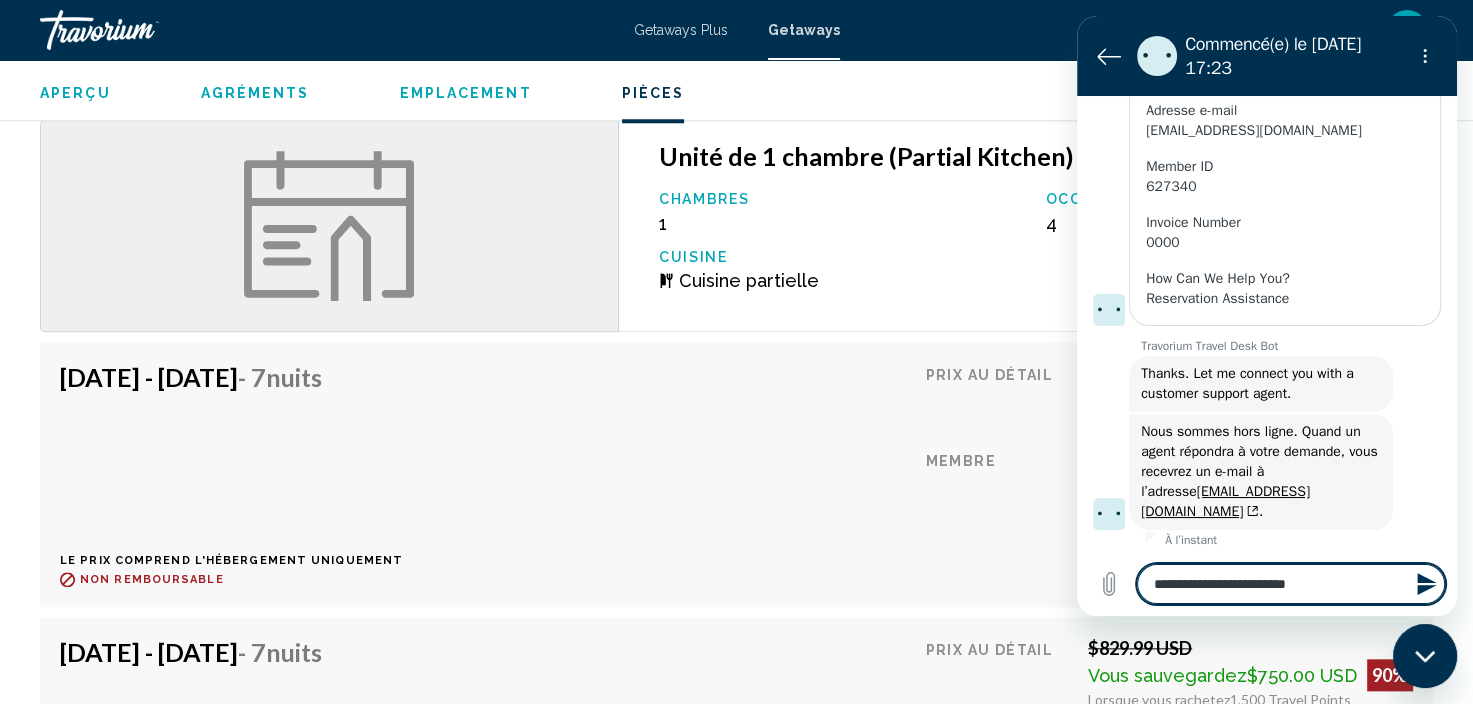 type on "**********" 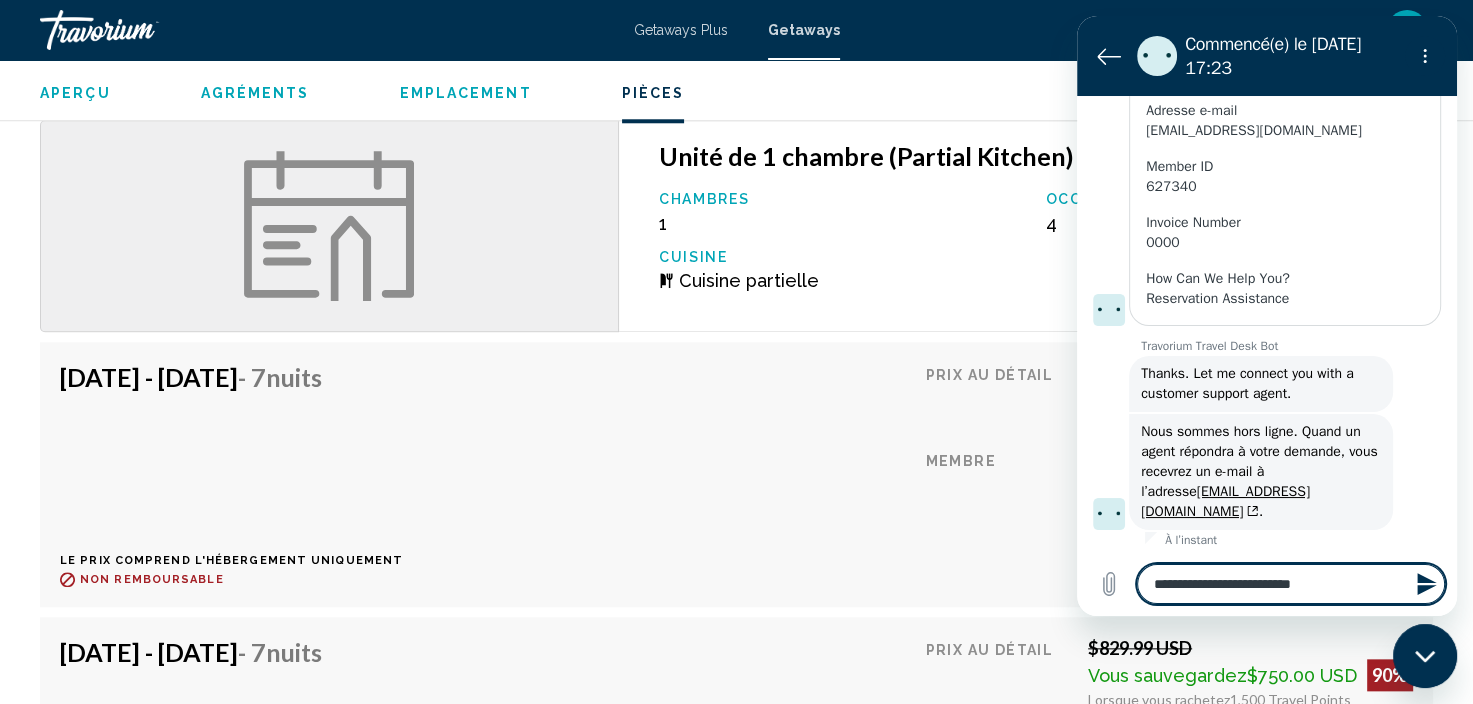 type on "**********" 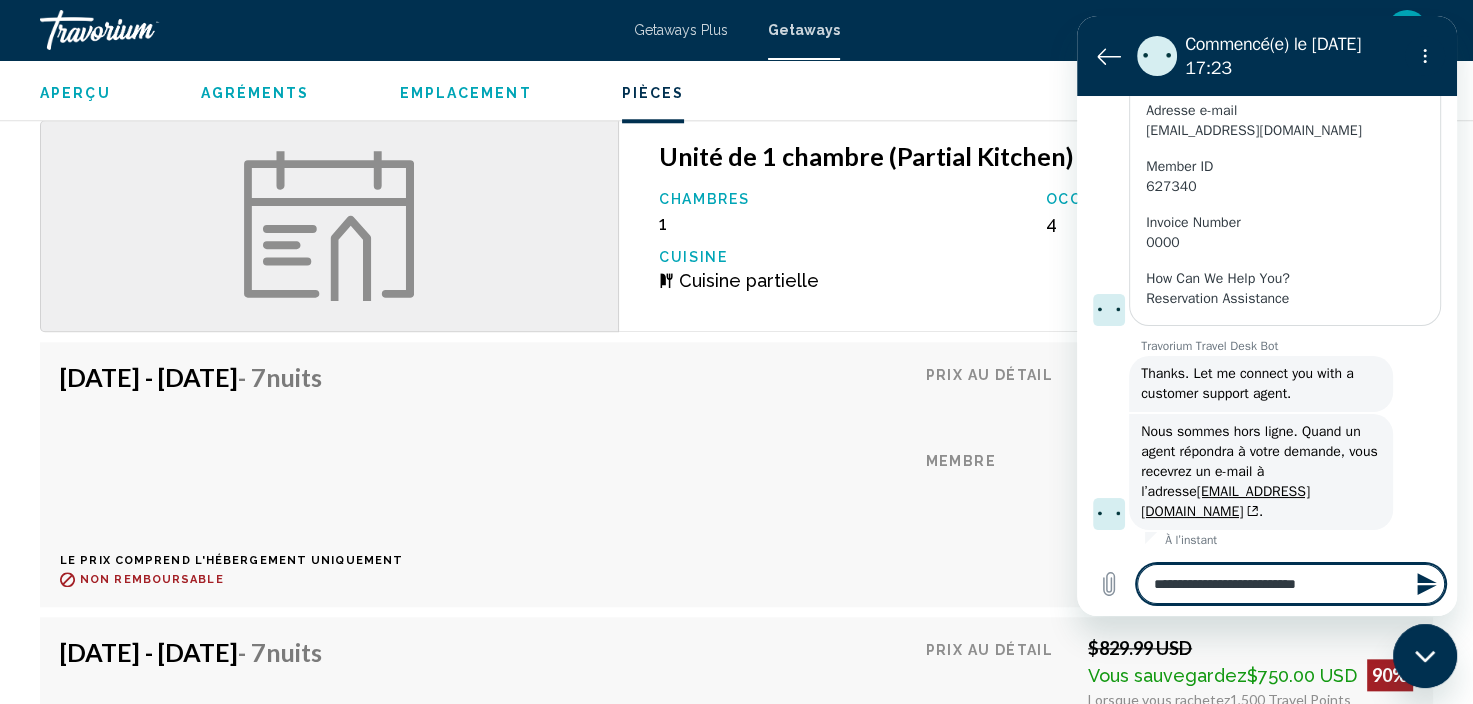 type on "**********" 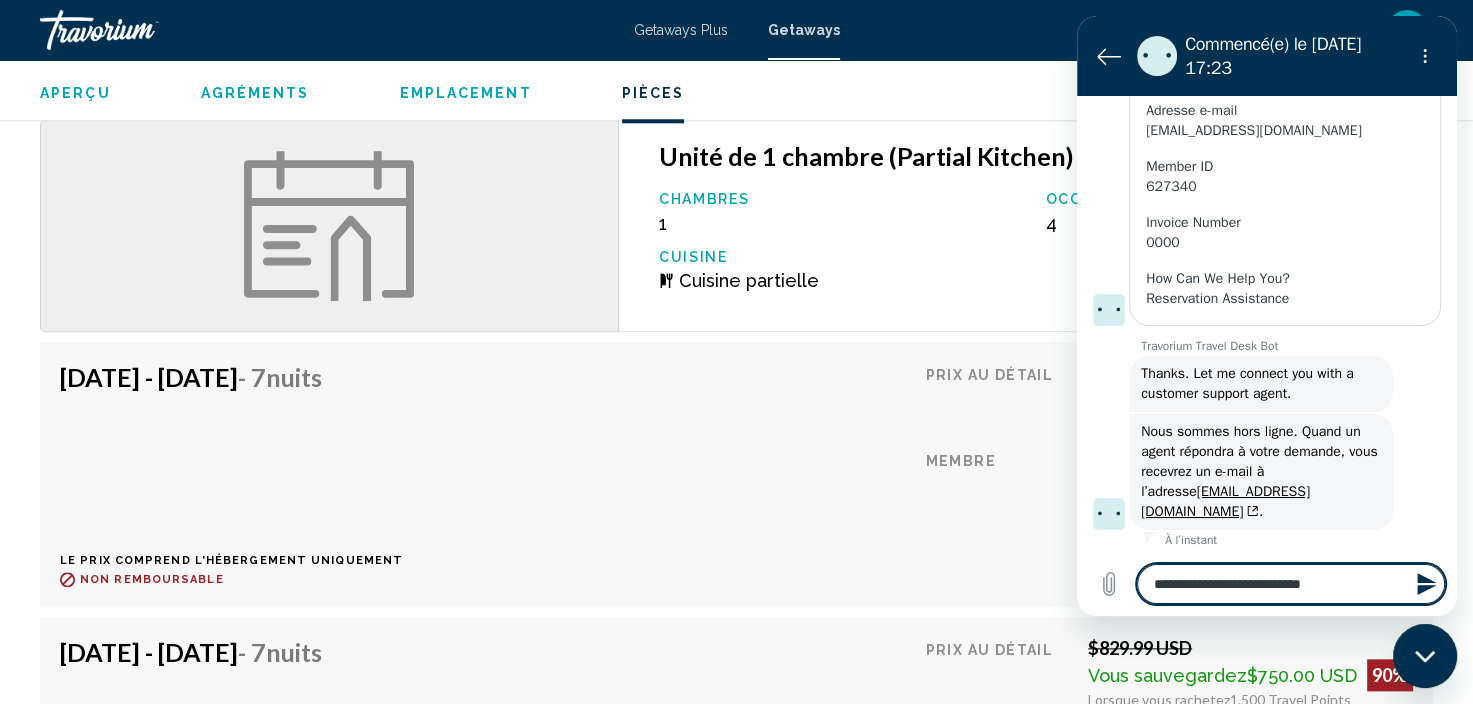 type on "**********" 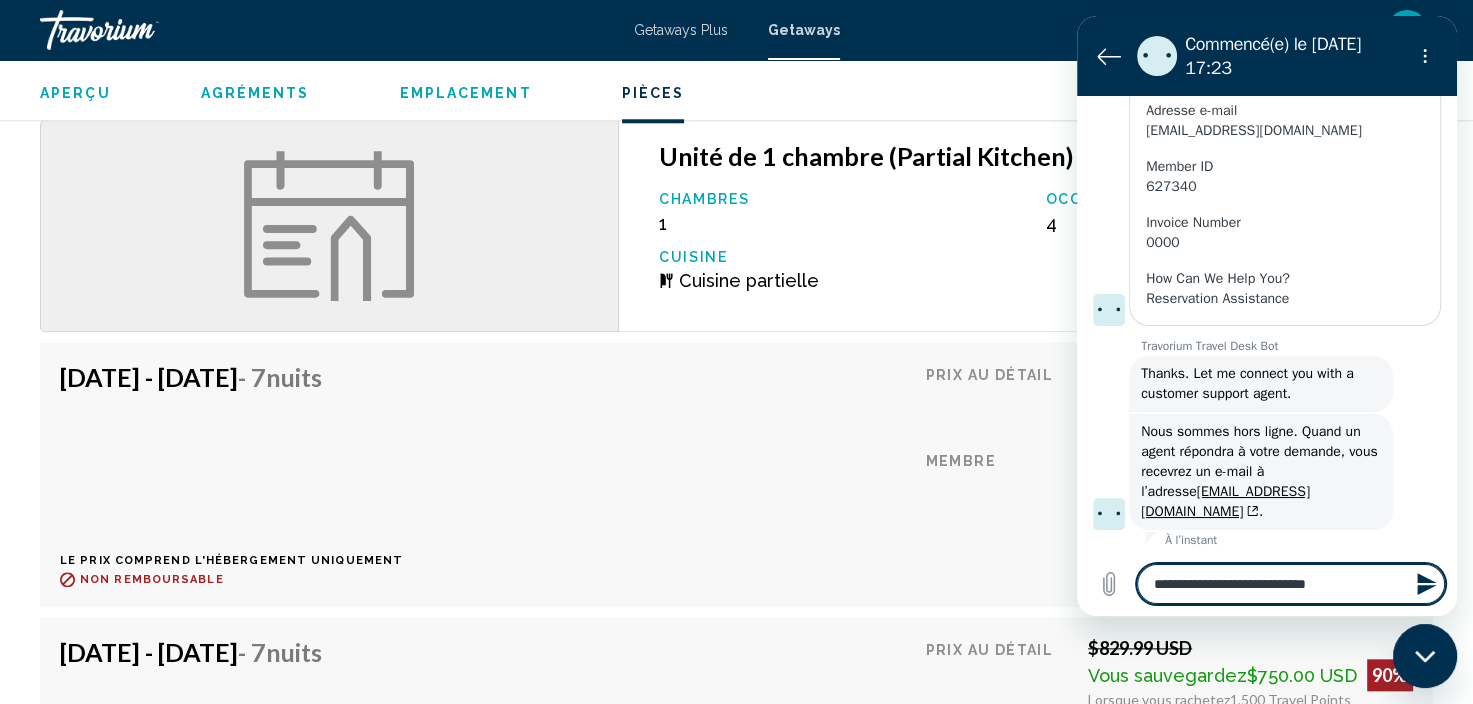 click on "**********" at bounding box center (1291, 584) 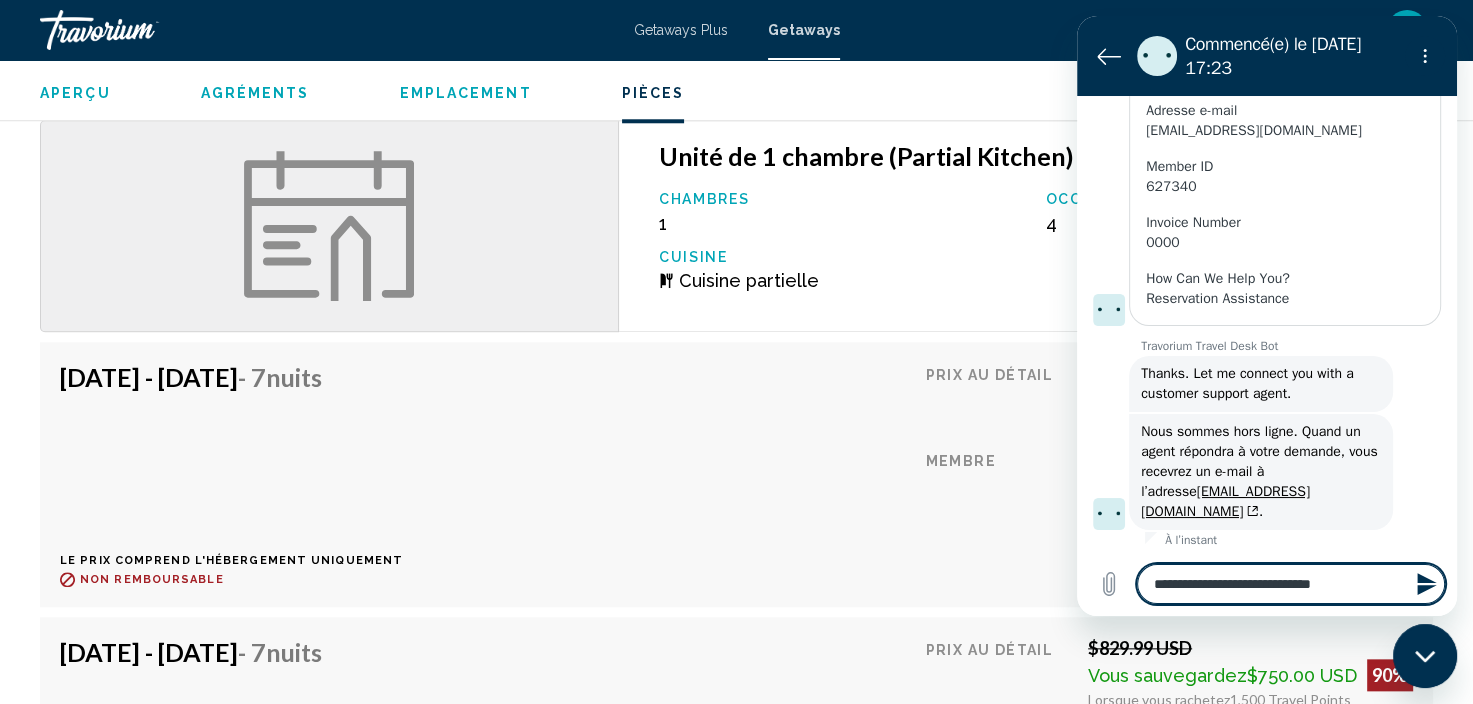 type on "**********" 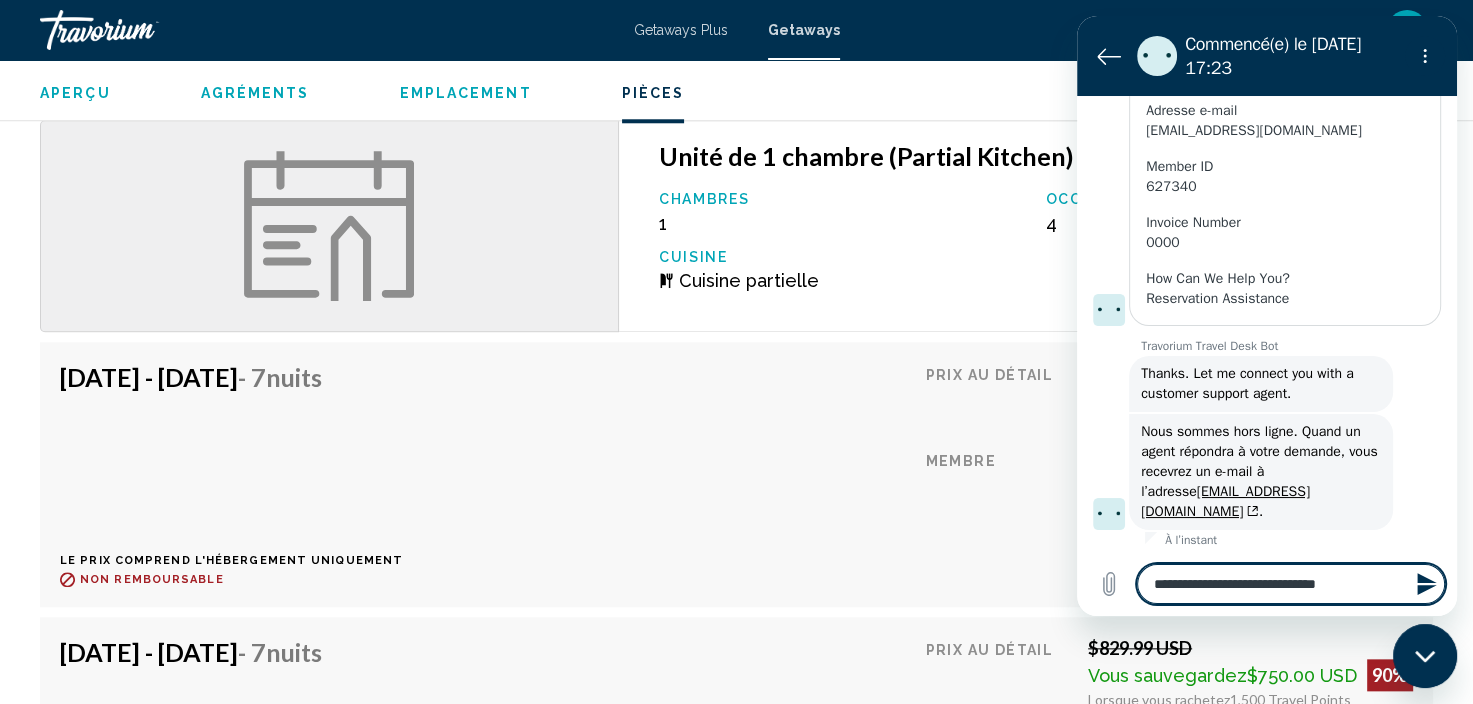 type on "*" 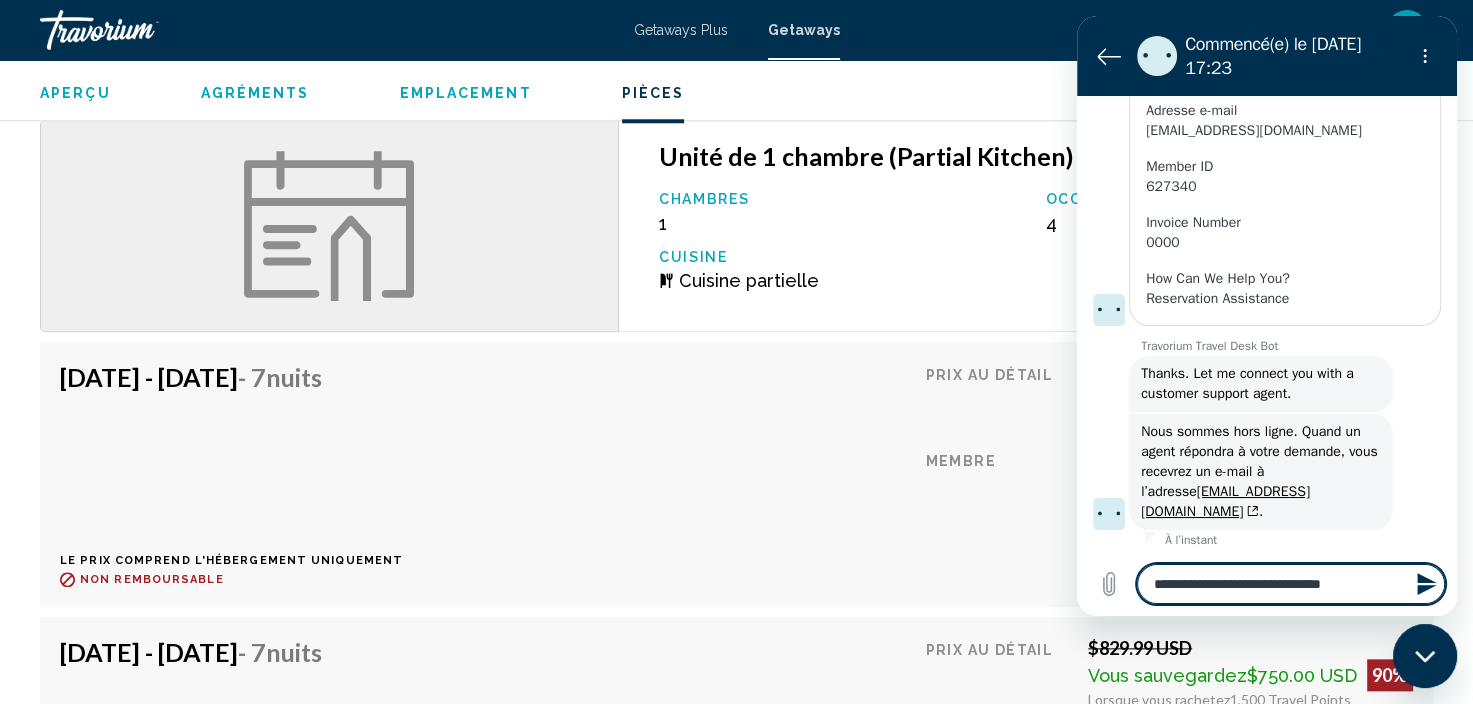 type on "**********" 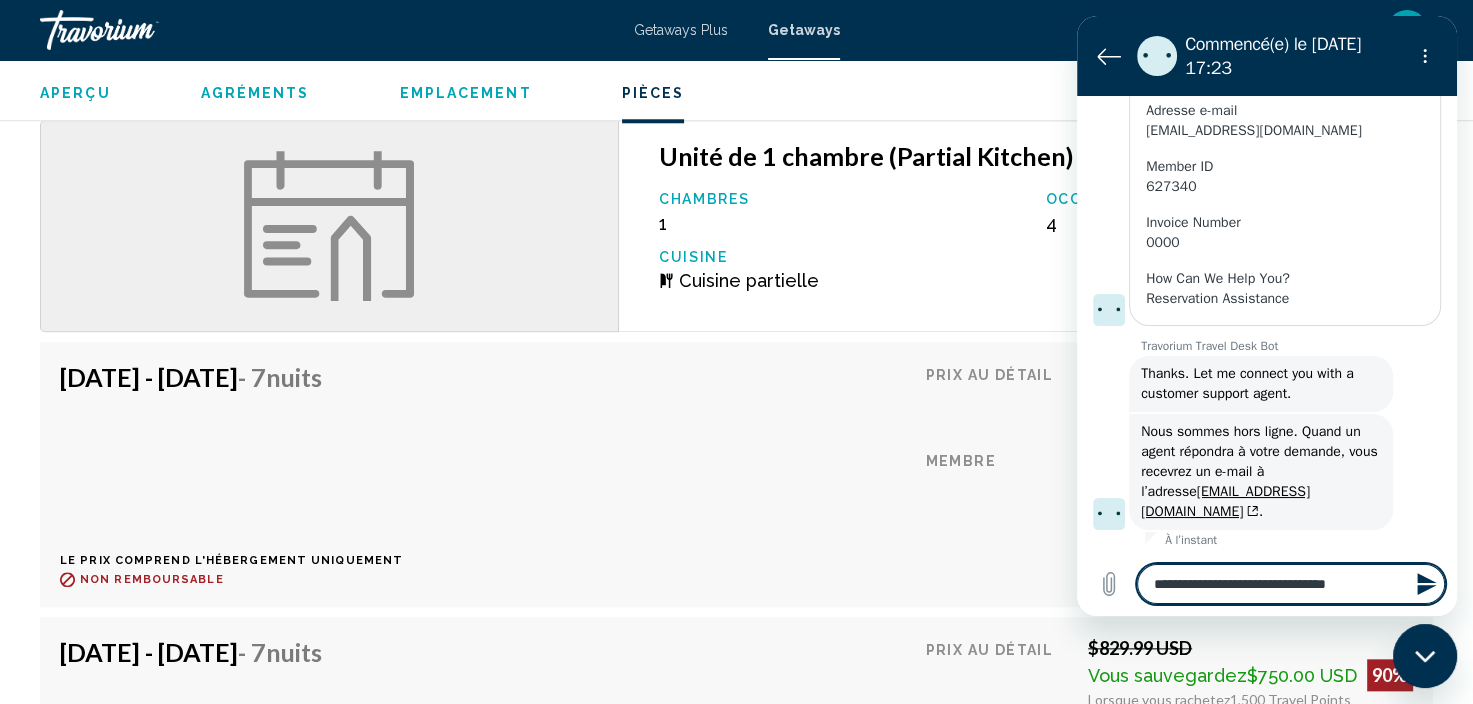type on "**********" 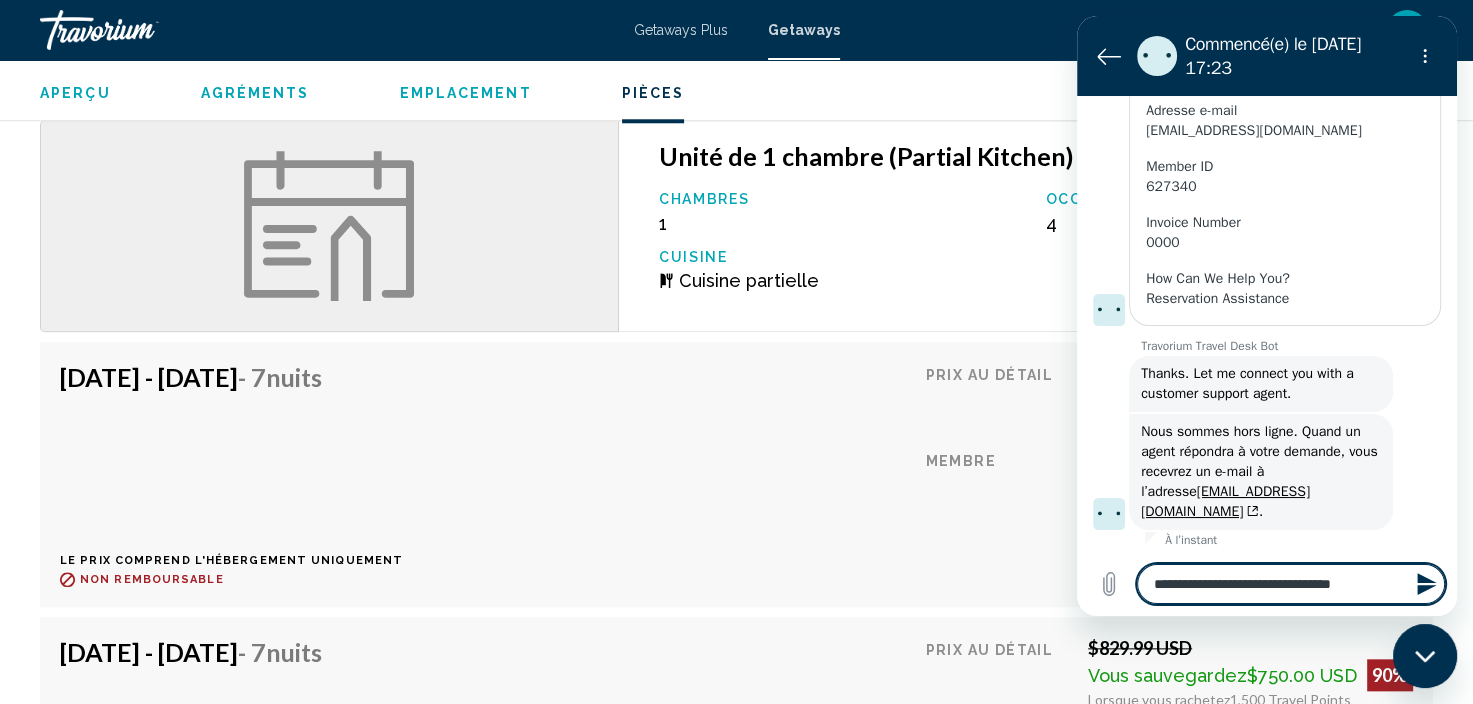 type on "**********" 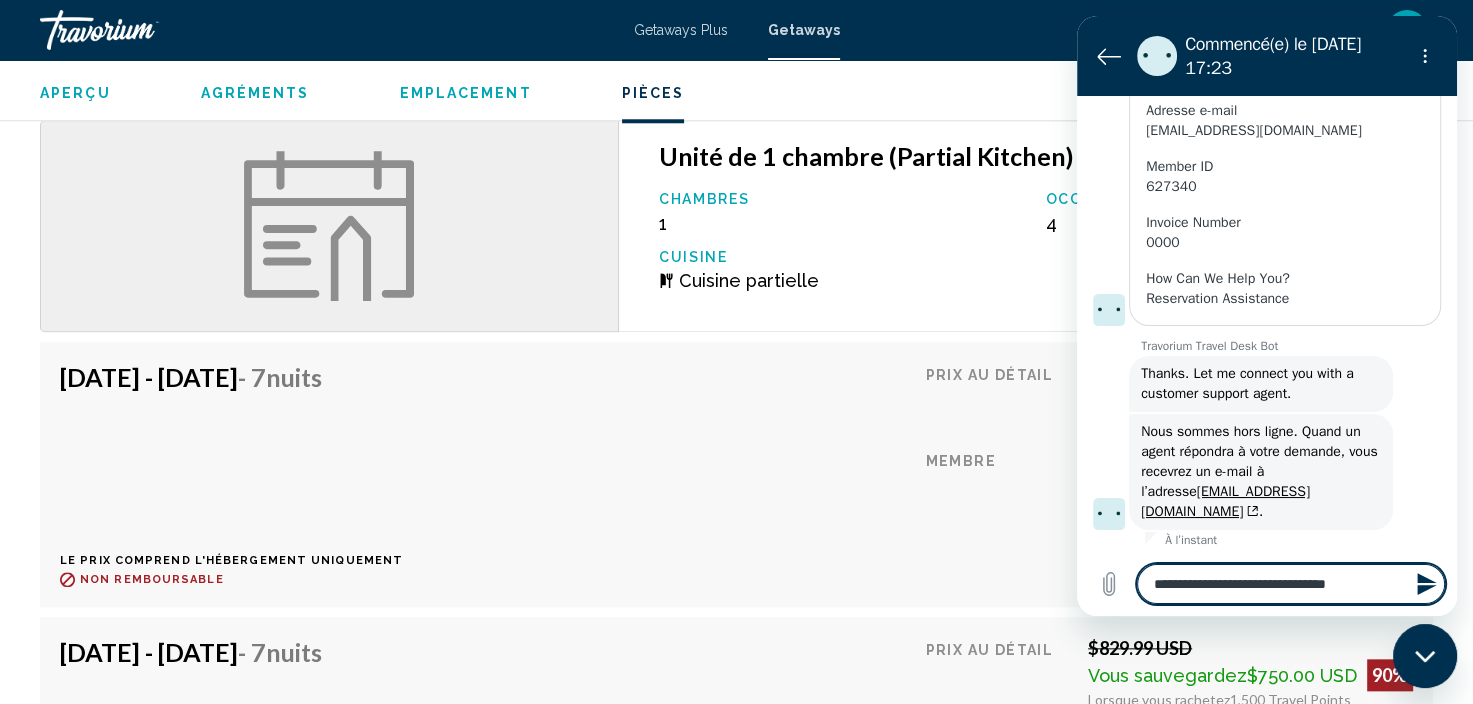 type on "**********" 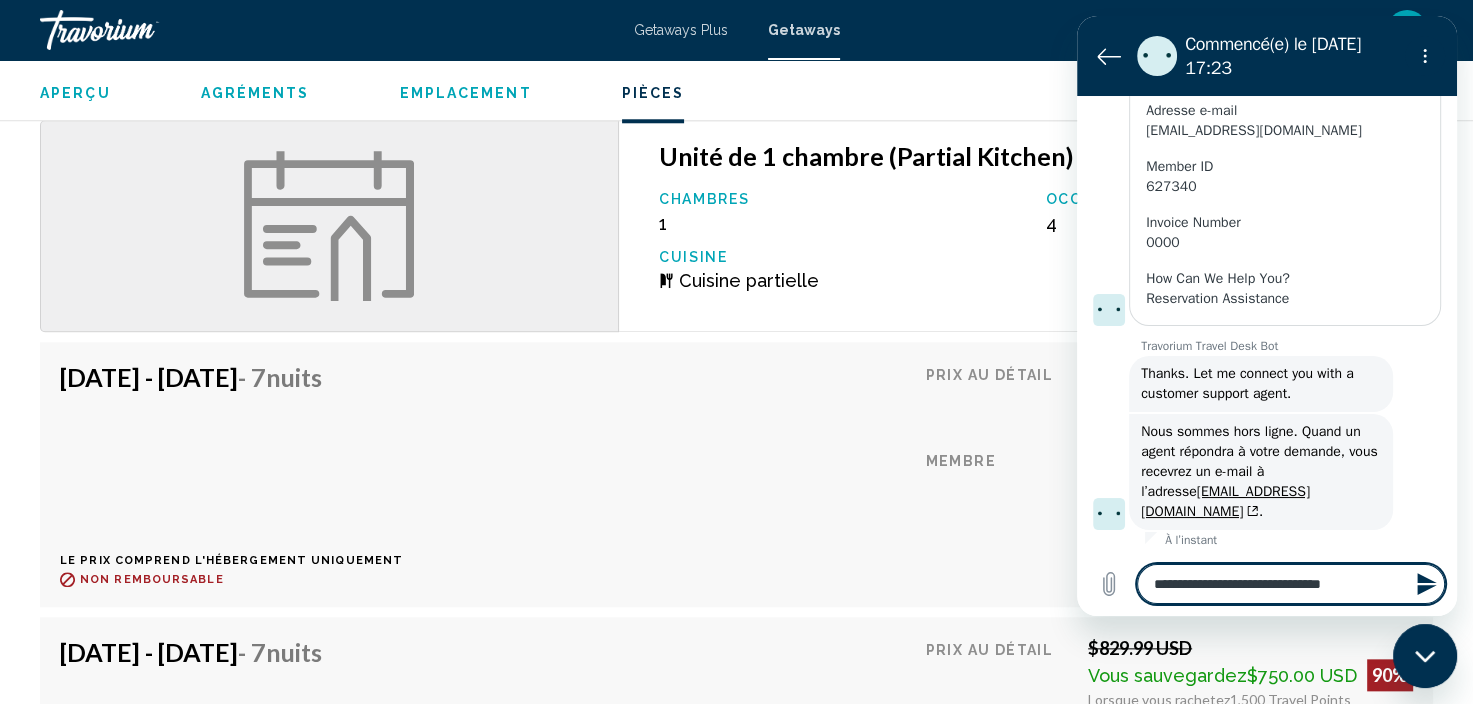 type on "**********" 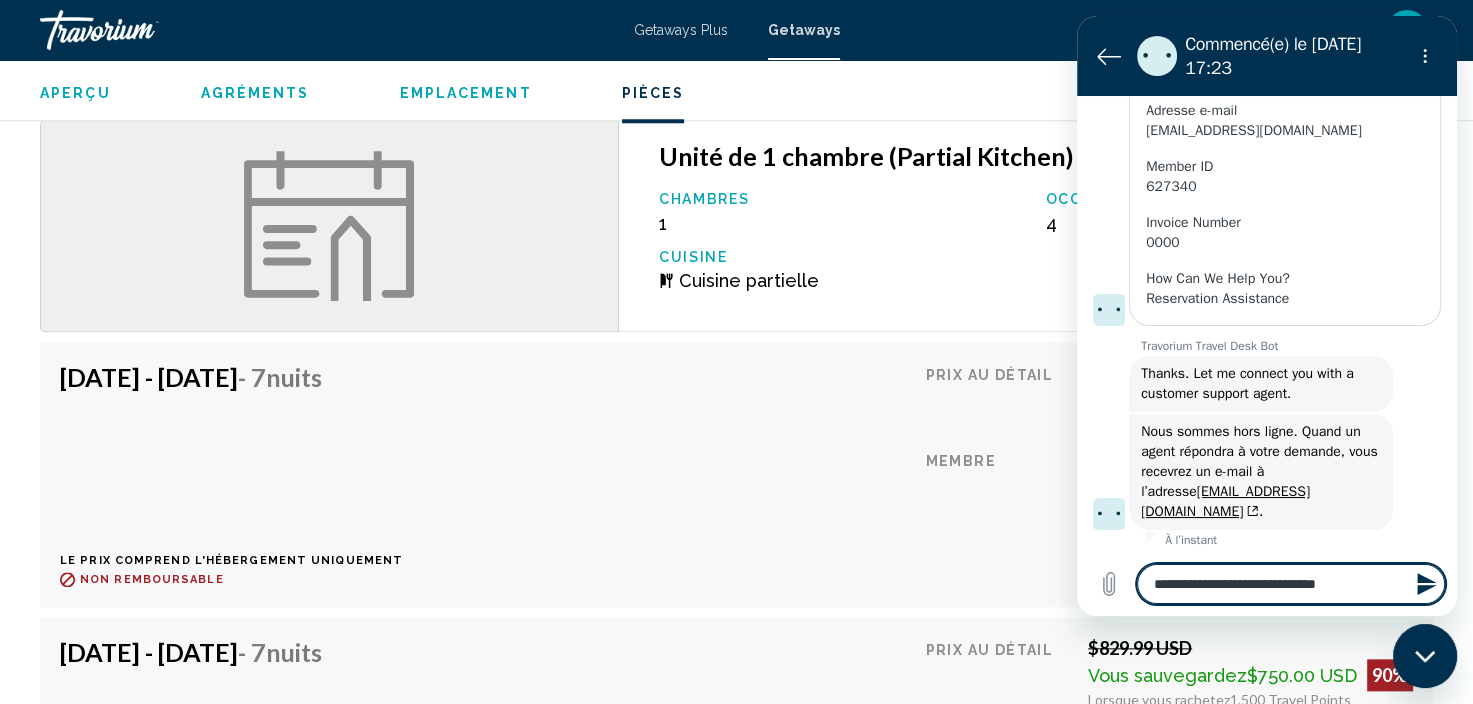 type on "**********" 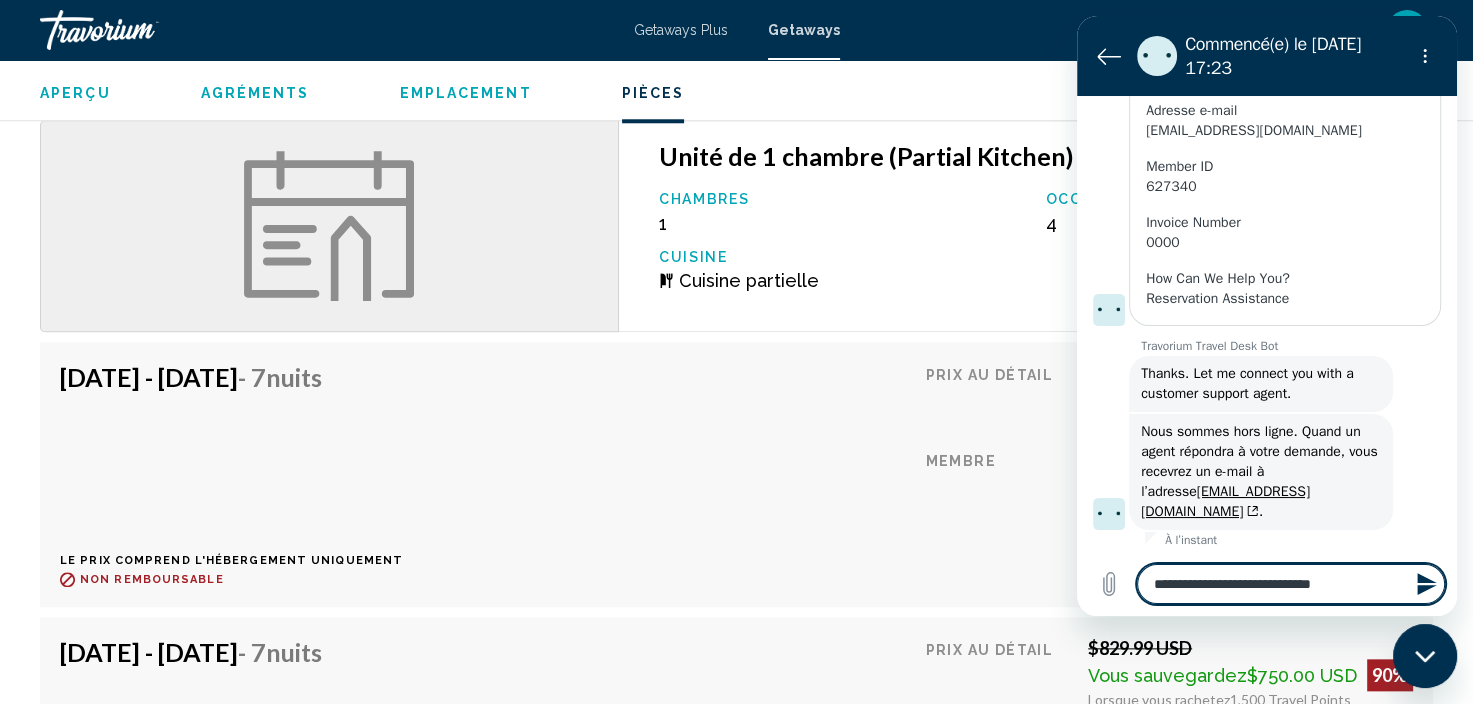type on "**********" 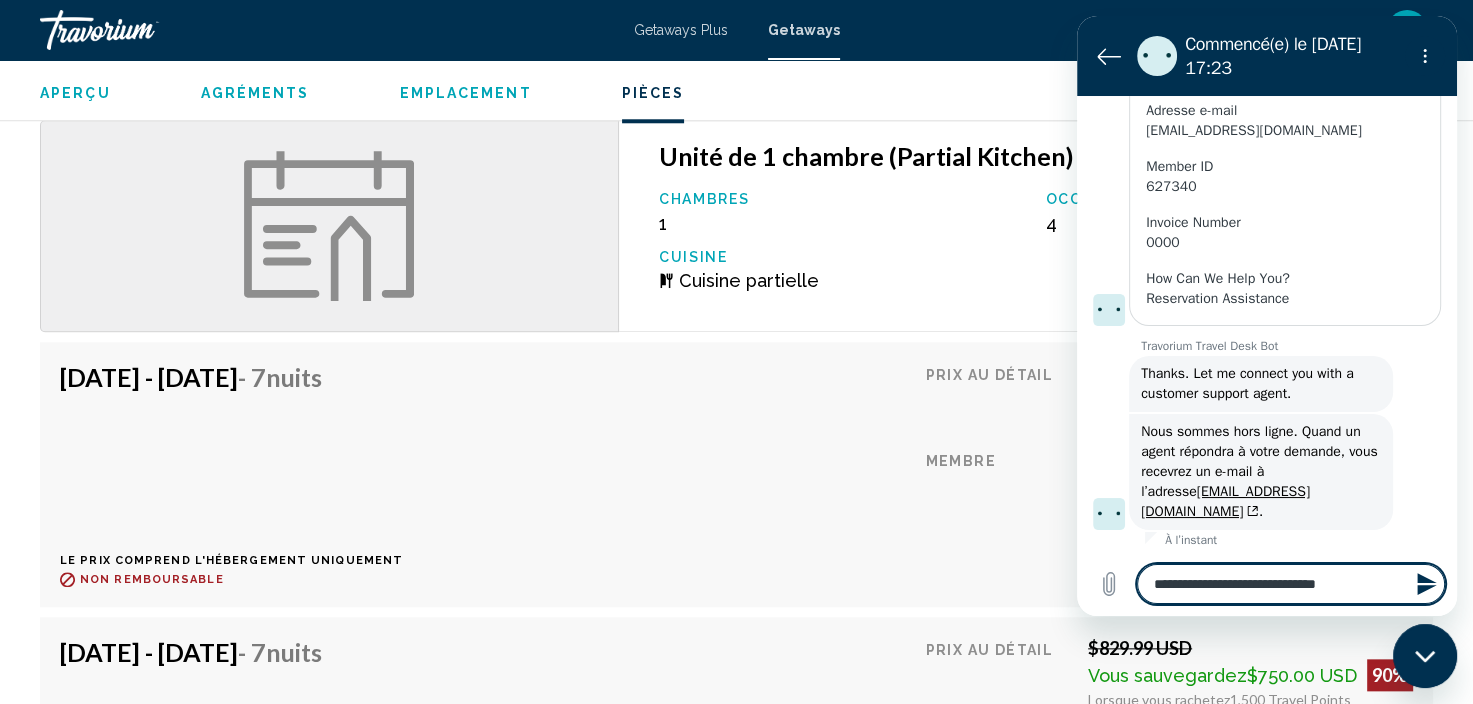 type on "**********" 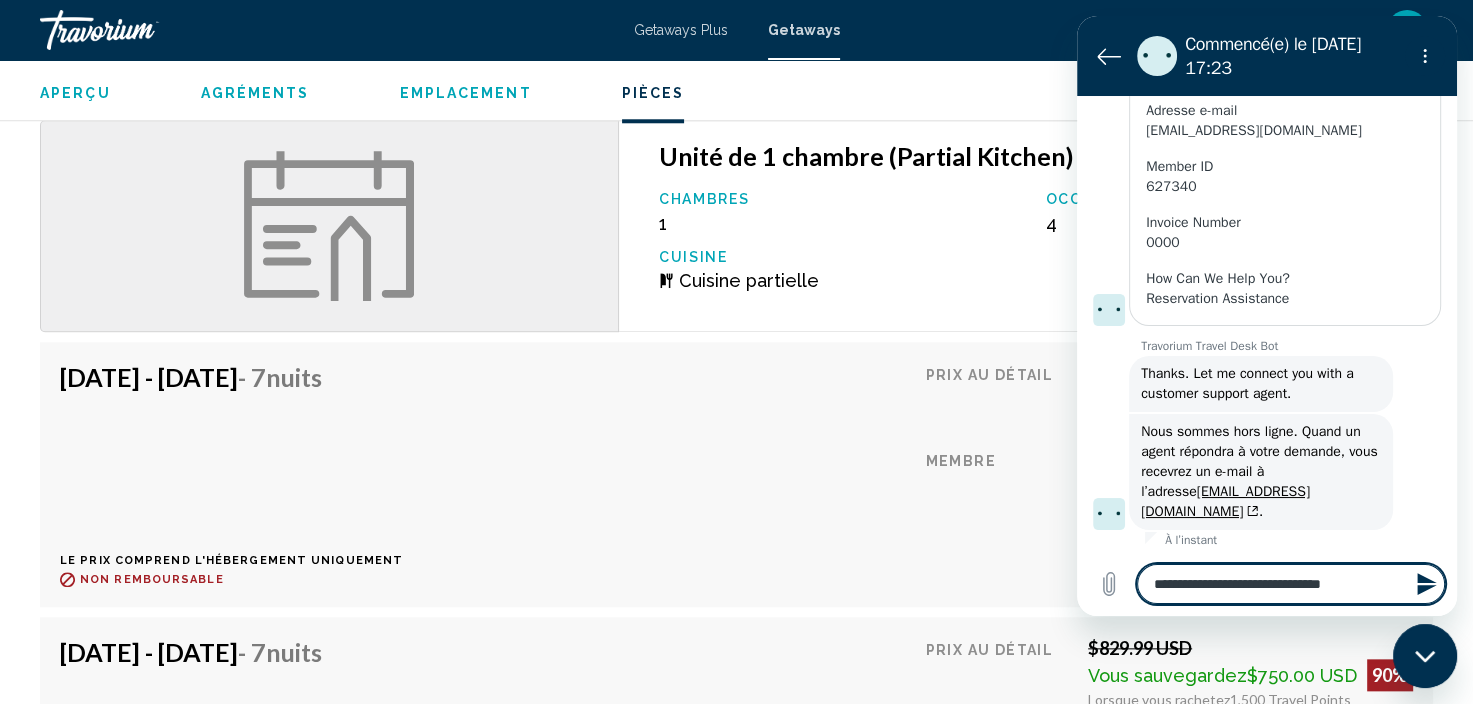 type on "**********" 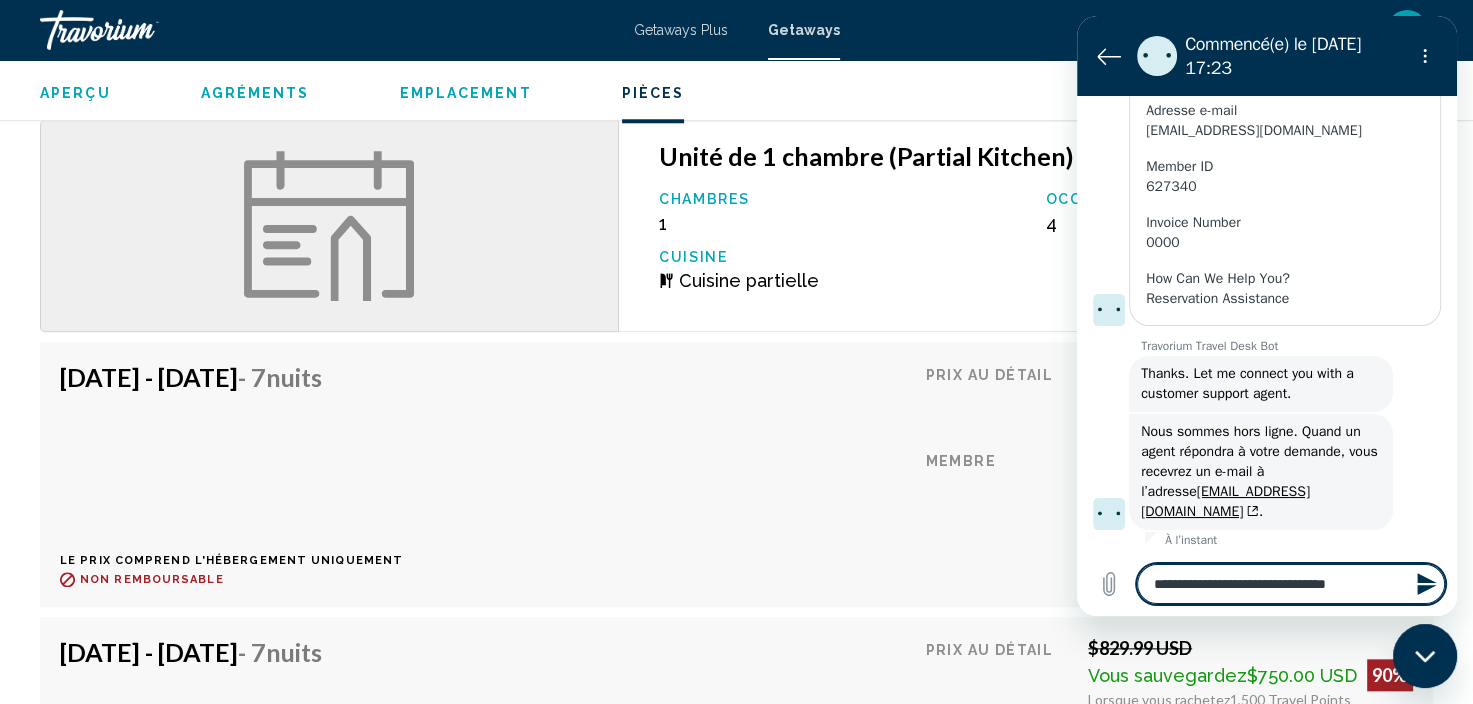 type on "**********" 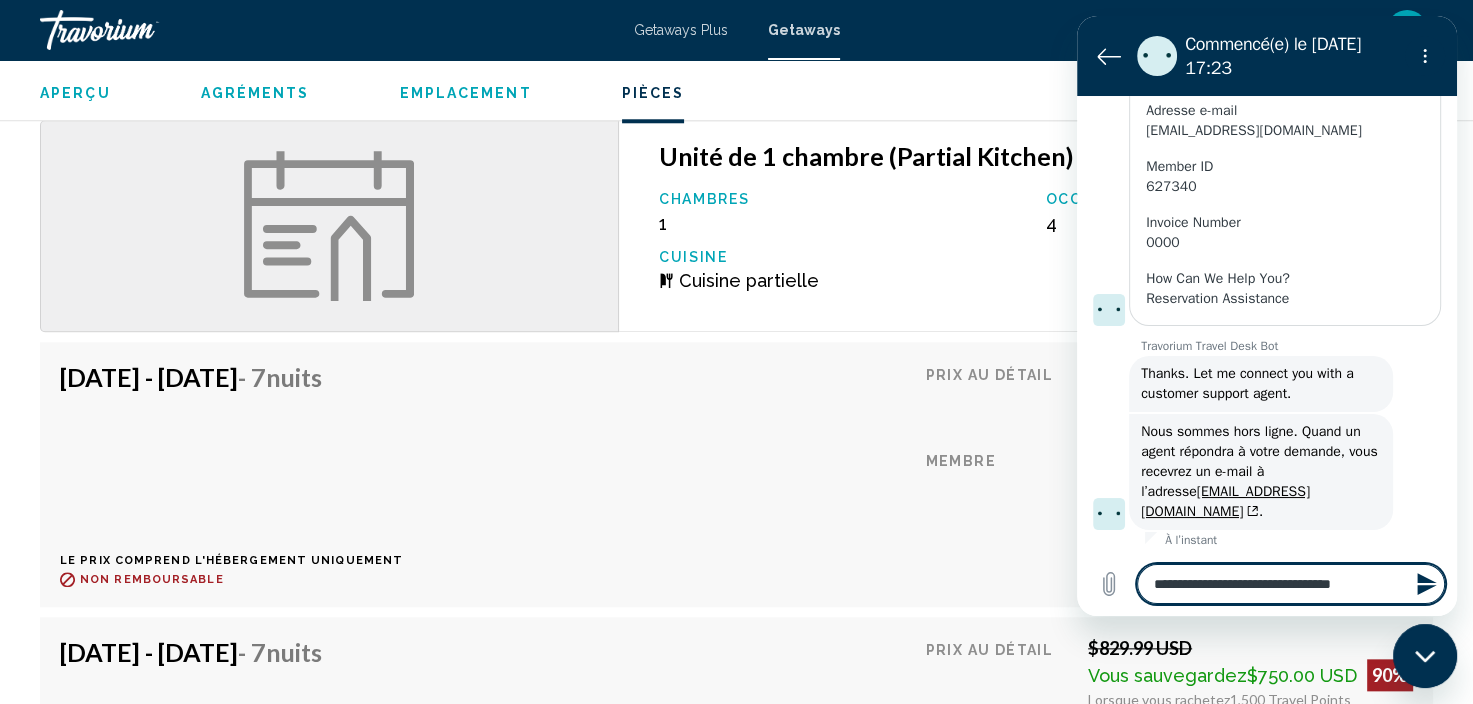 type on "**********" 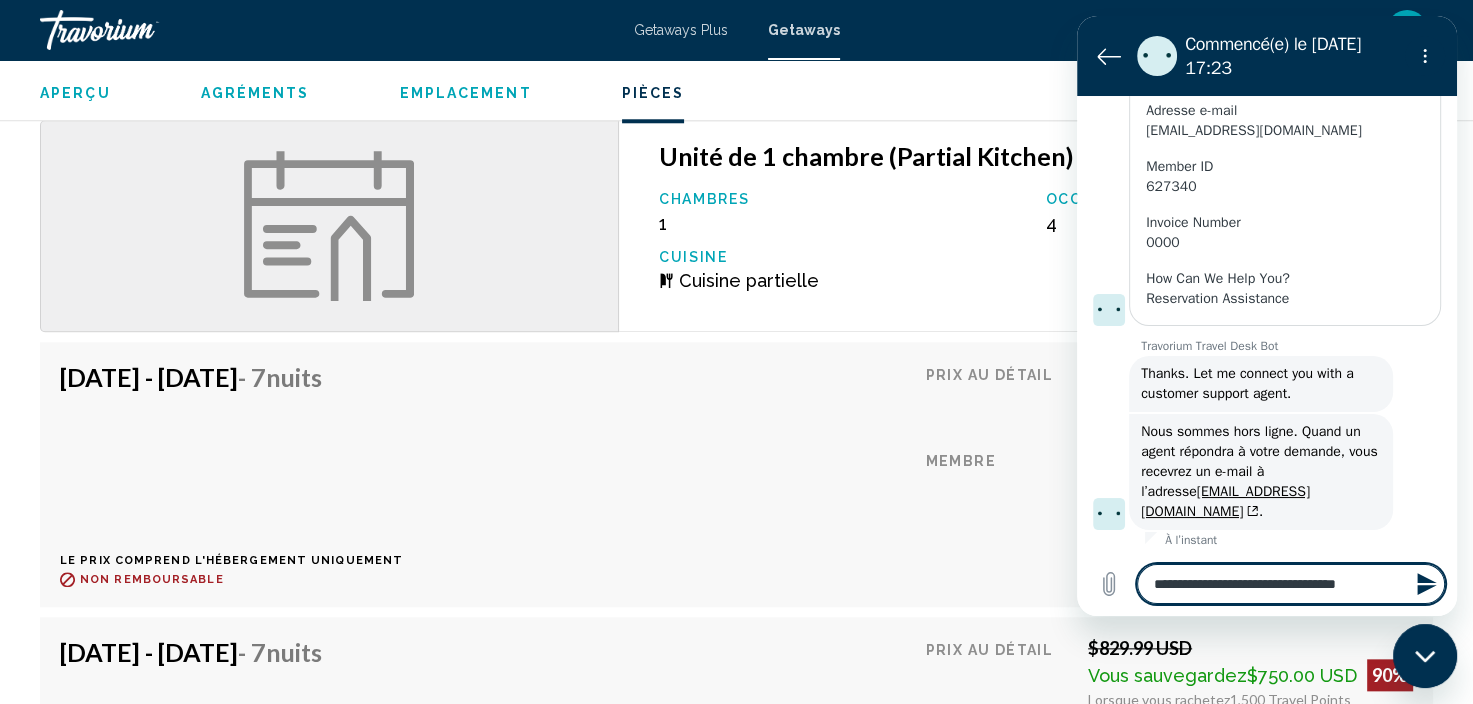 type on "**********" 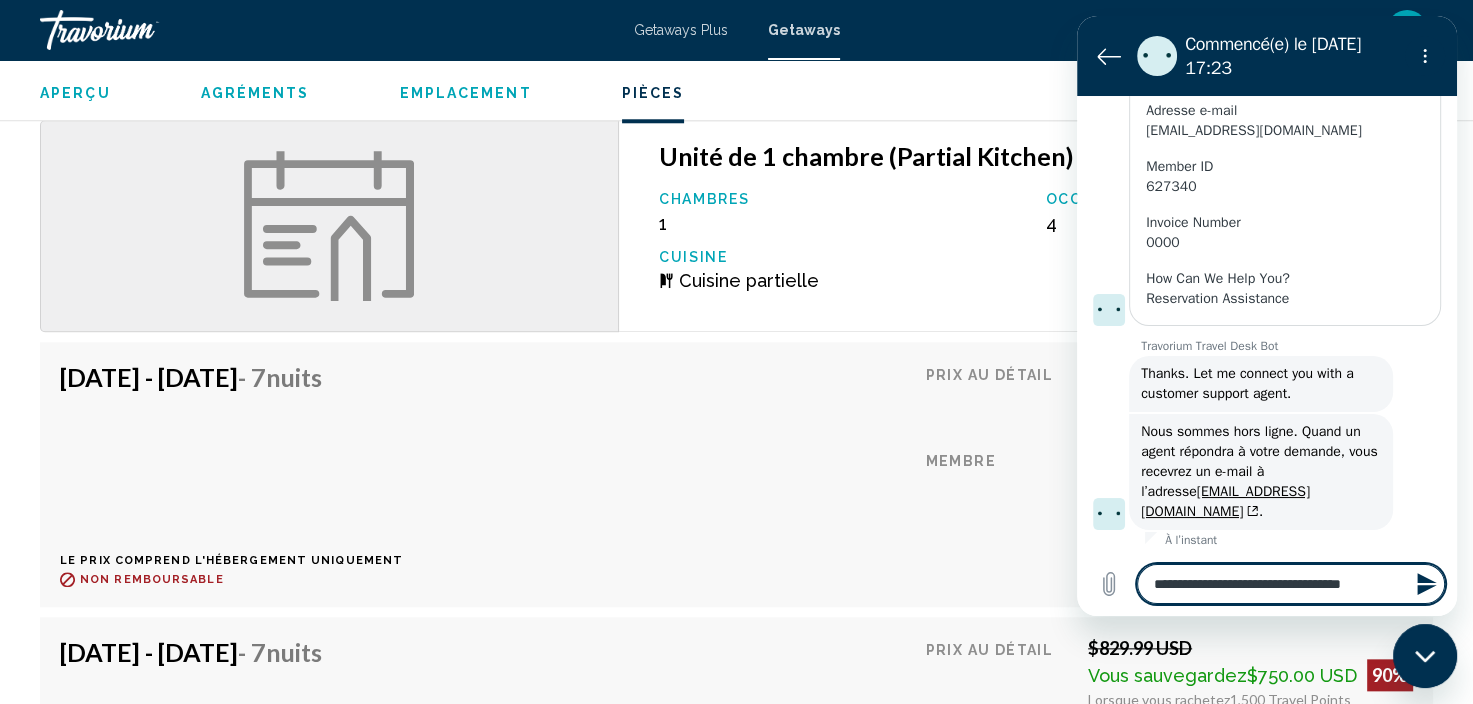 type on "**********" 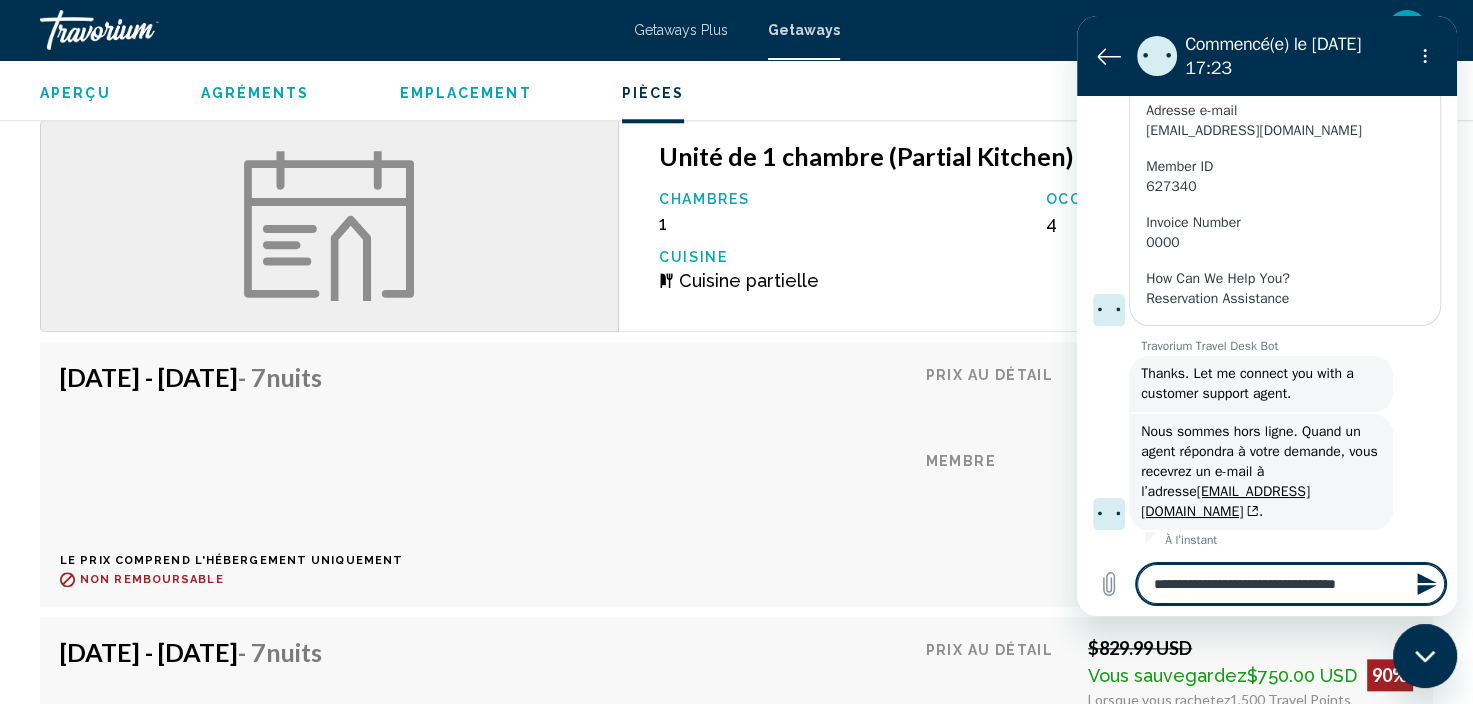 type on "**********" 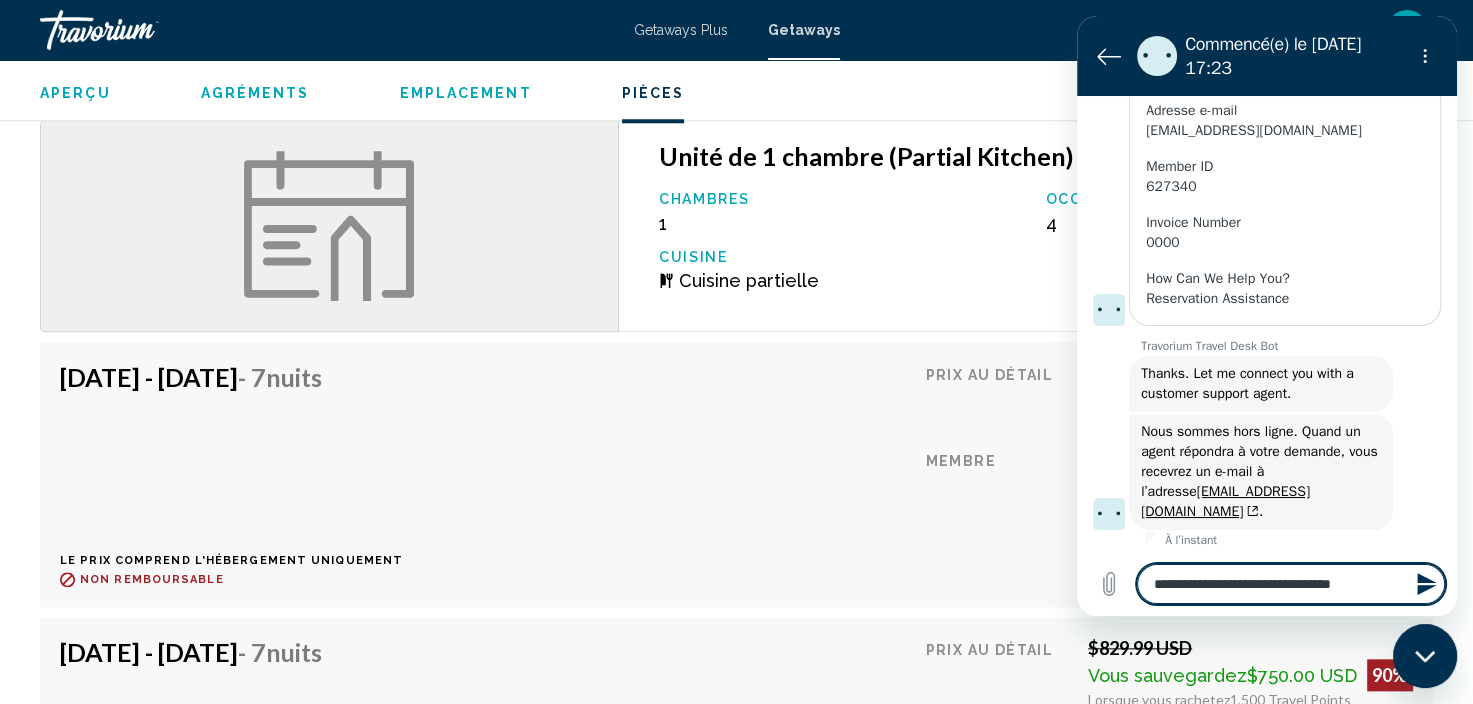 type on "**********" 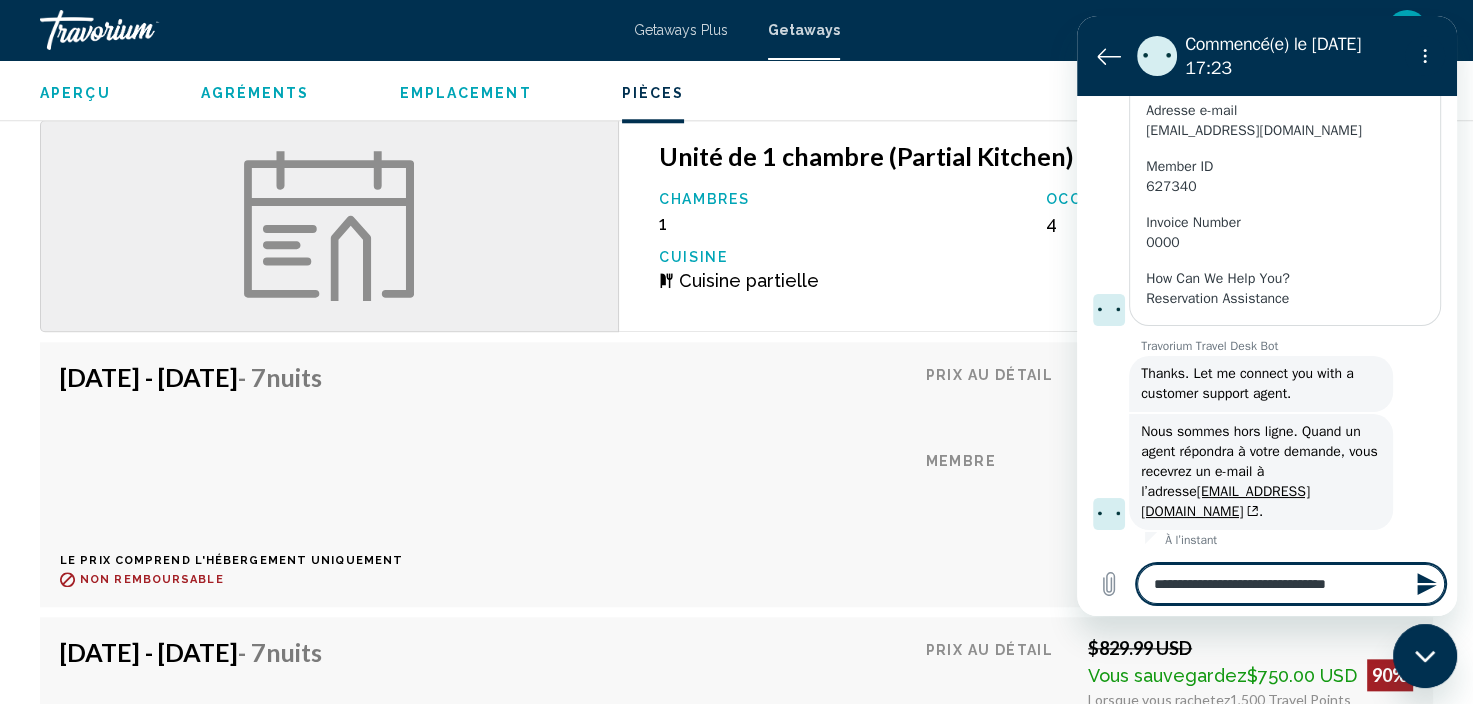 type on "**********" 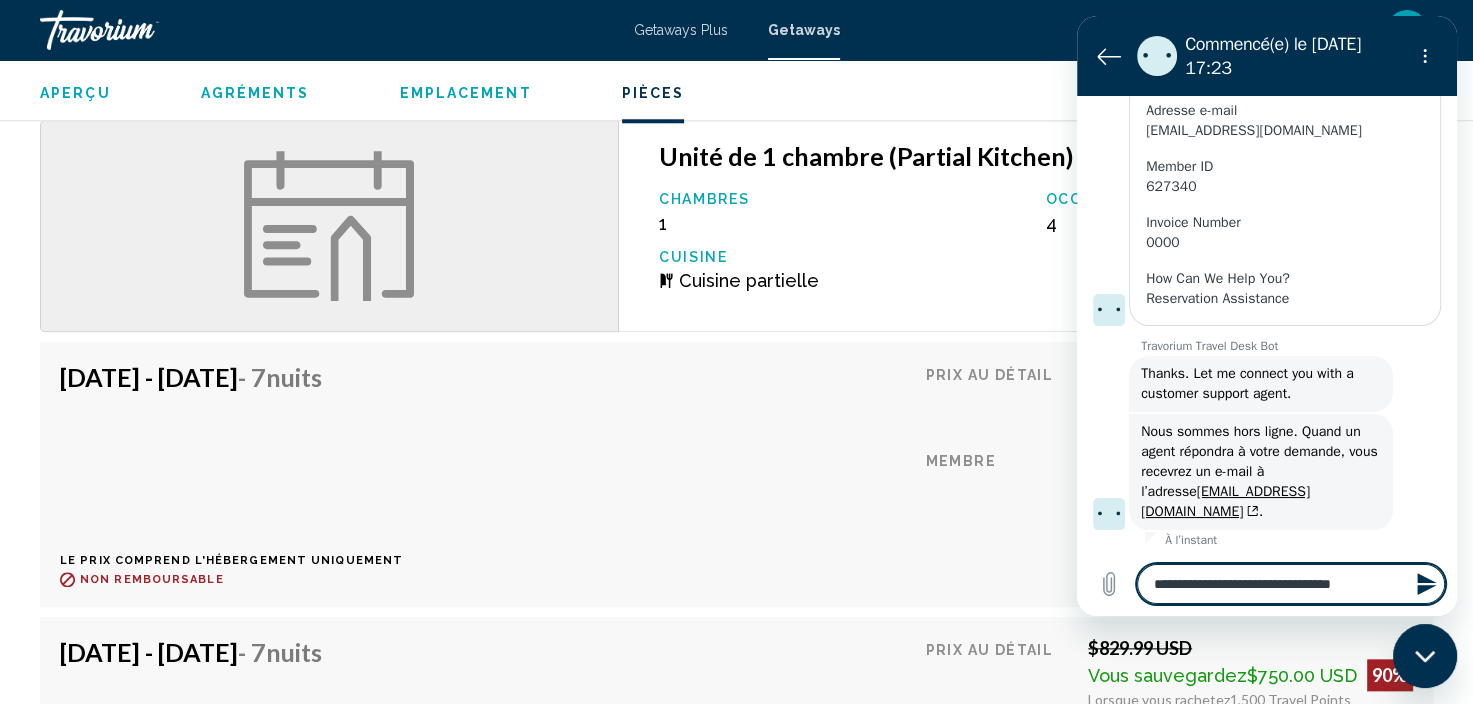 type on "**********" 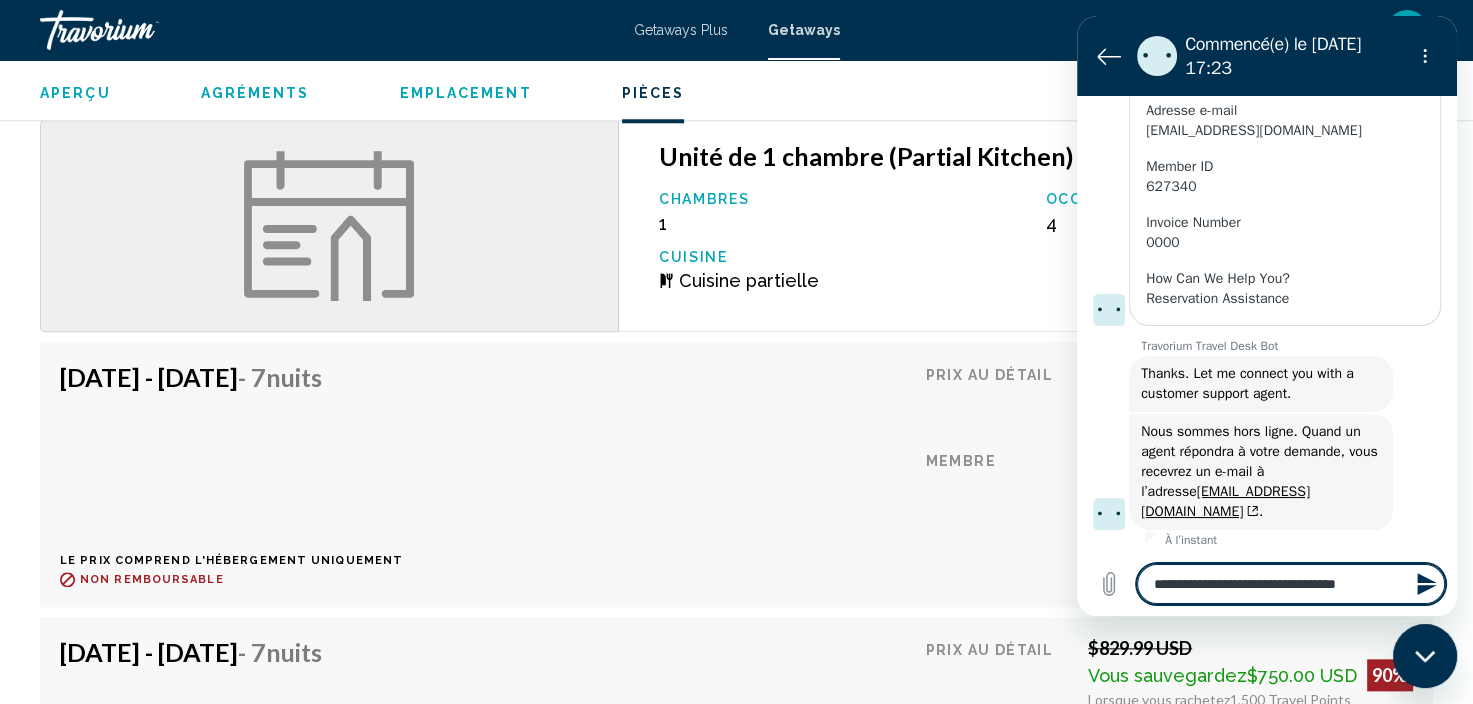type on "**********" 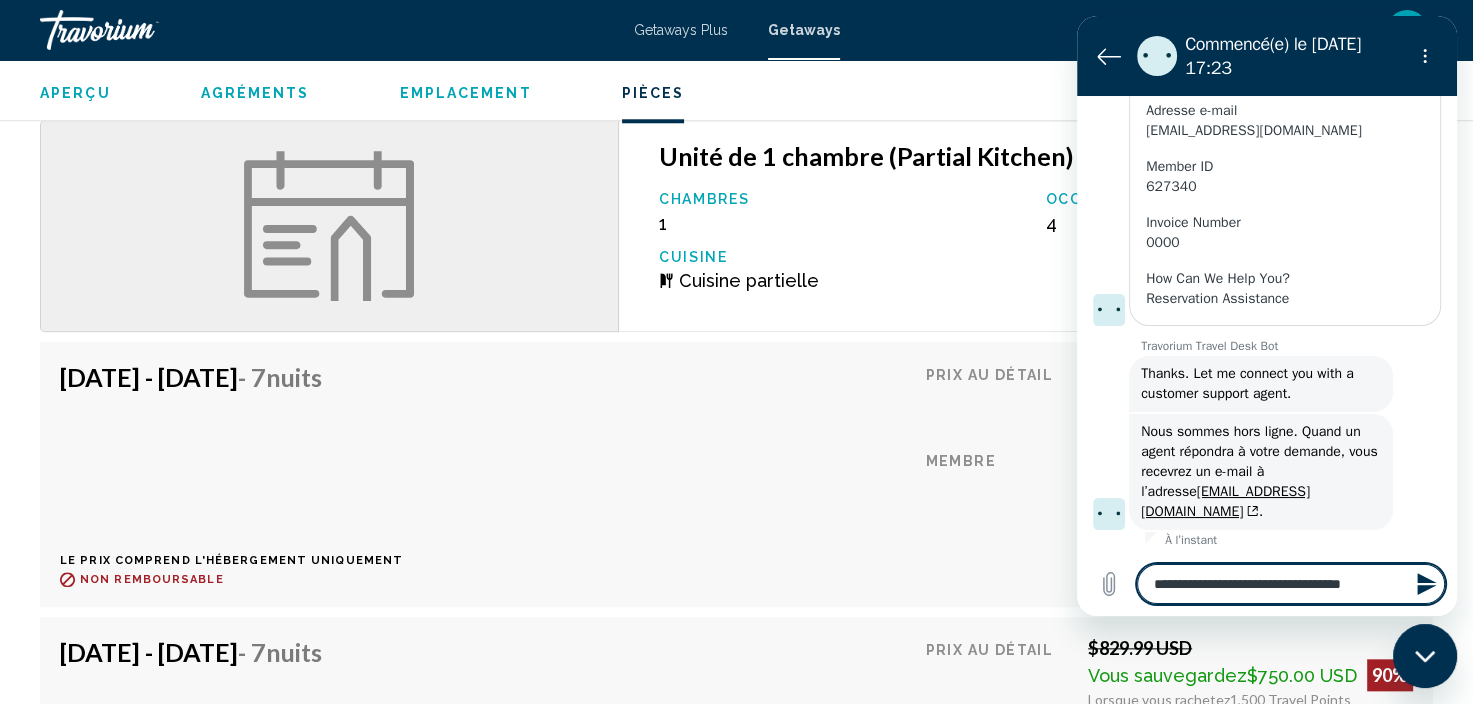 type on "**********" 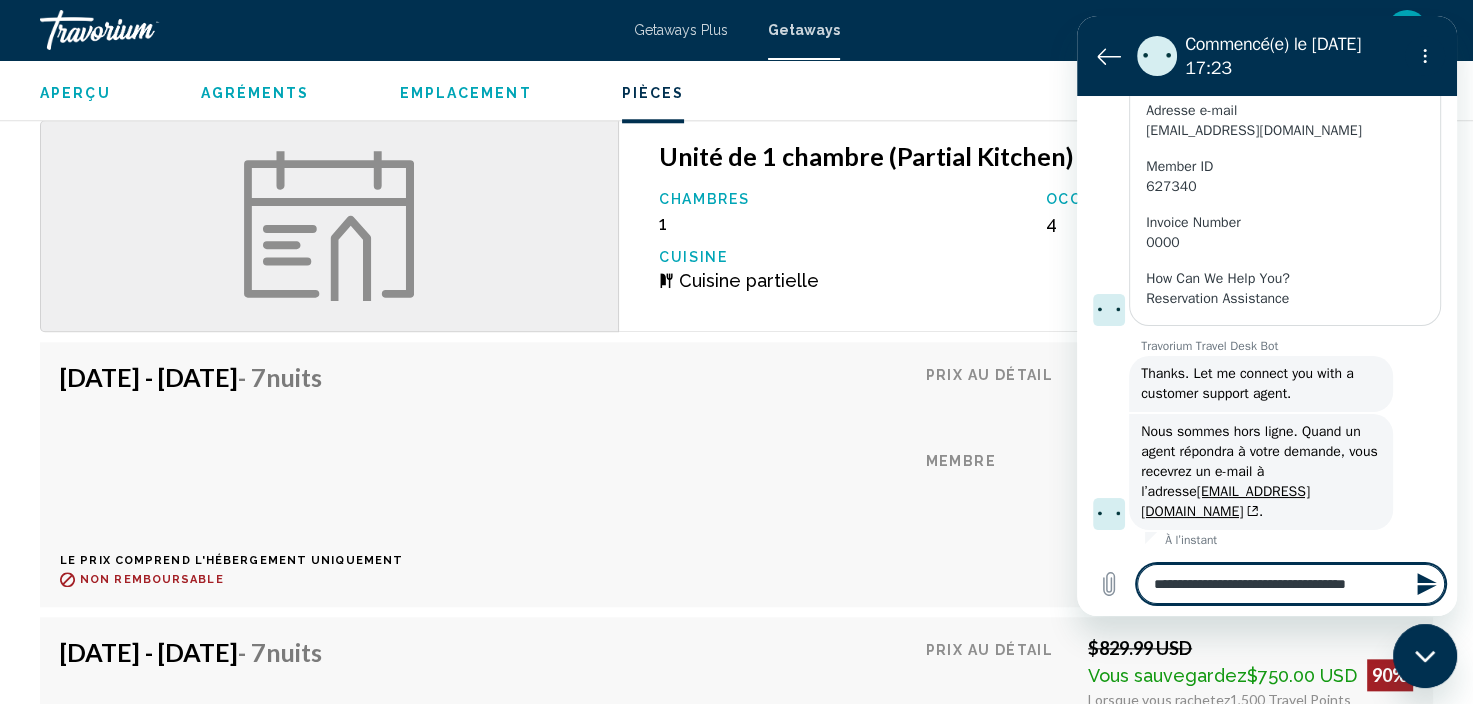 type on "**********" 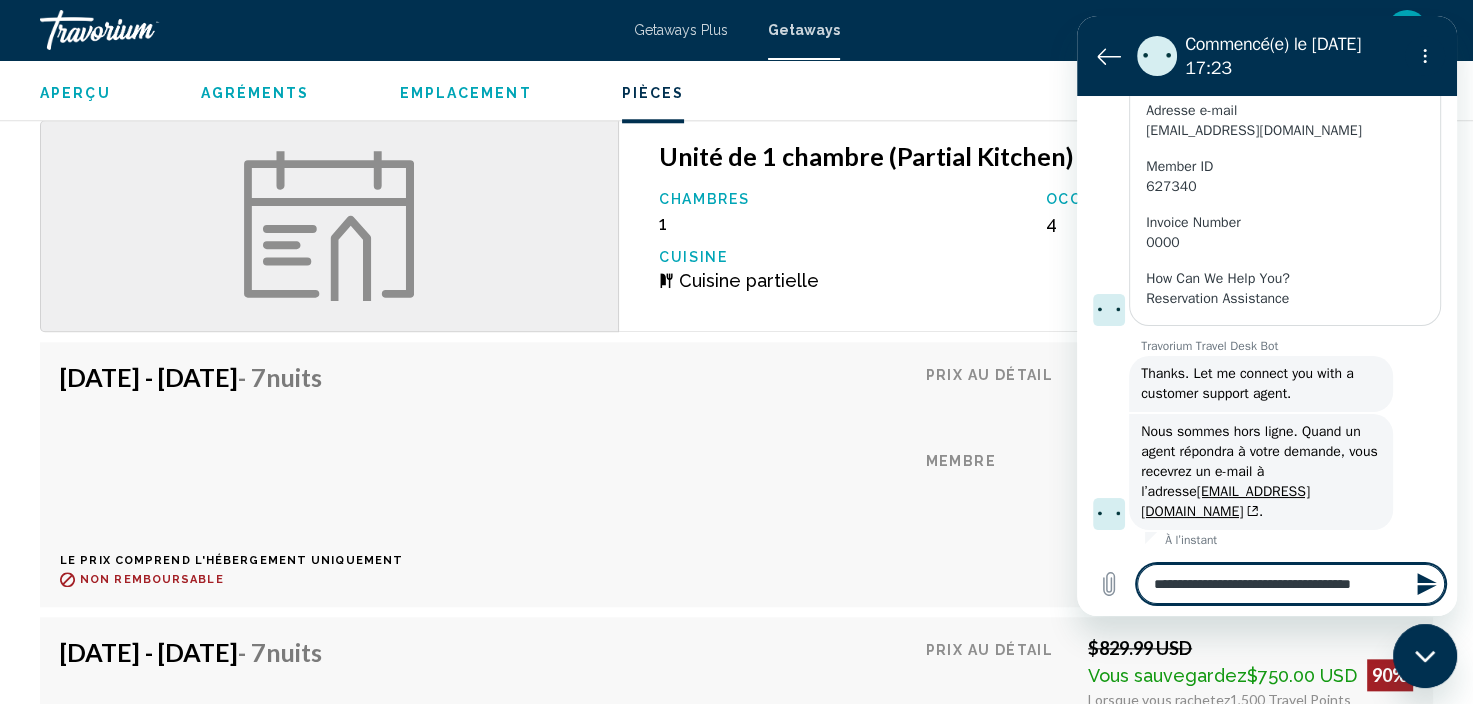 type on "**********" 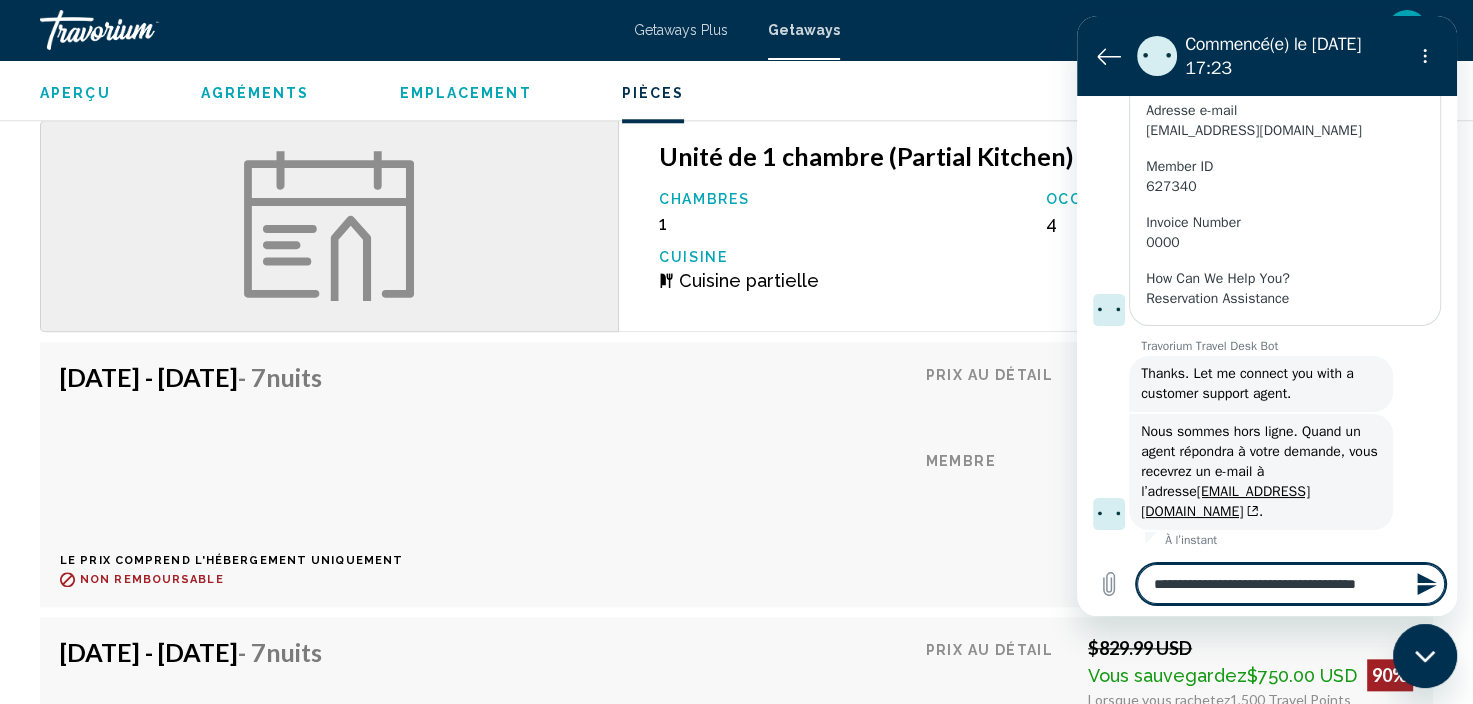 type on "**********" 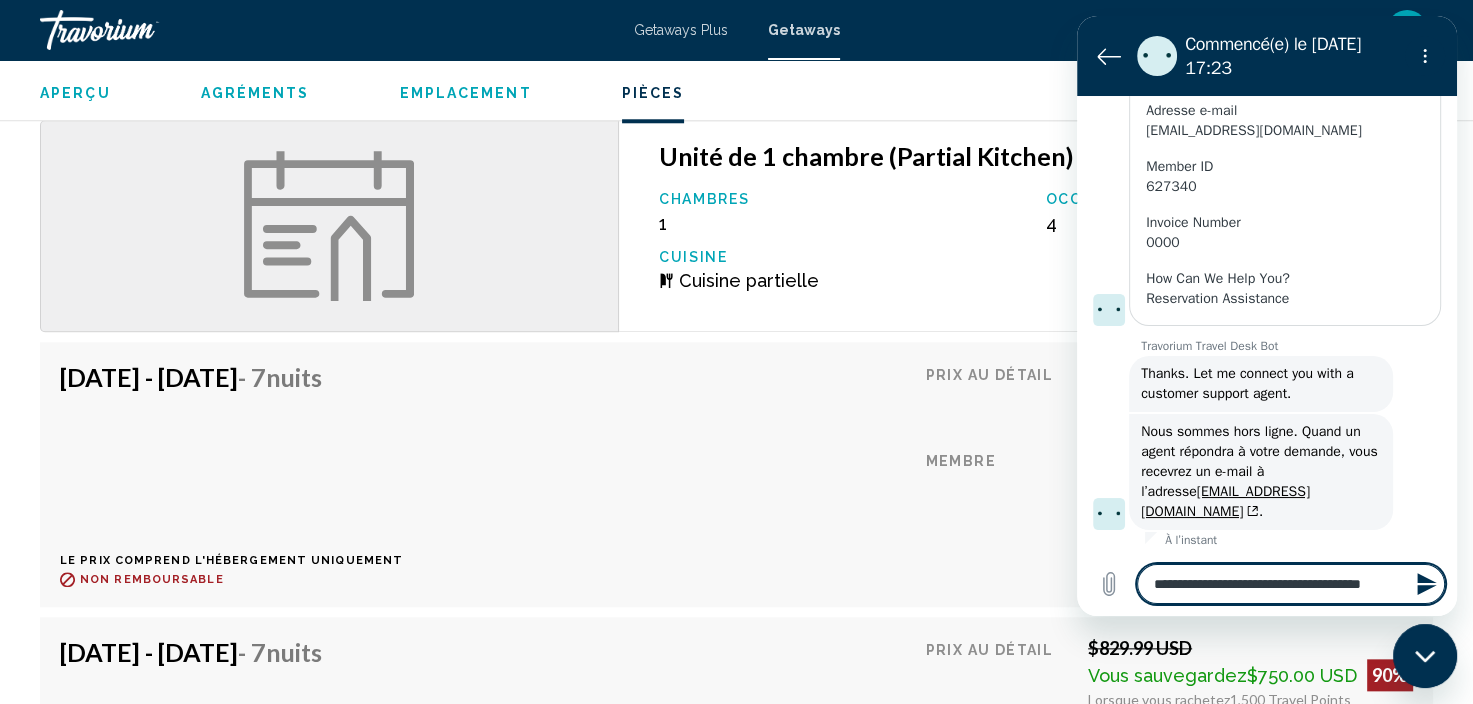 type on "**********" 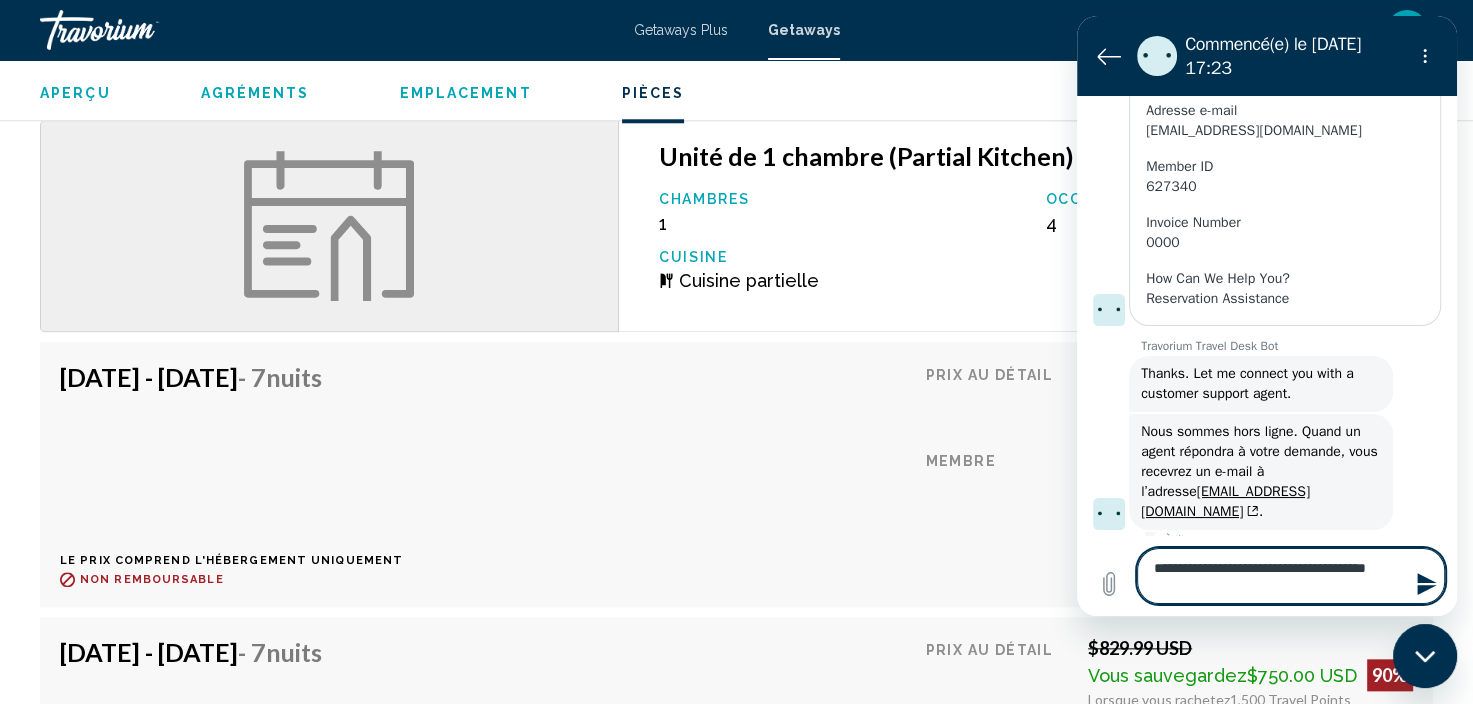 type on "**********" 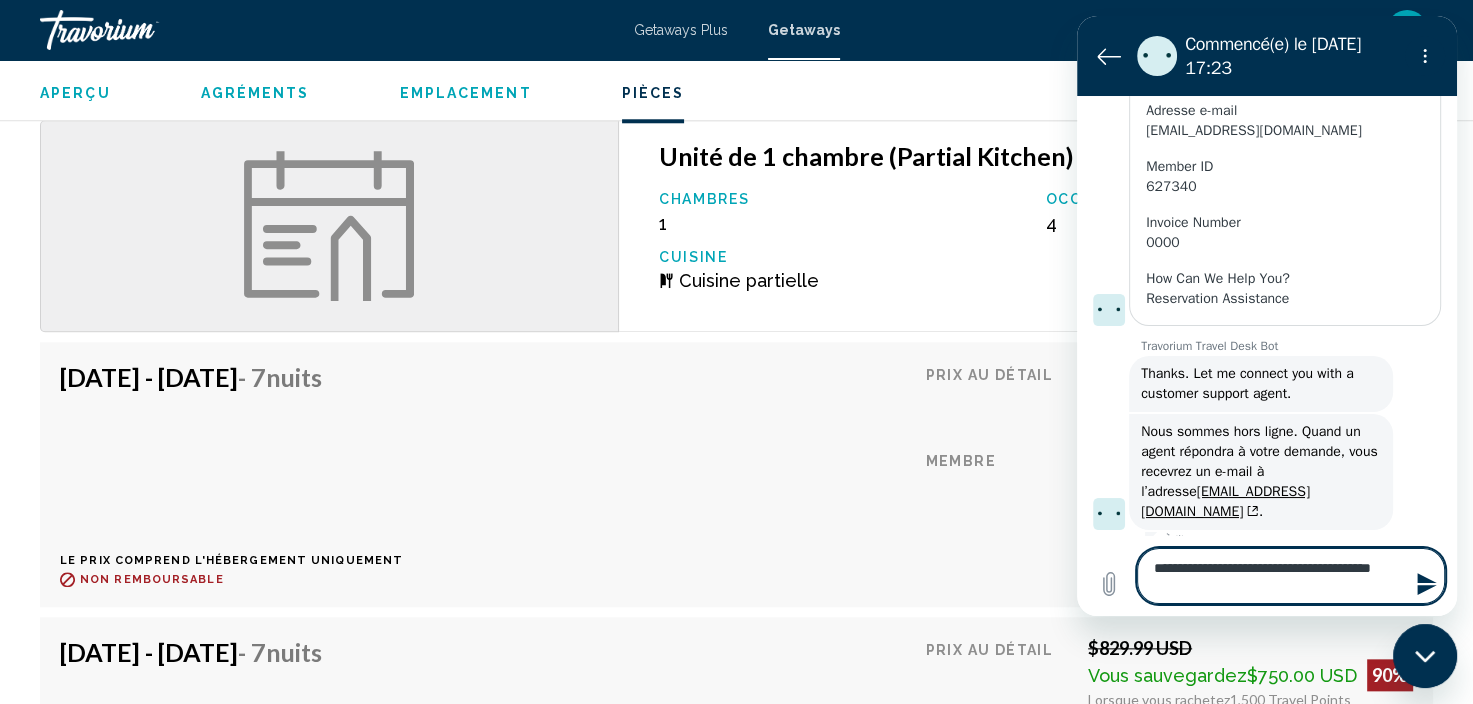type on "**********" 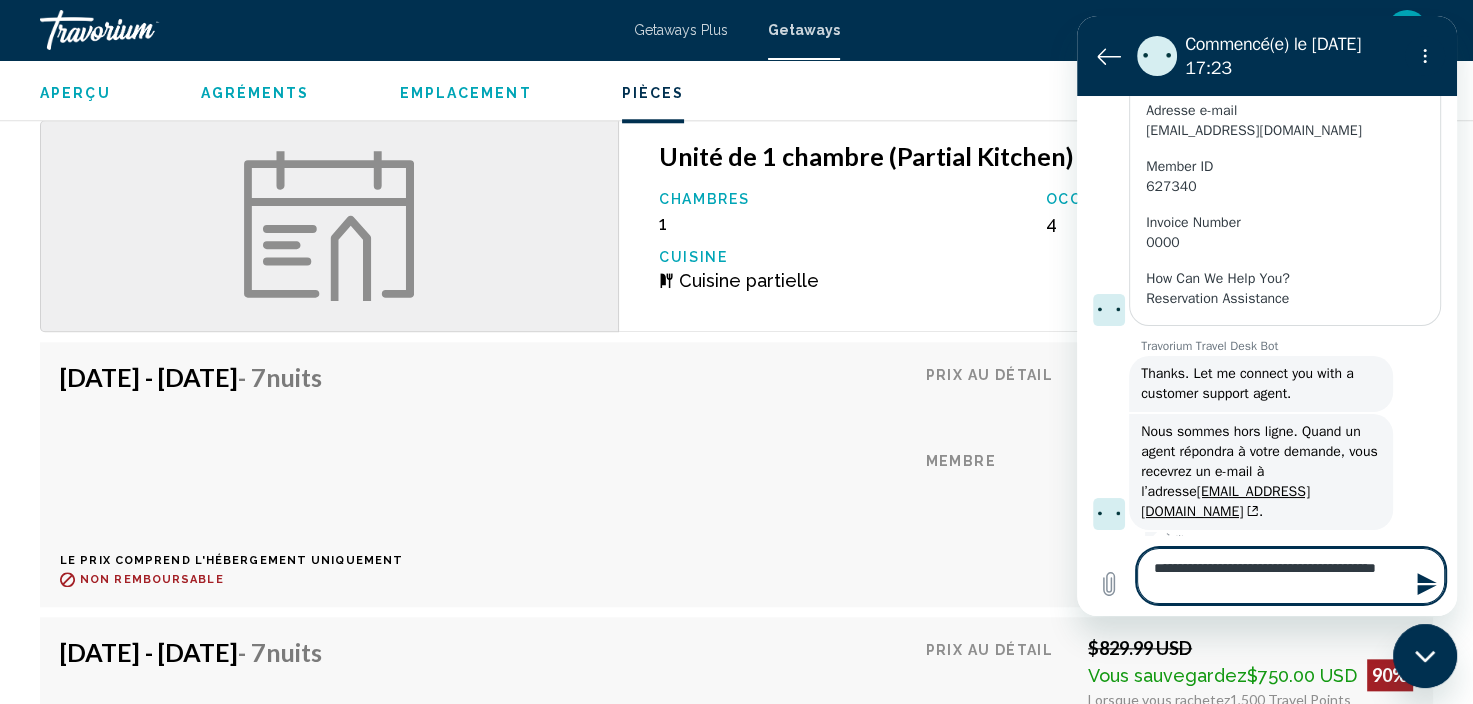 type on "**********" 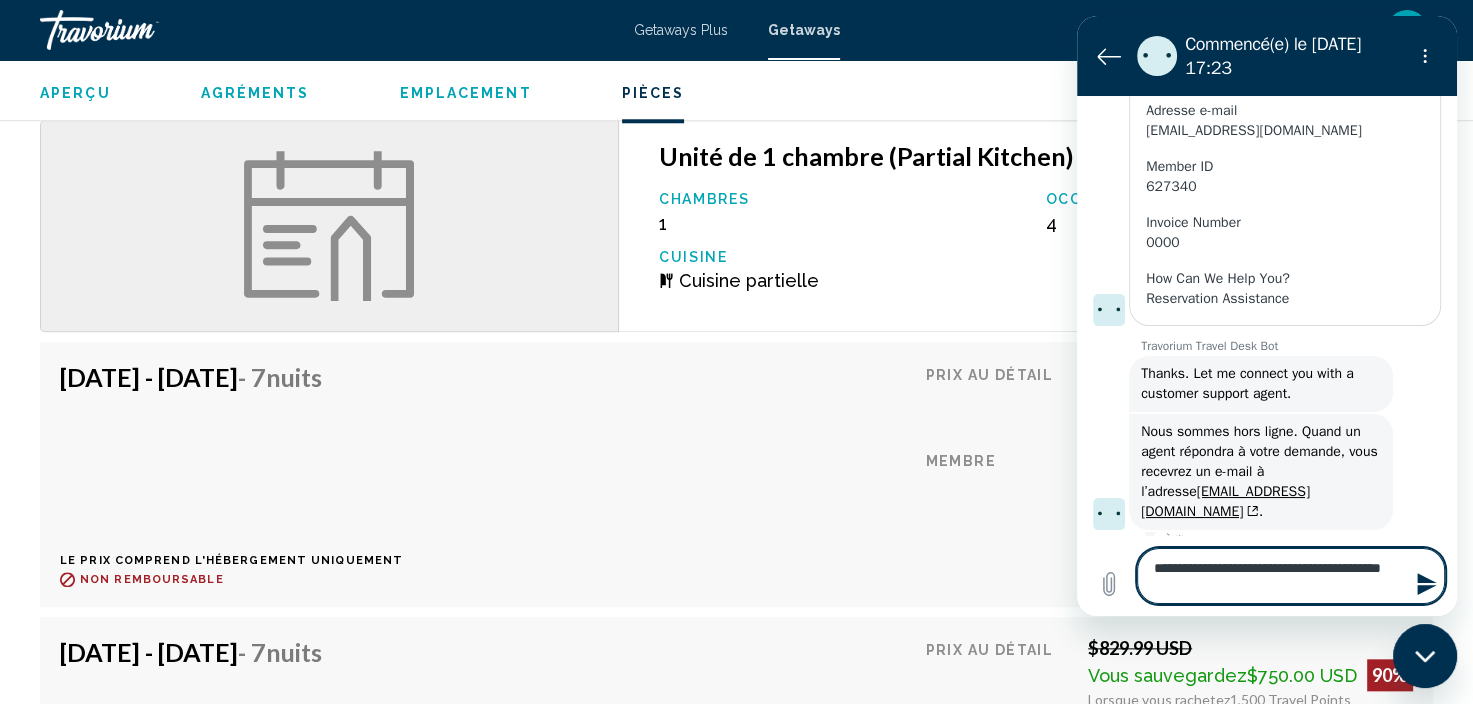 type on "**********" 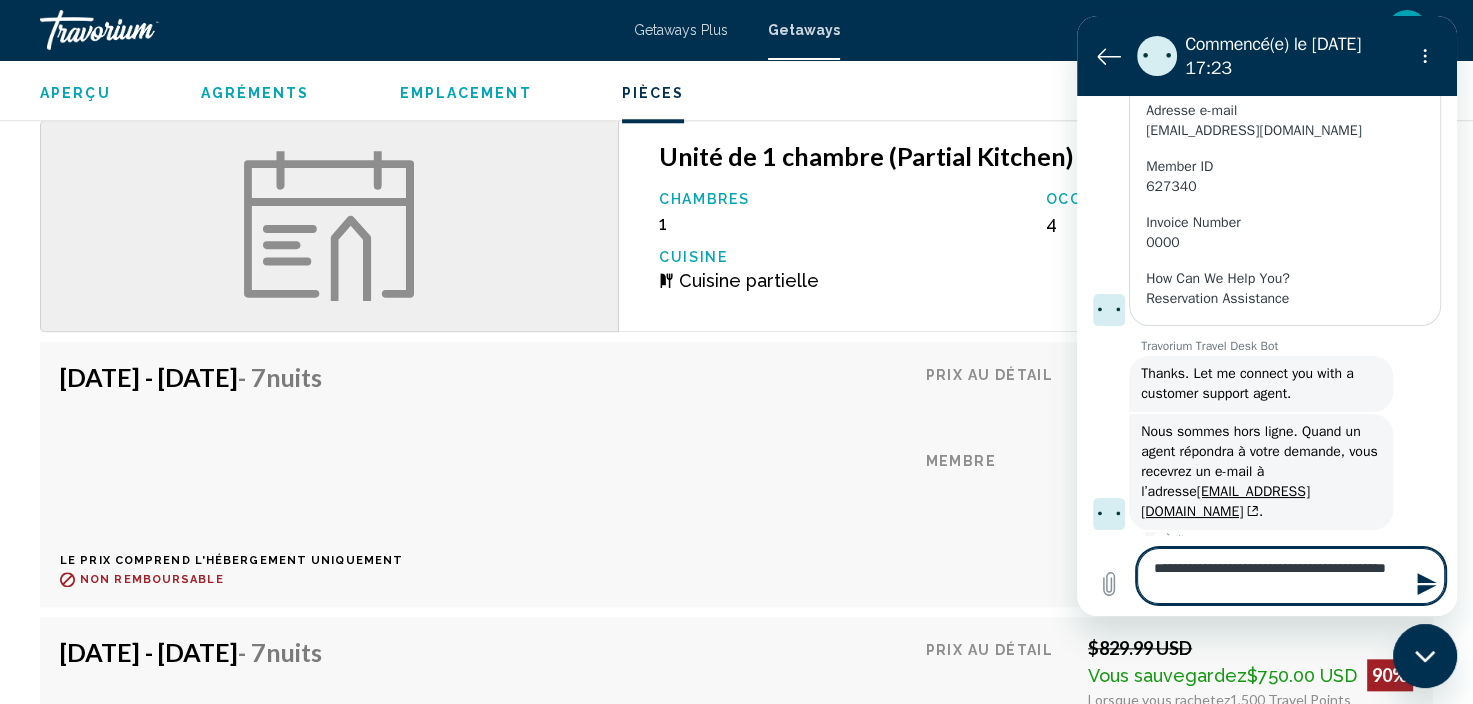 type on "**********" 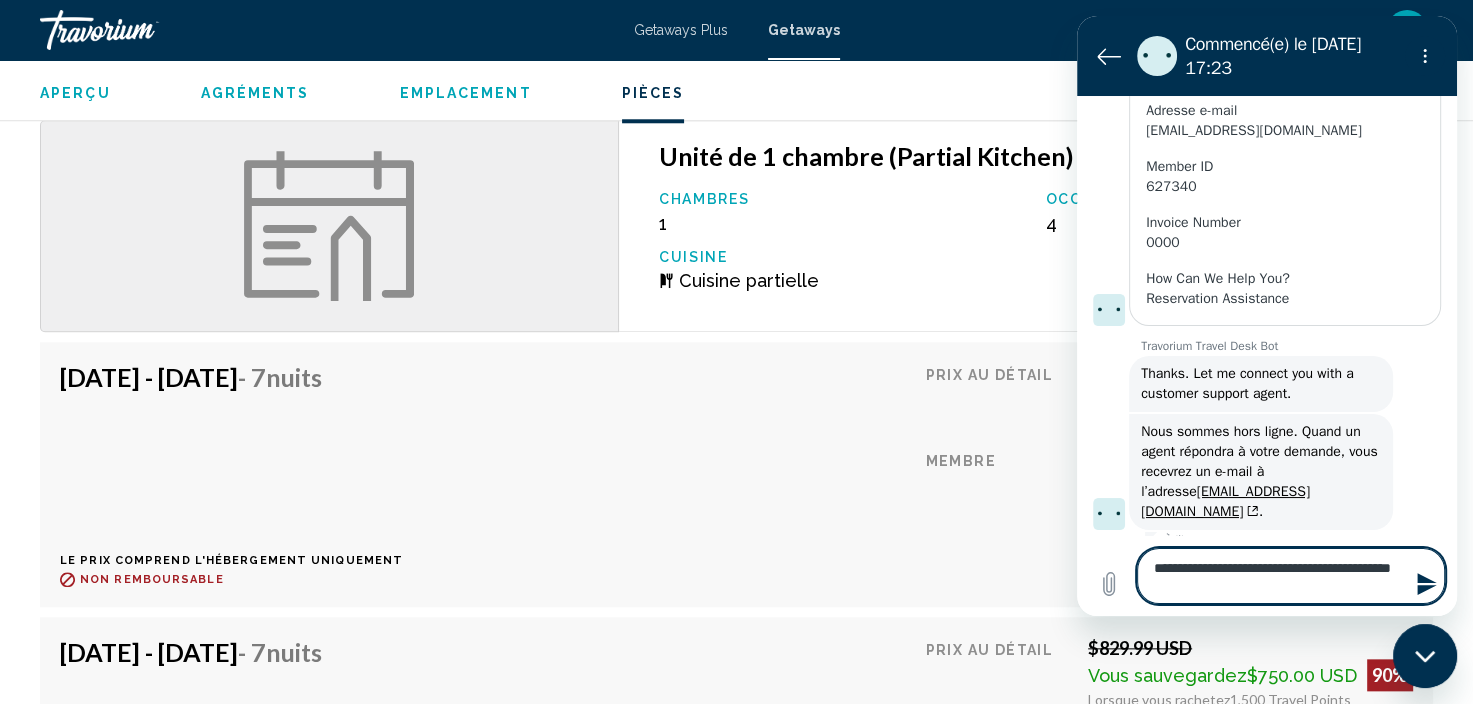 type on "**********" 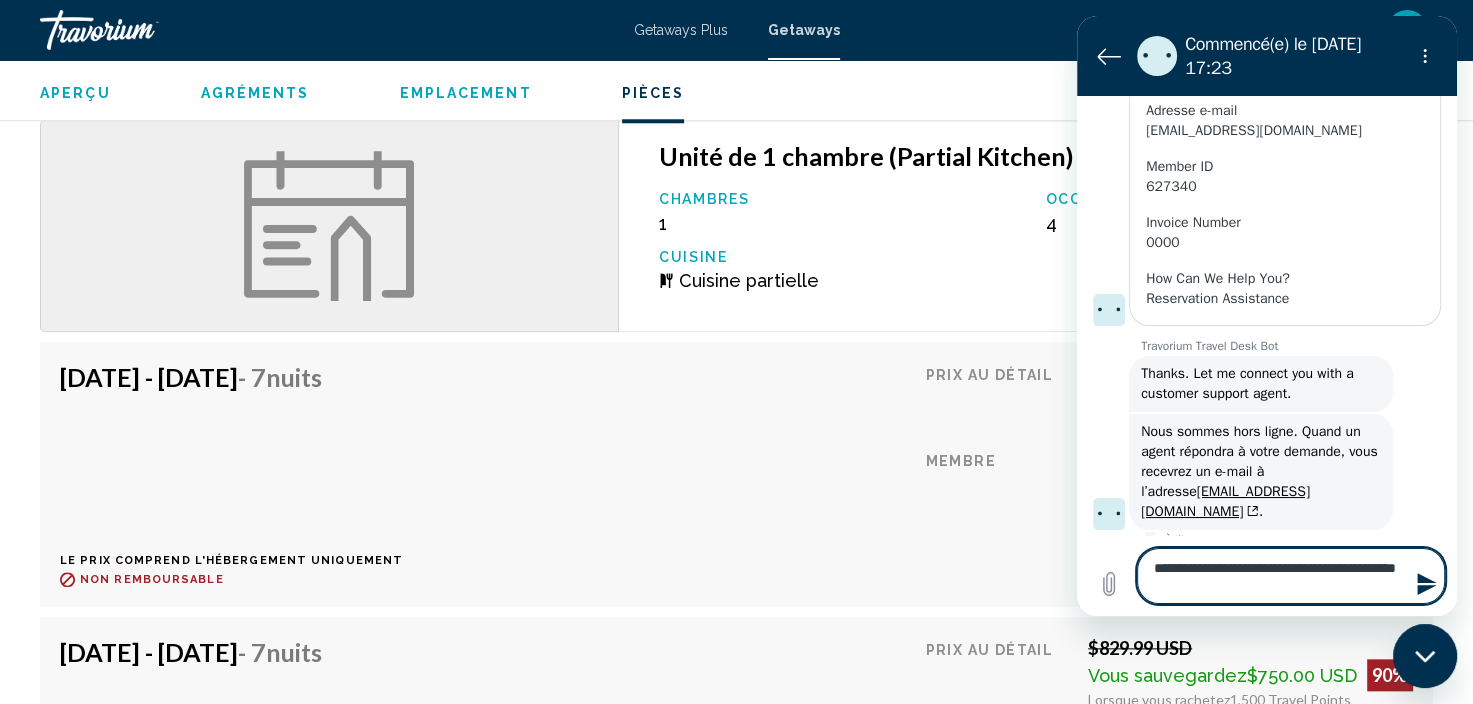 type on "**********" 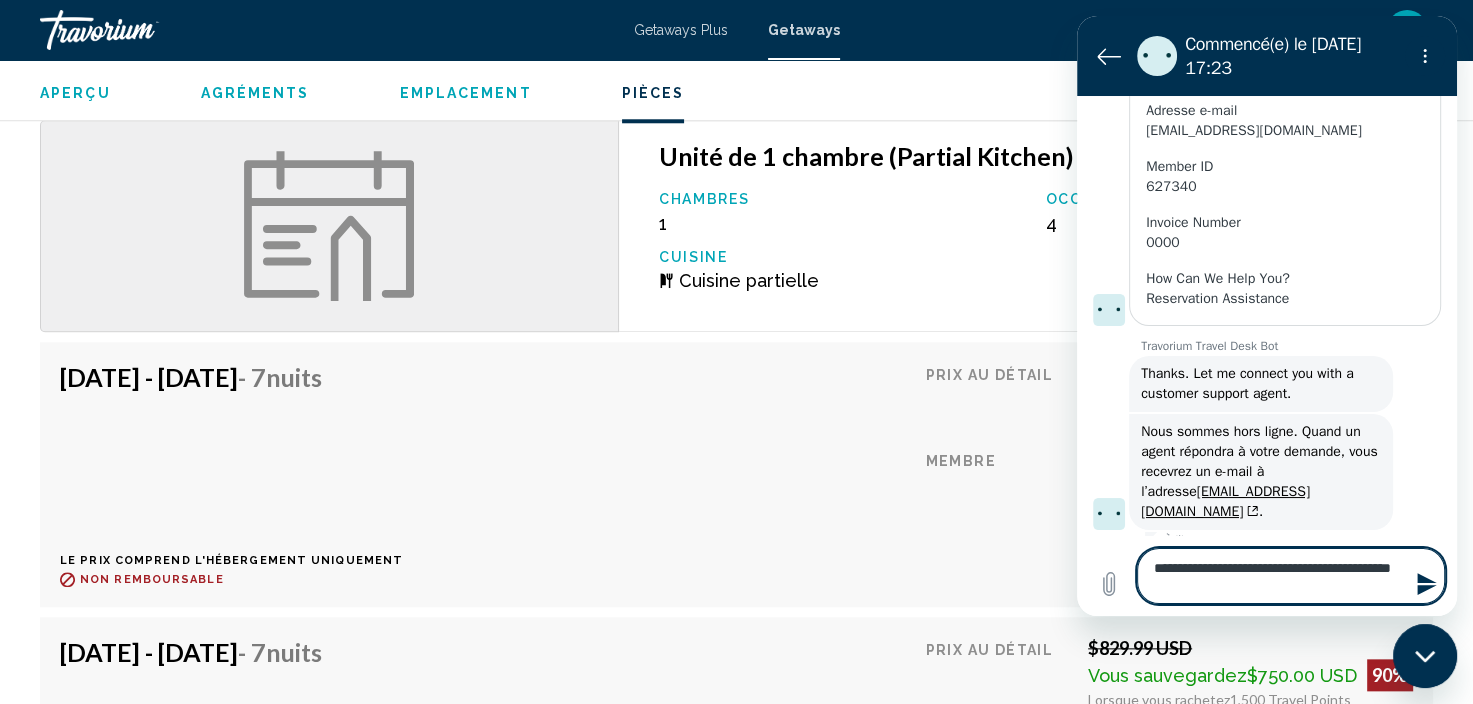 type on "**********" 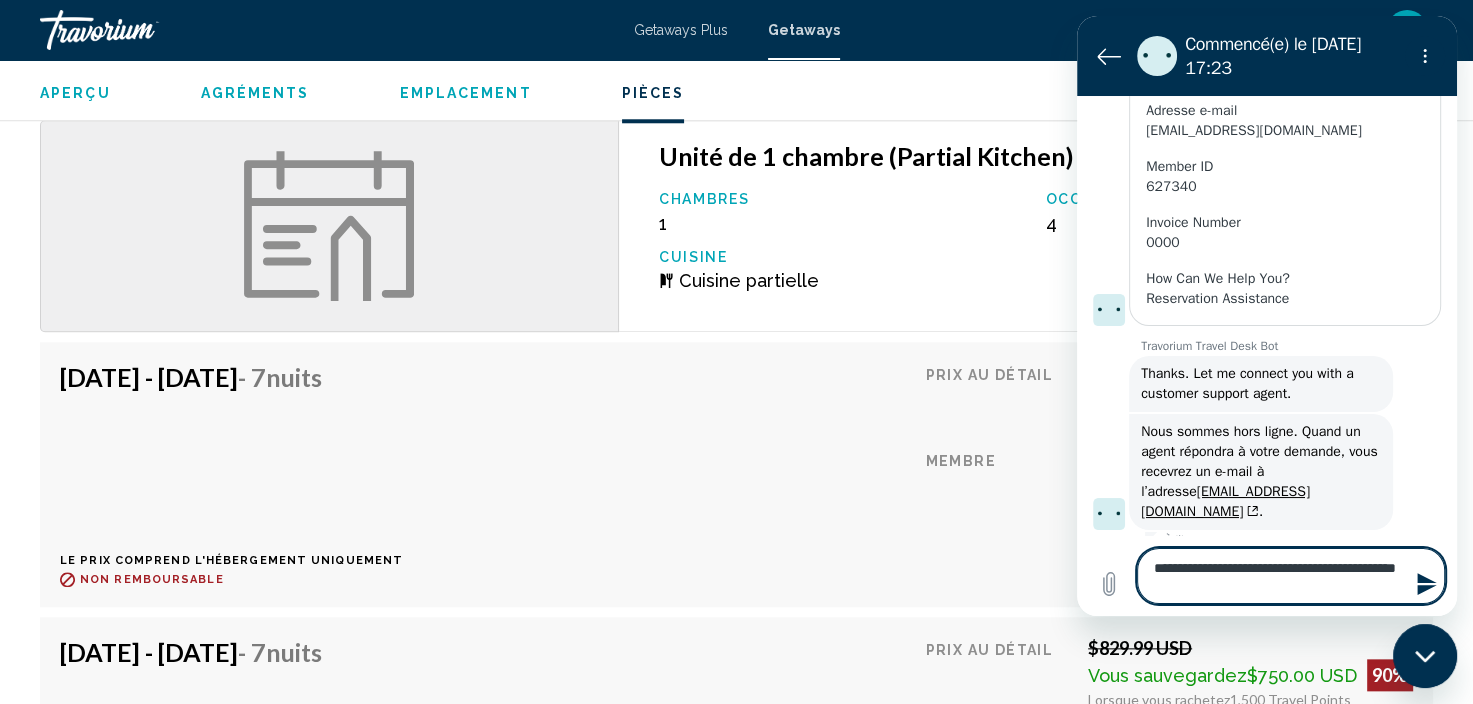 type on "**********" 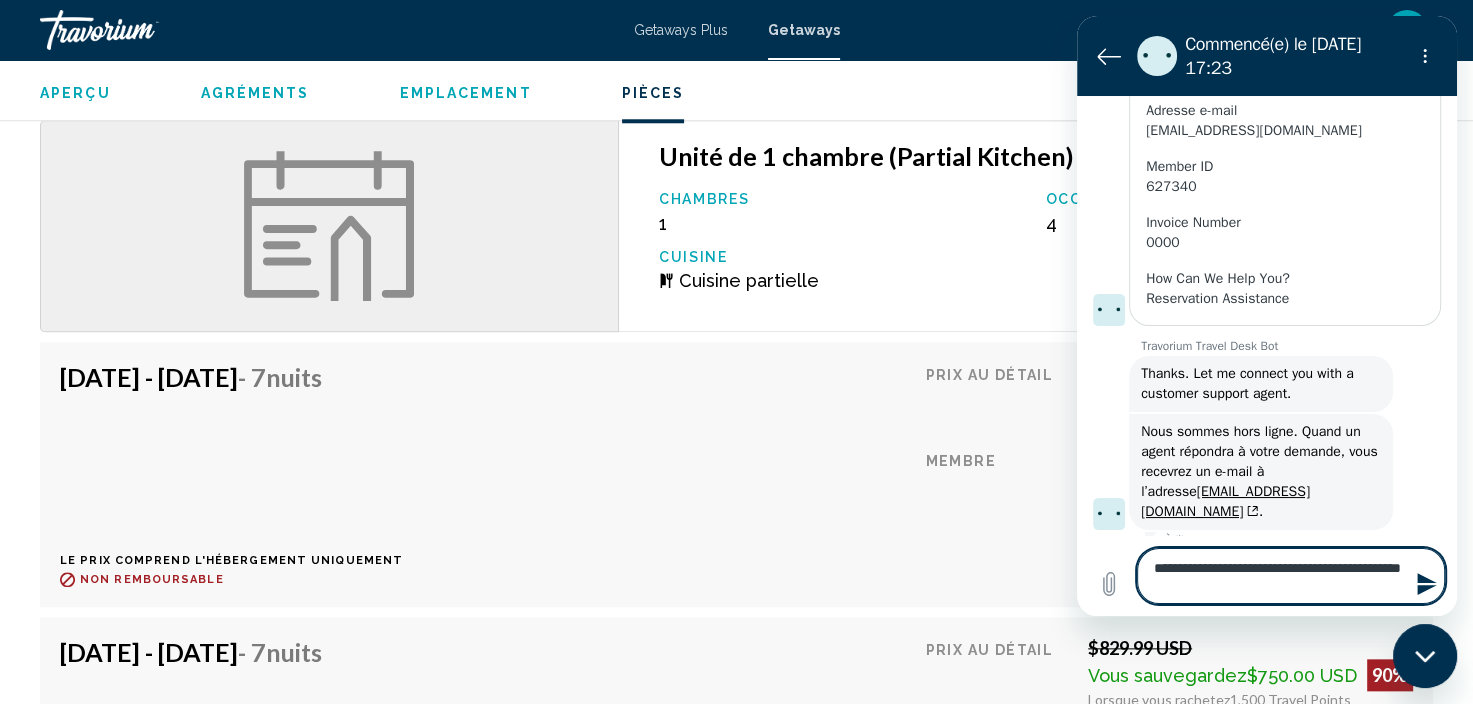 type on "**********" 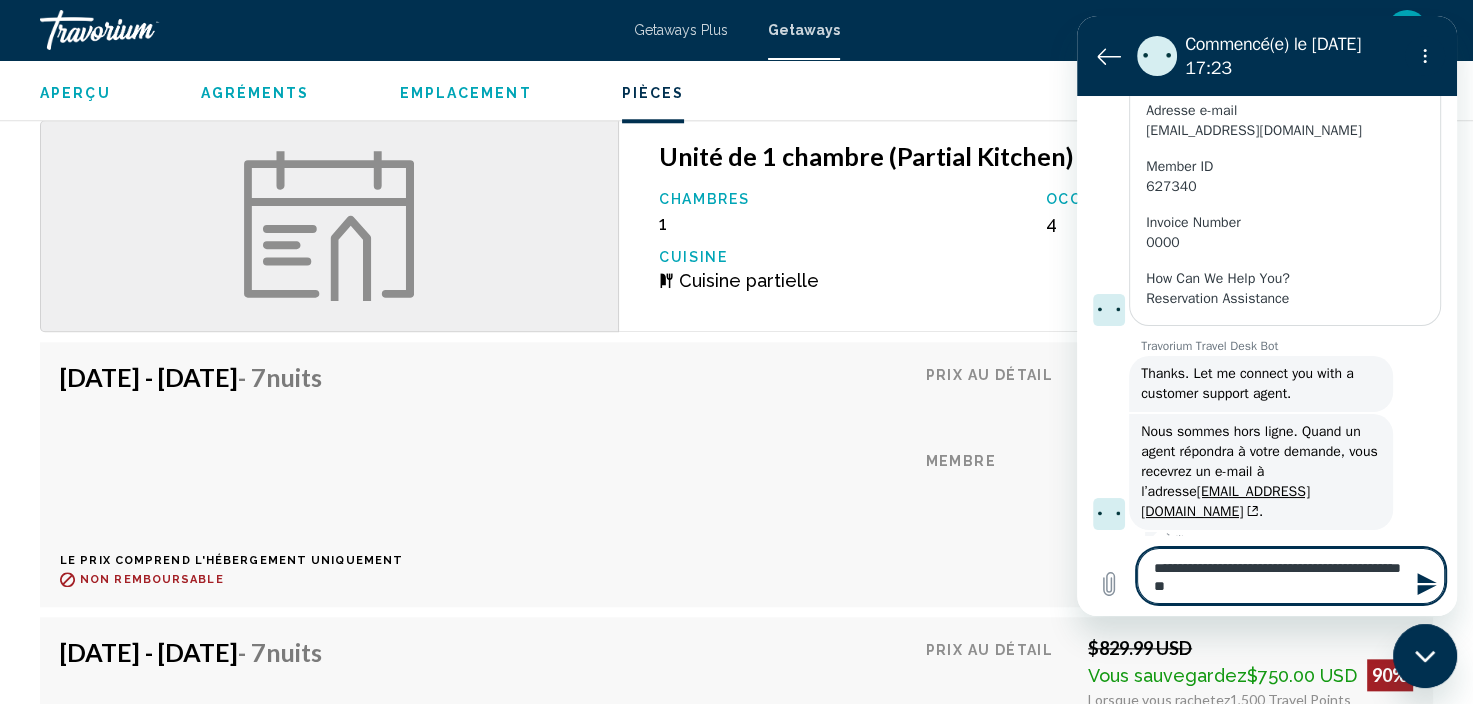 type on "**********" 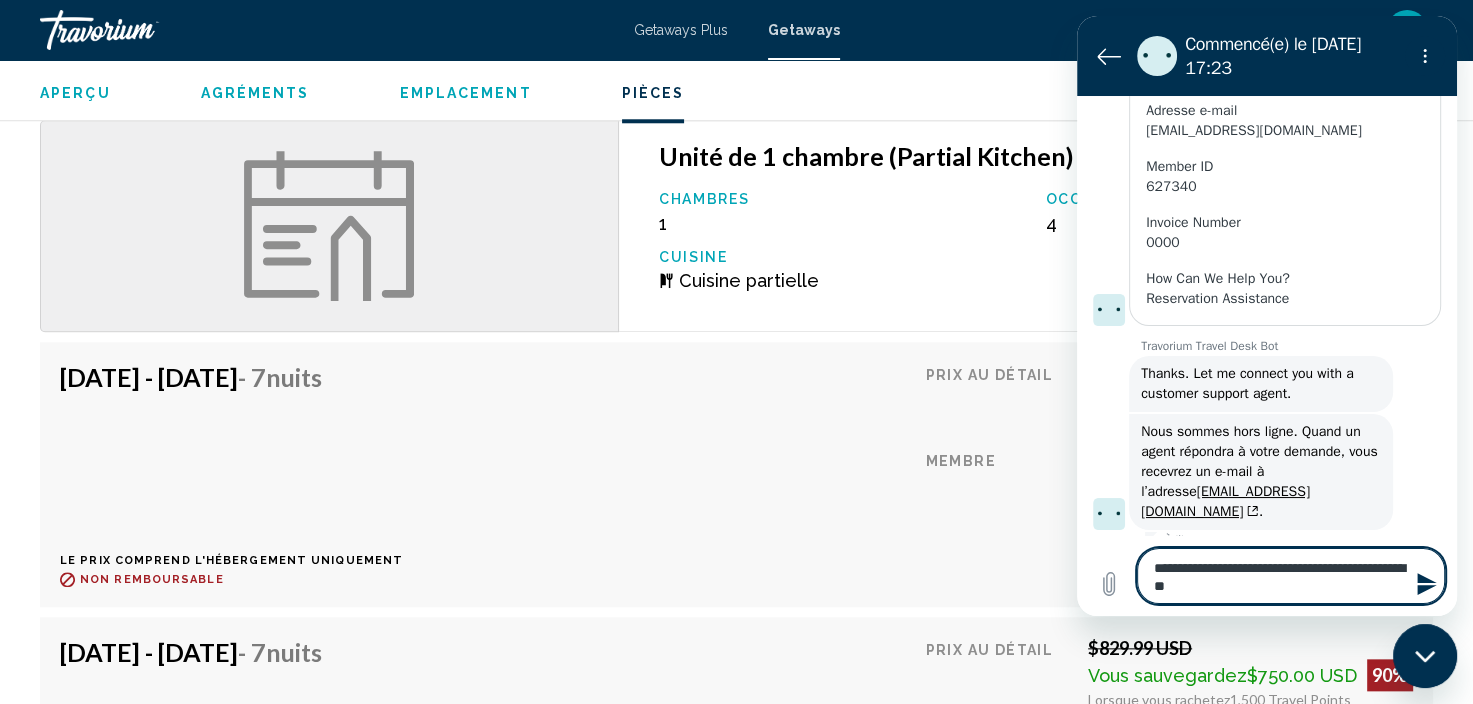 type on "*" 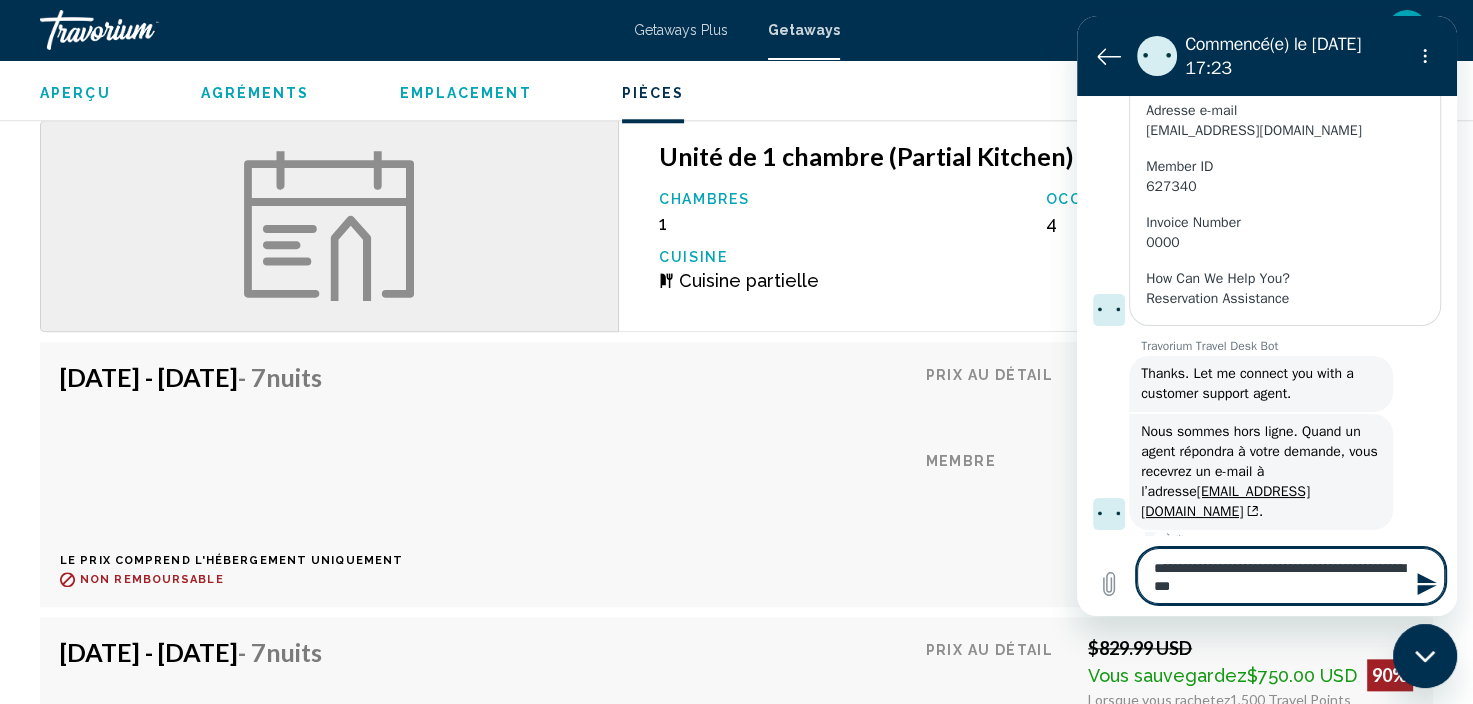 type on "**********" 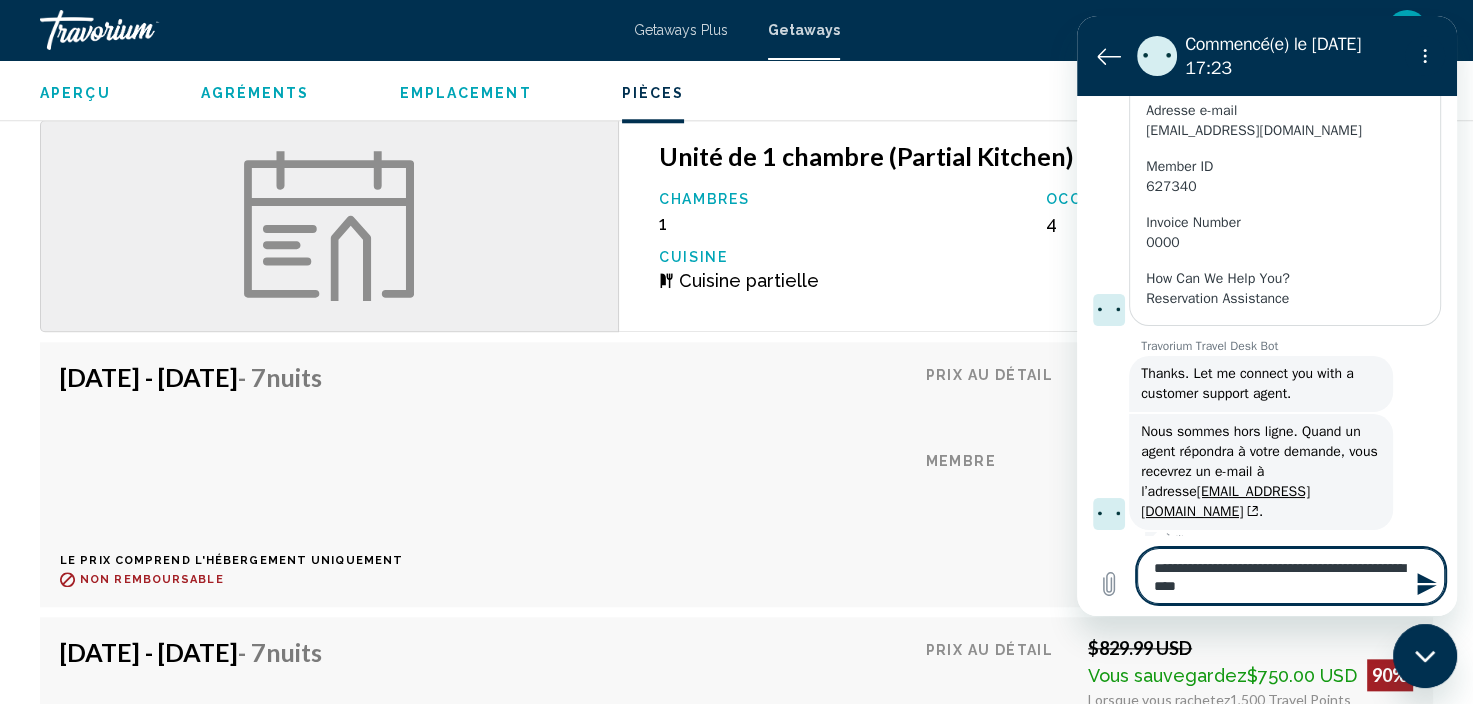 type on "**********" 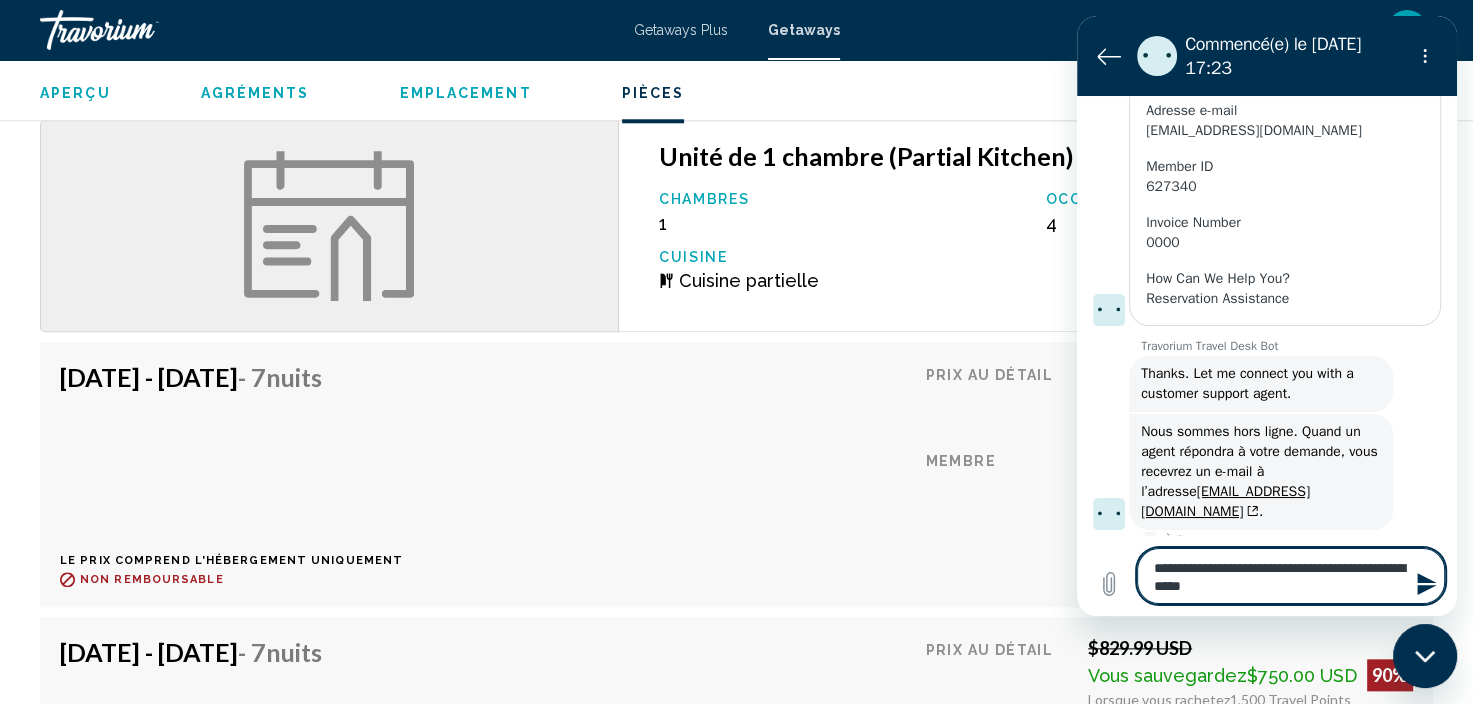 type on "**********" 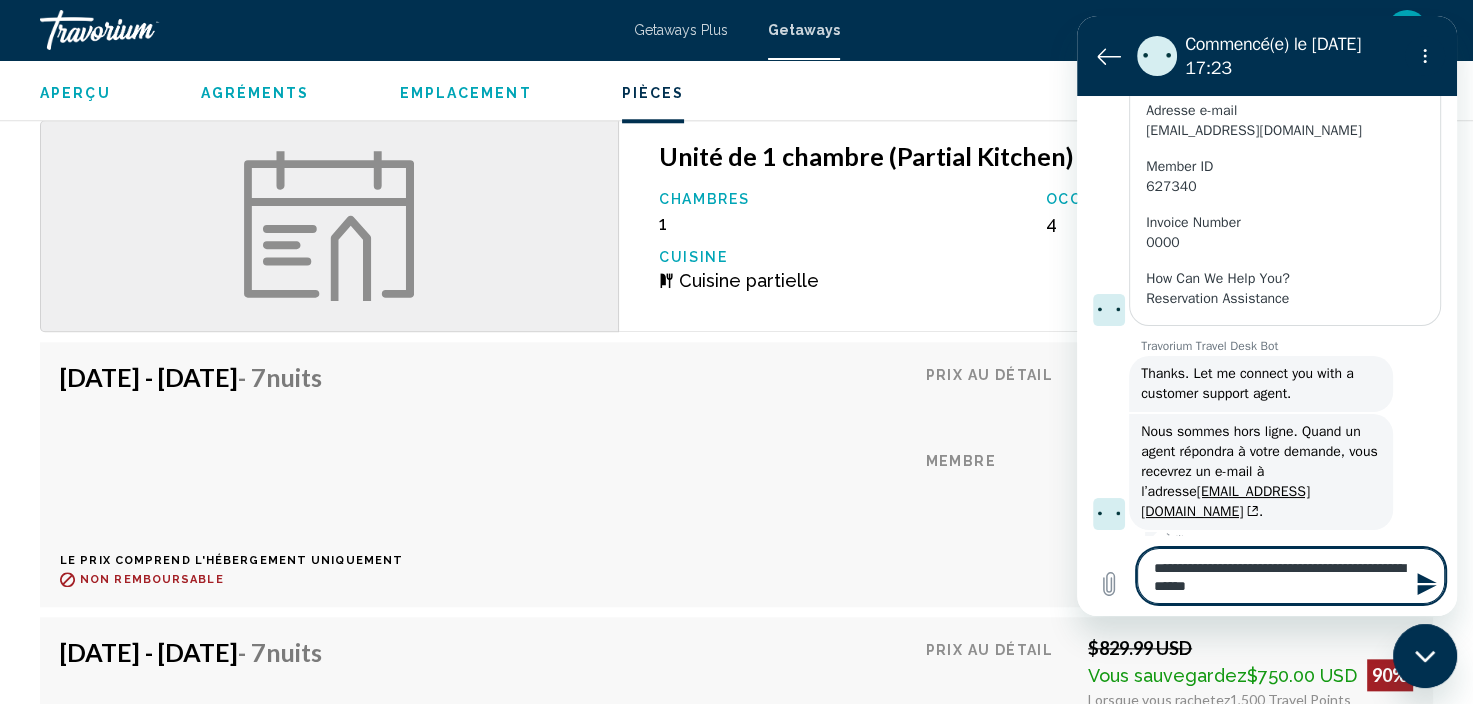 type on "**********" 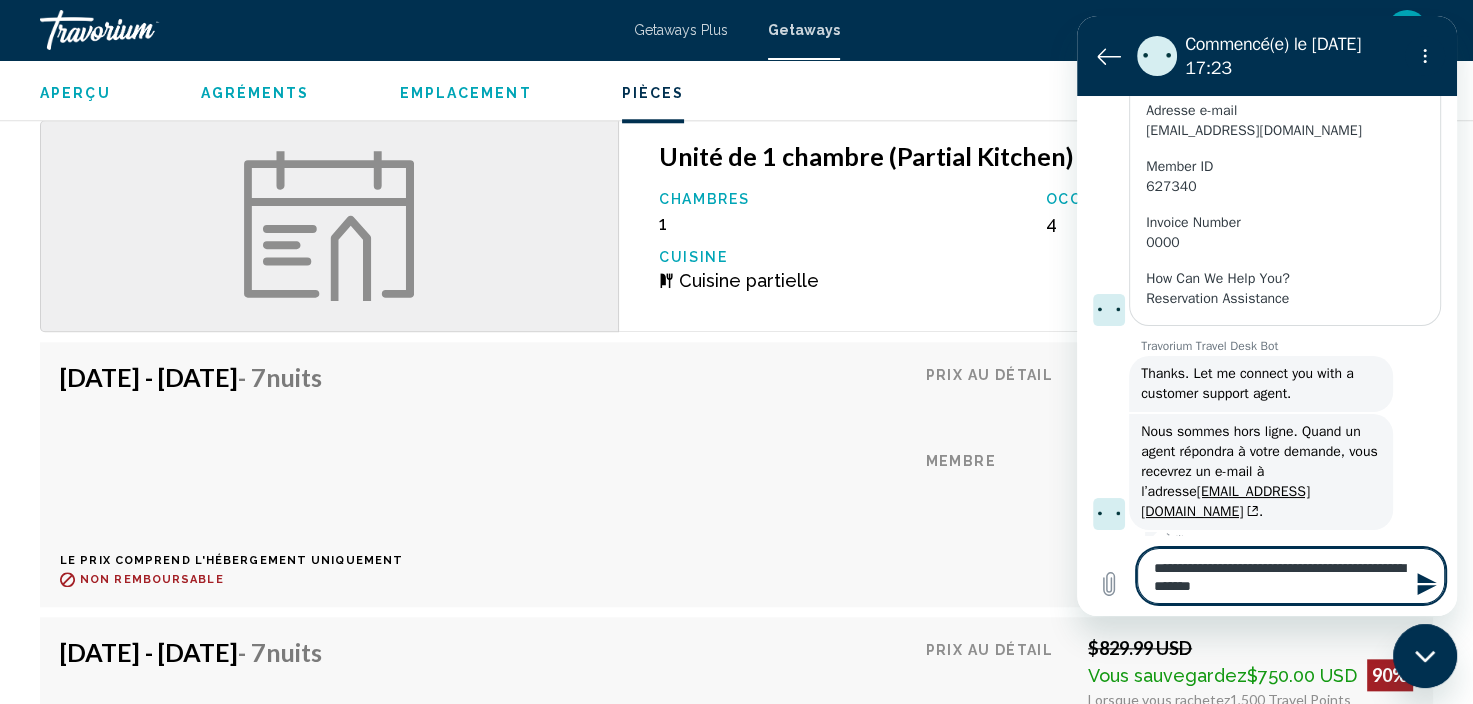 type on "**********" 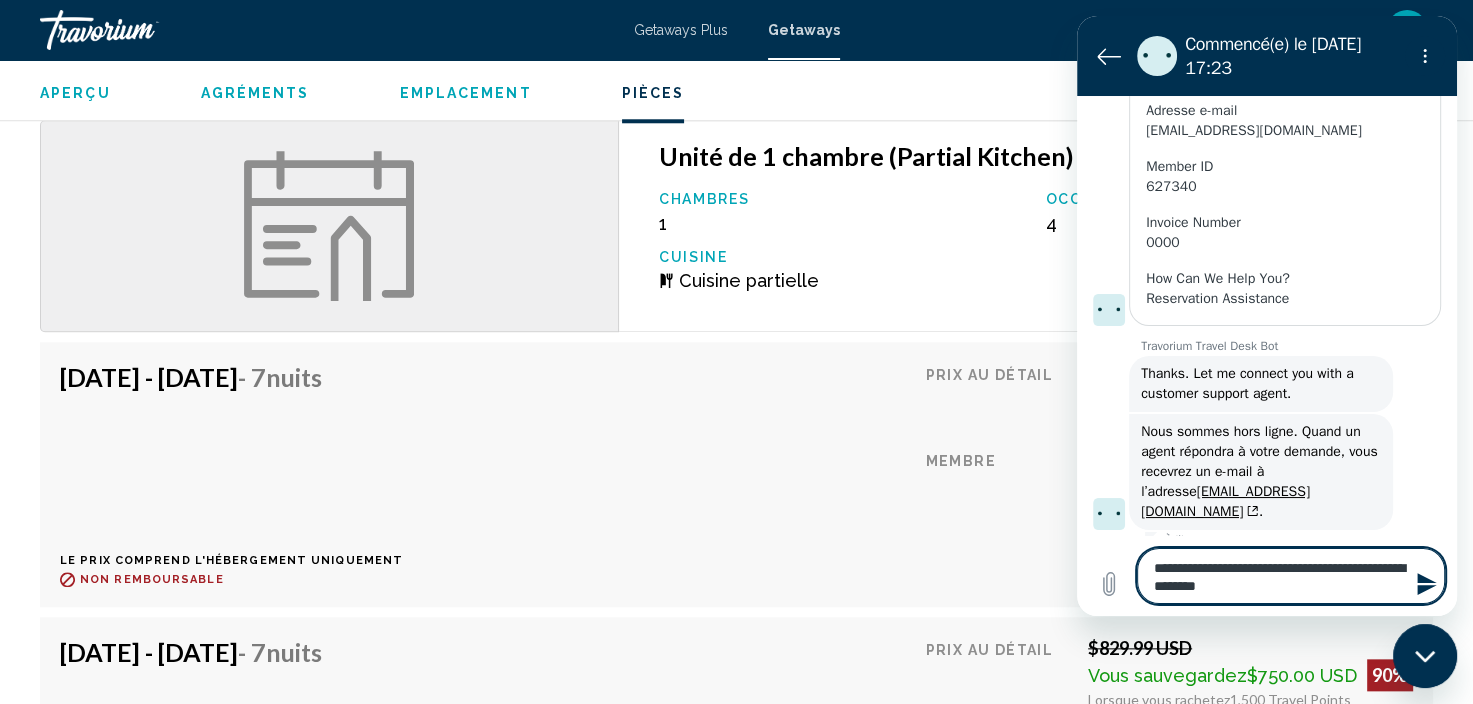 type on "**********" 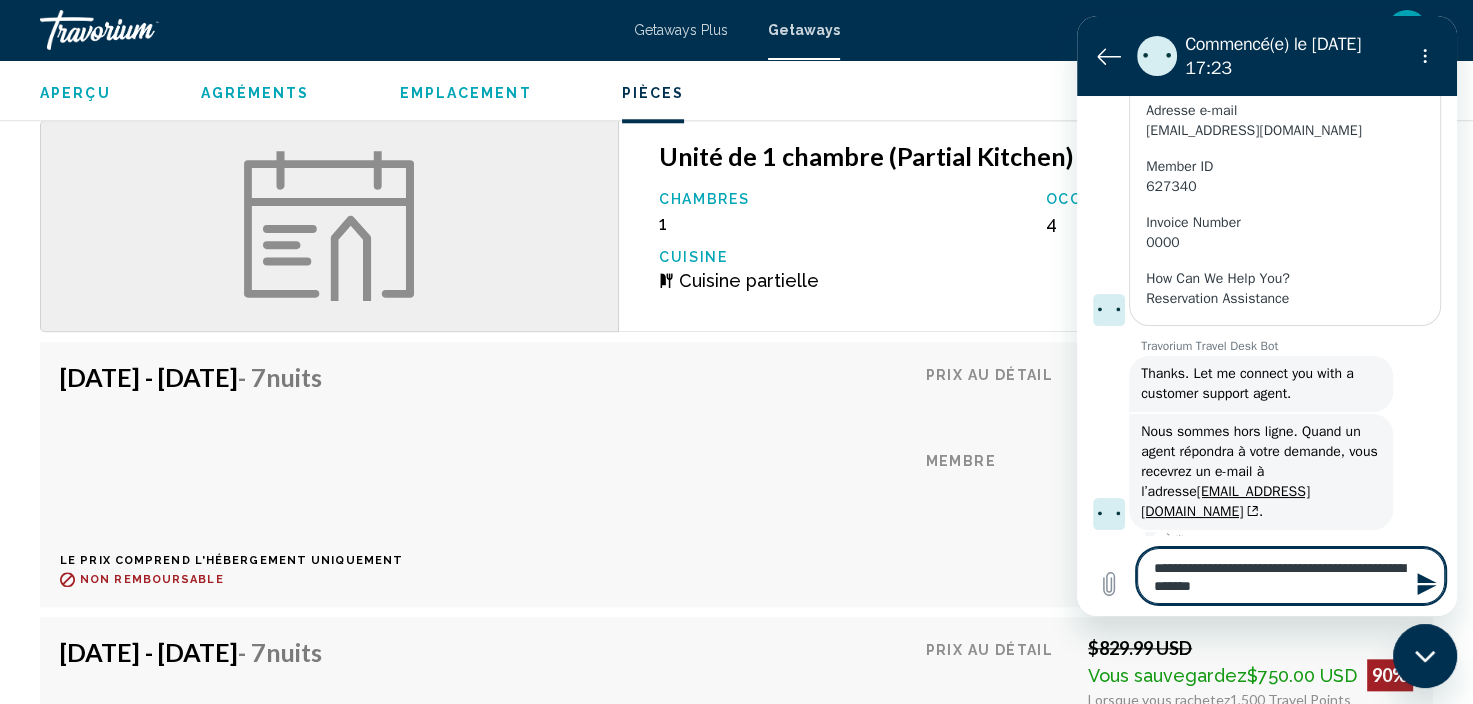 type on "**********" 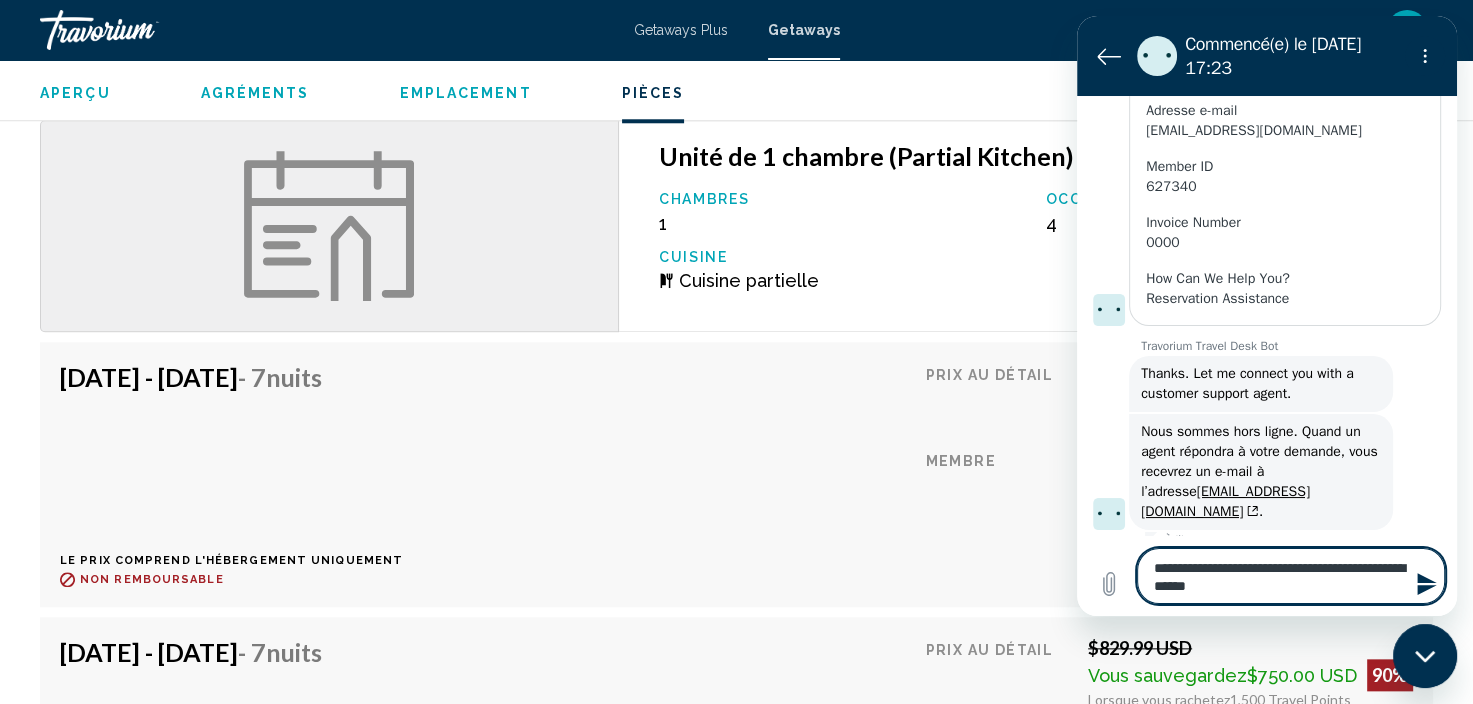 type on "**********" 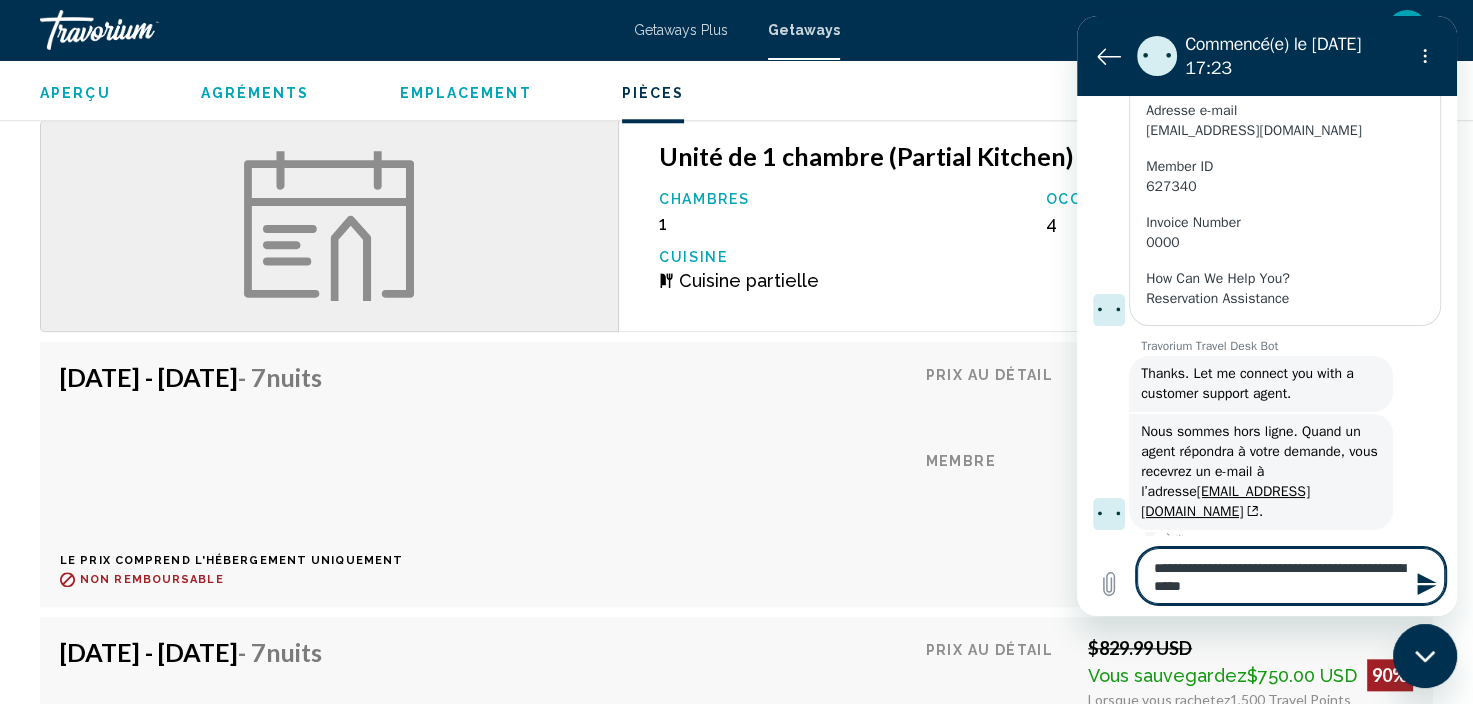 type on "**********" 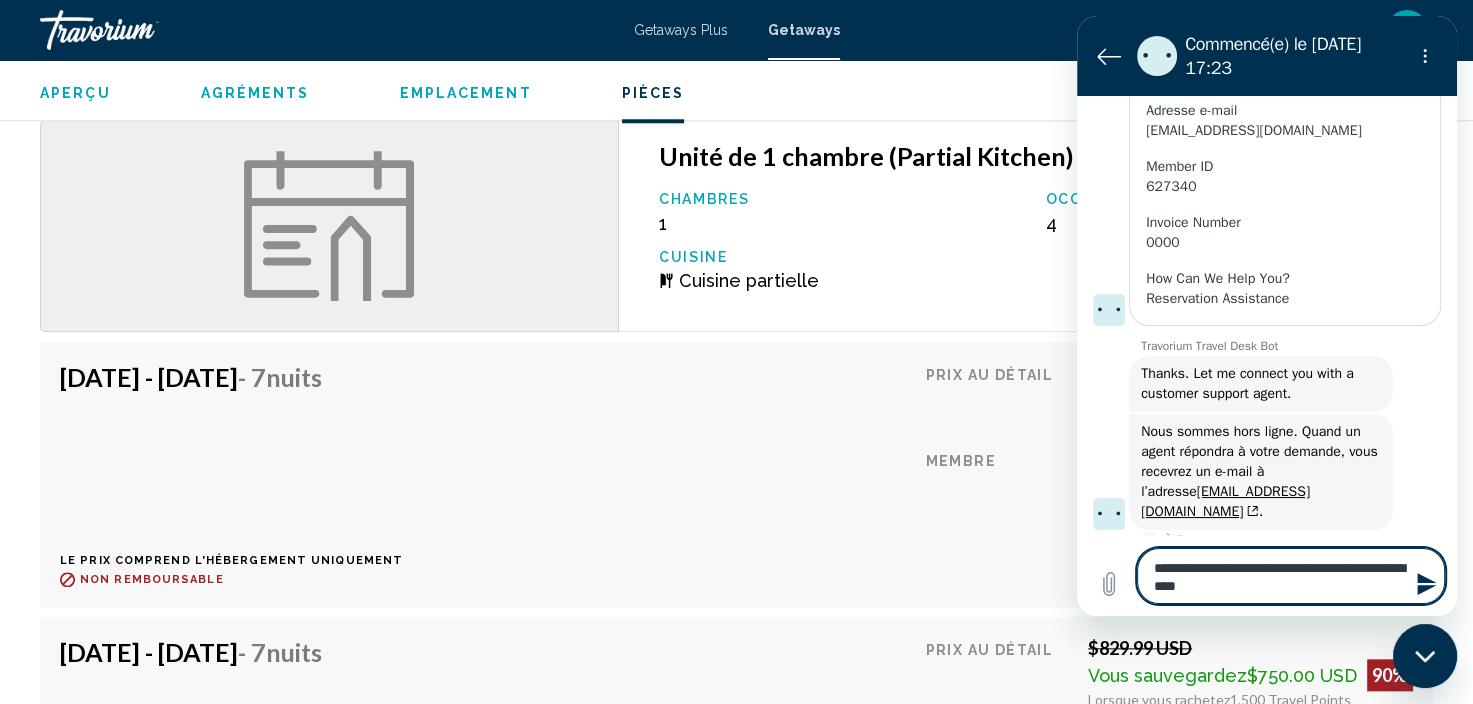 type on "**********" 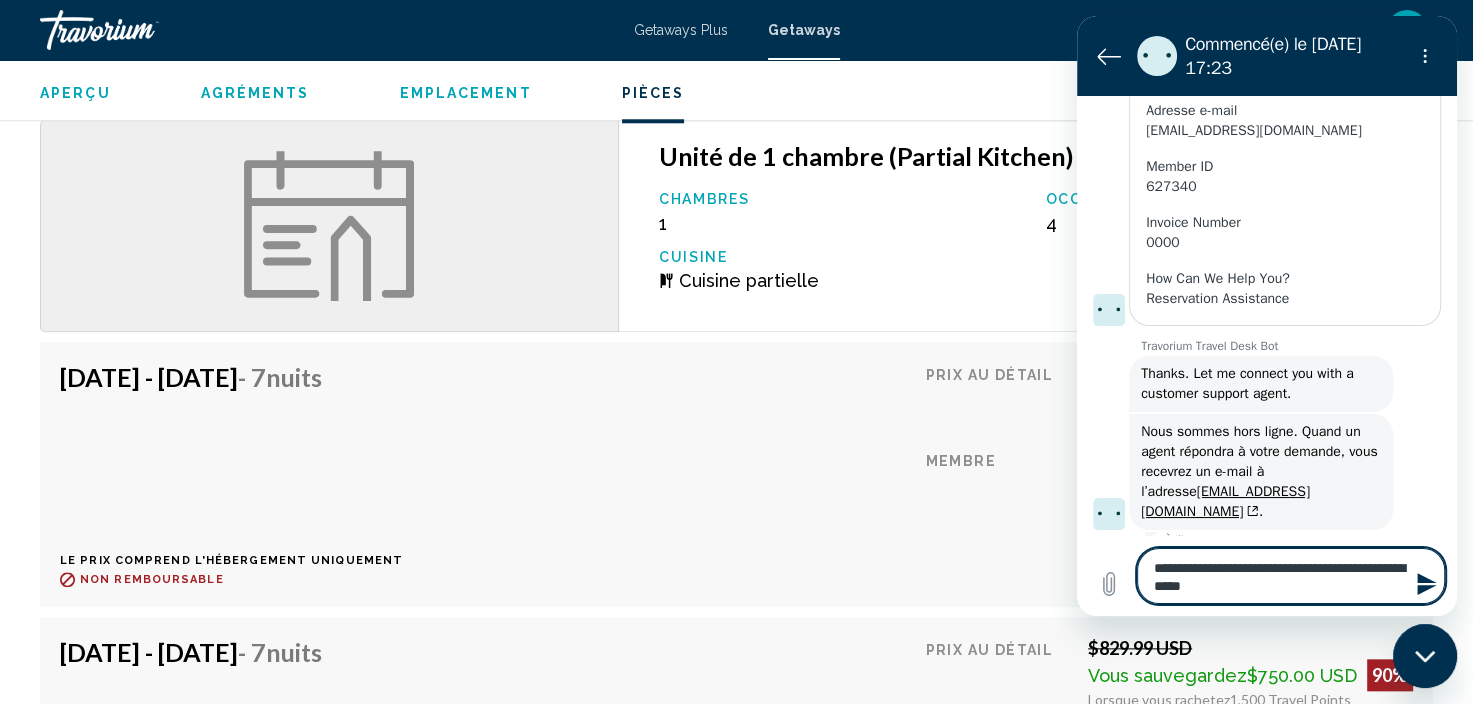 type on "**********" 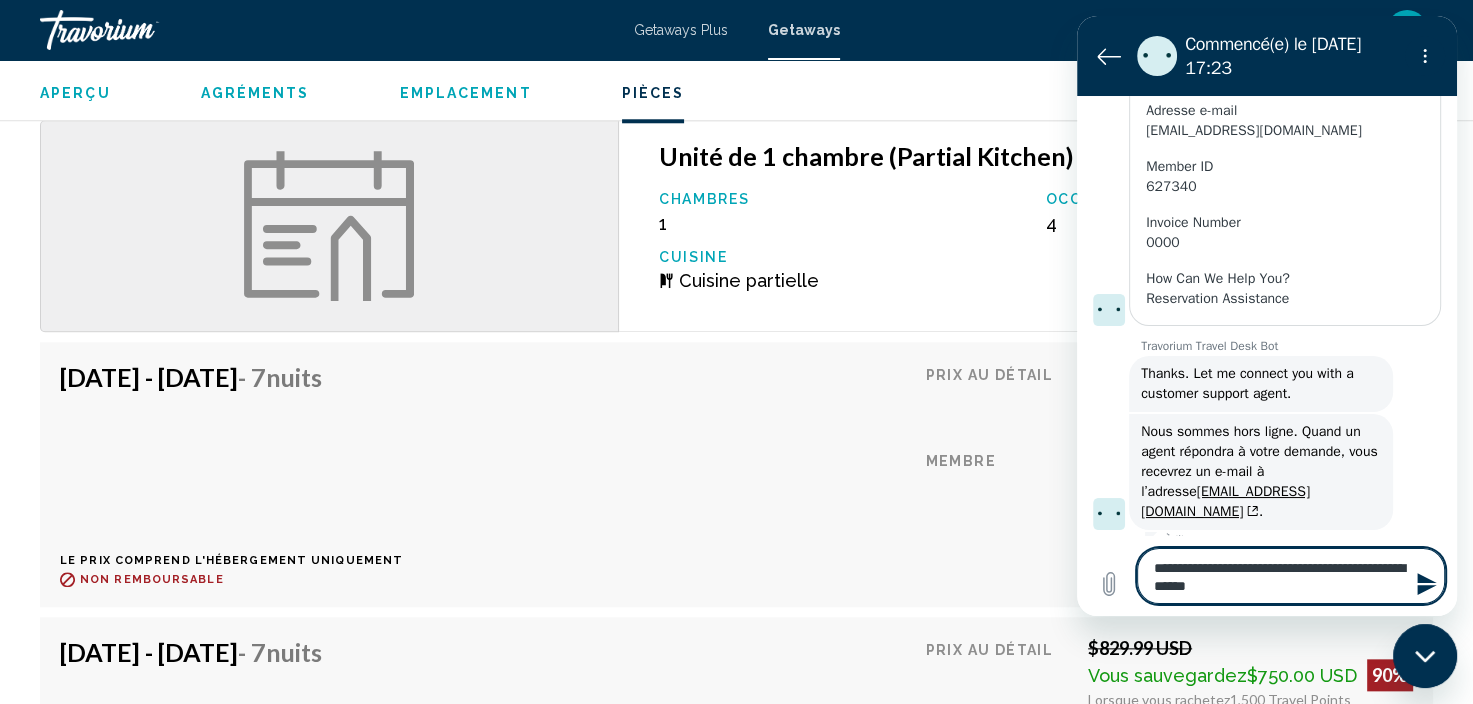type on "**********" 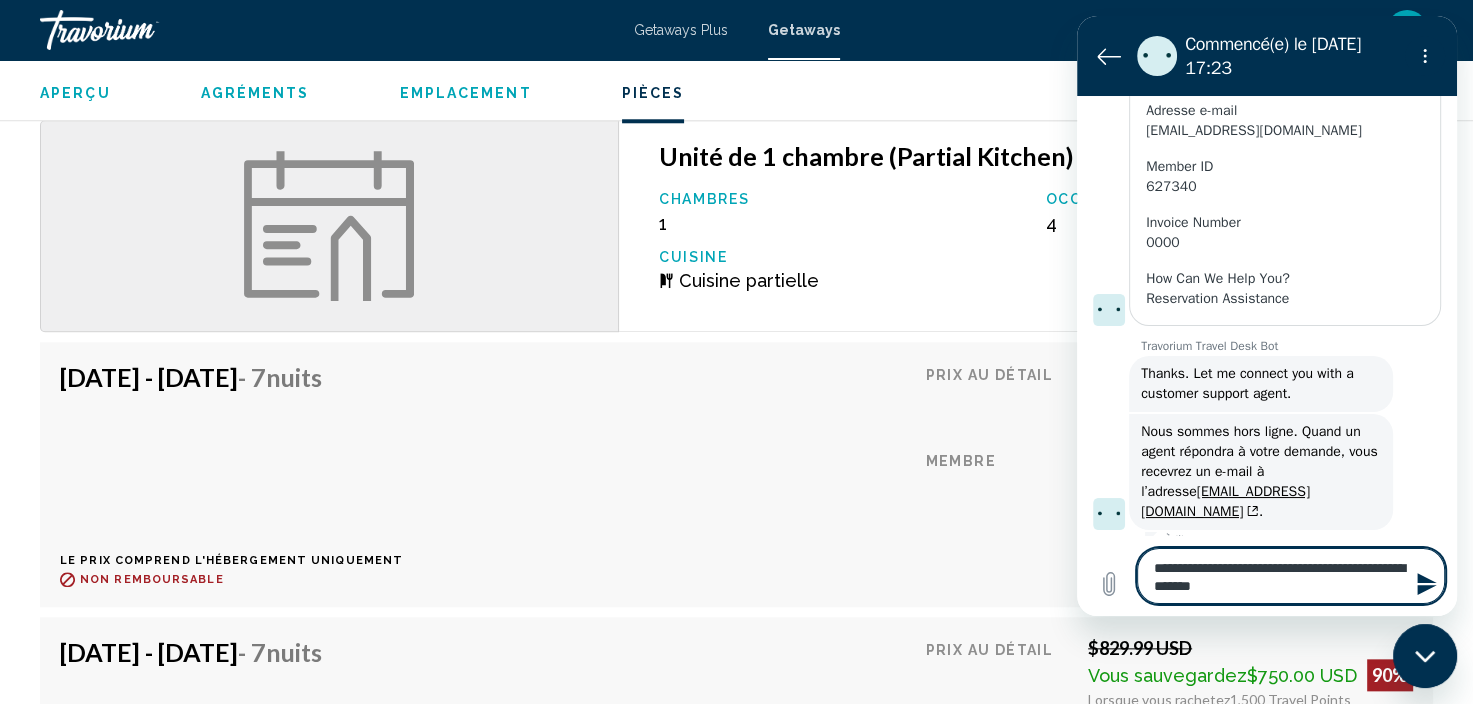 type on "**********" 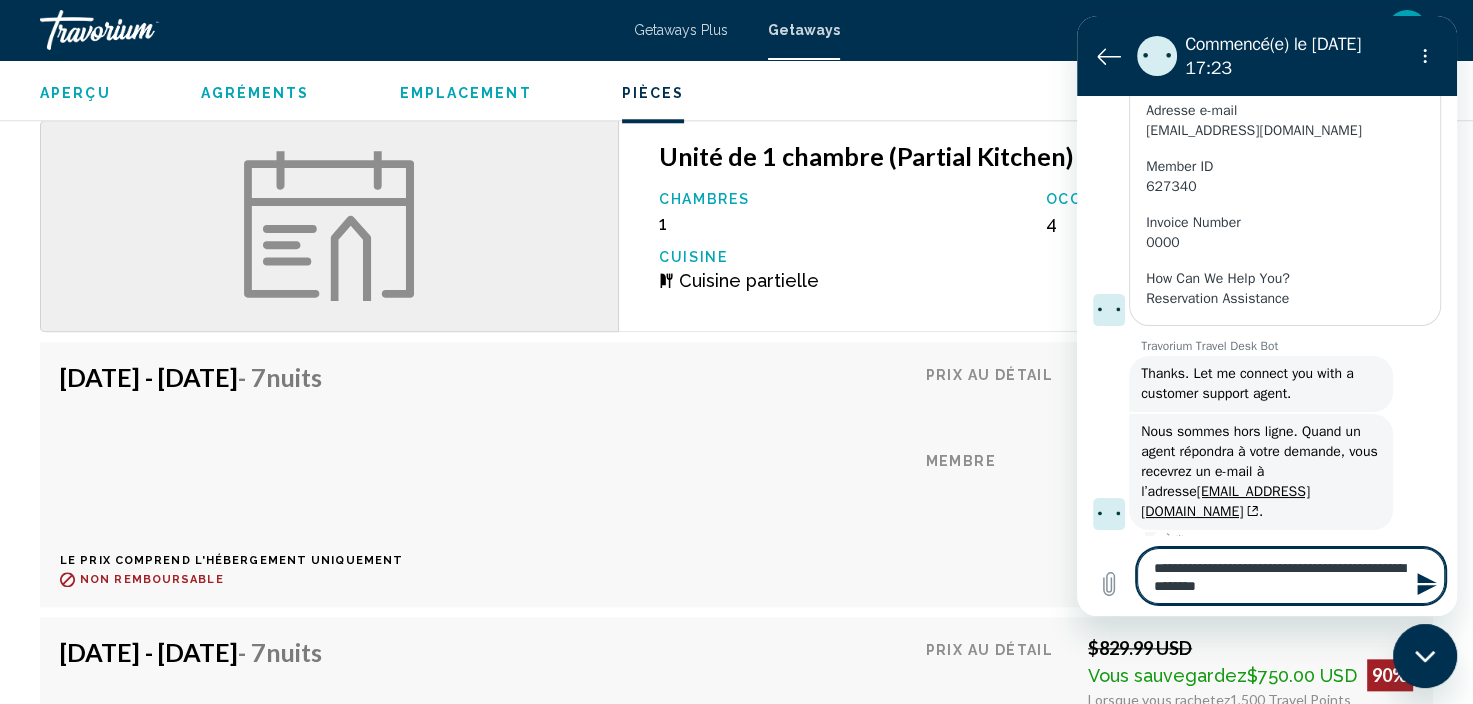 type on "**********" 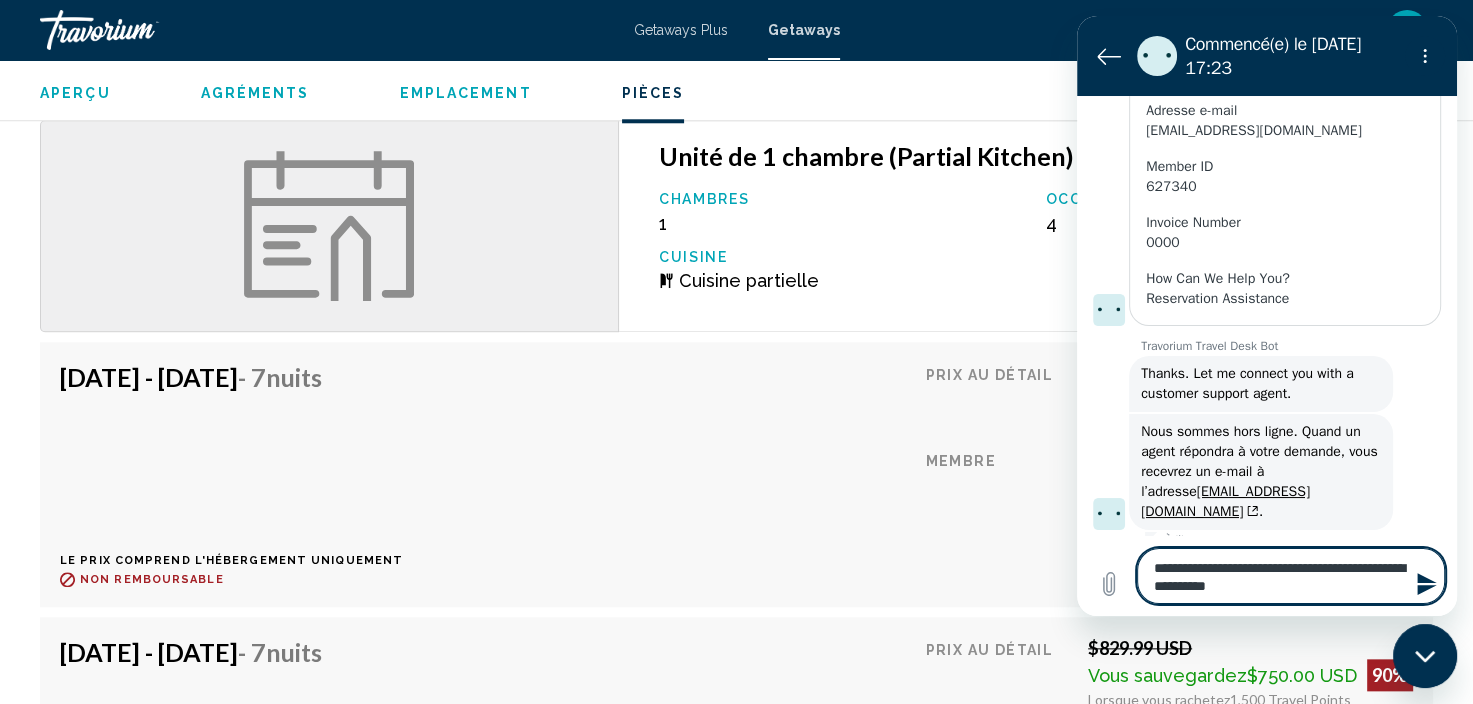 type on "**********" 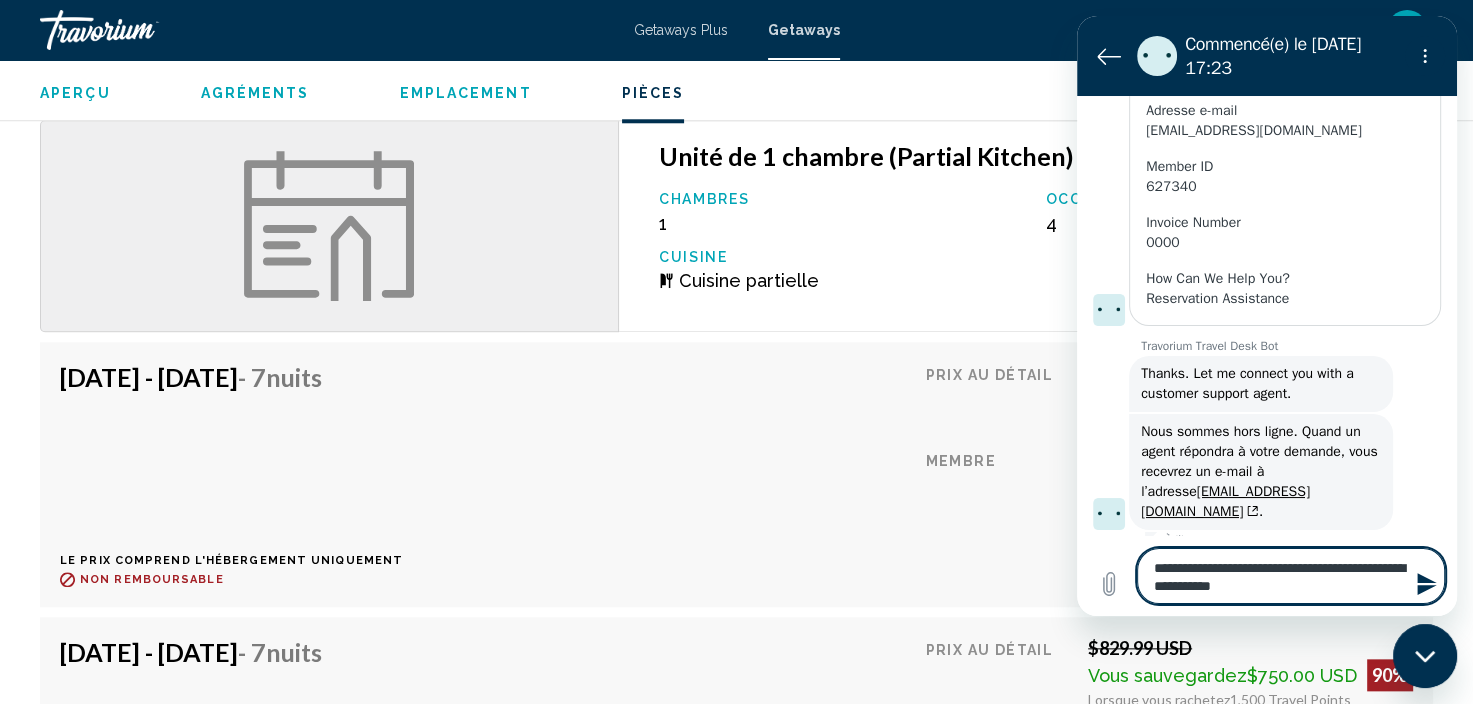 type on "**********" 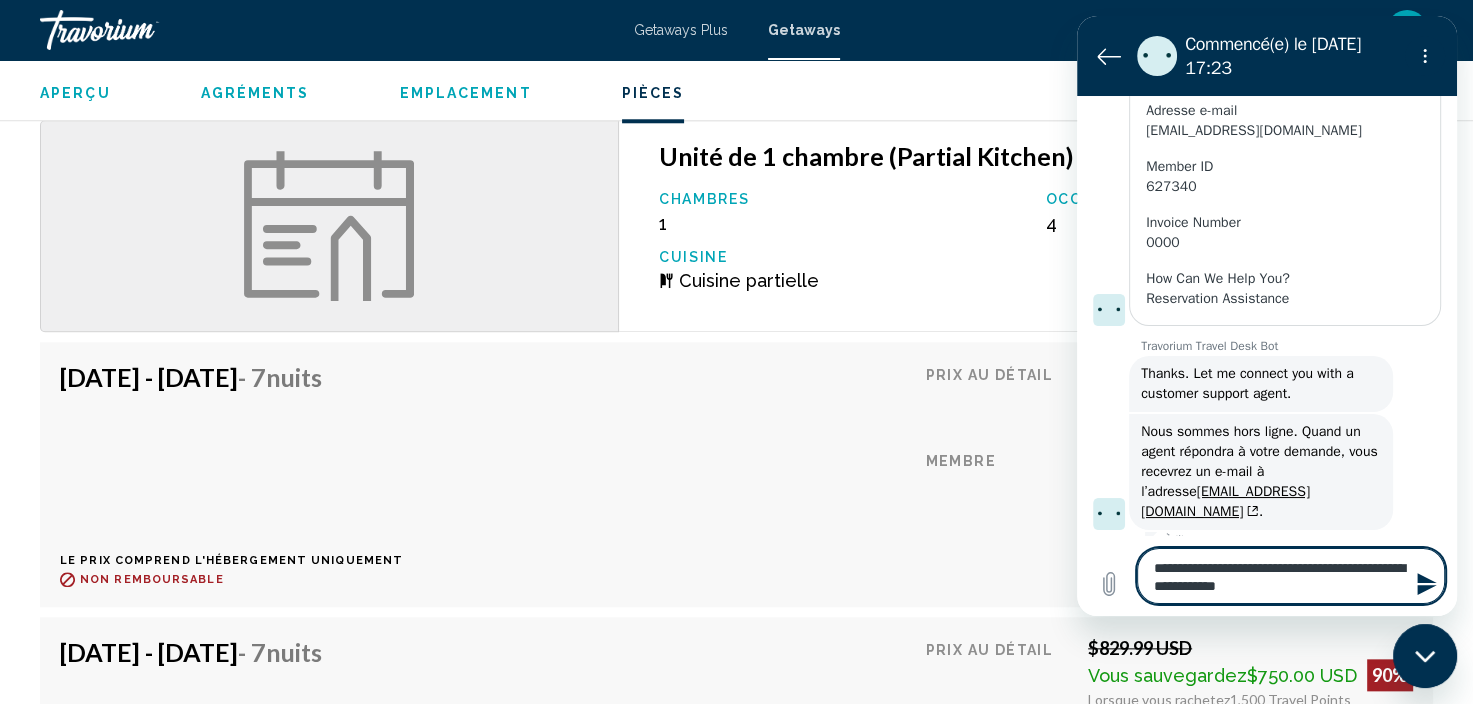 type on "**********" 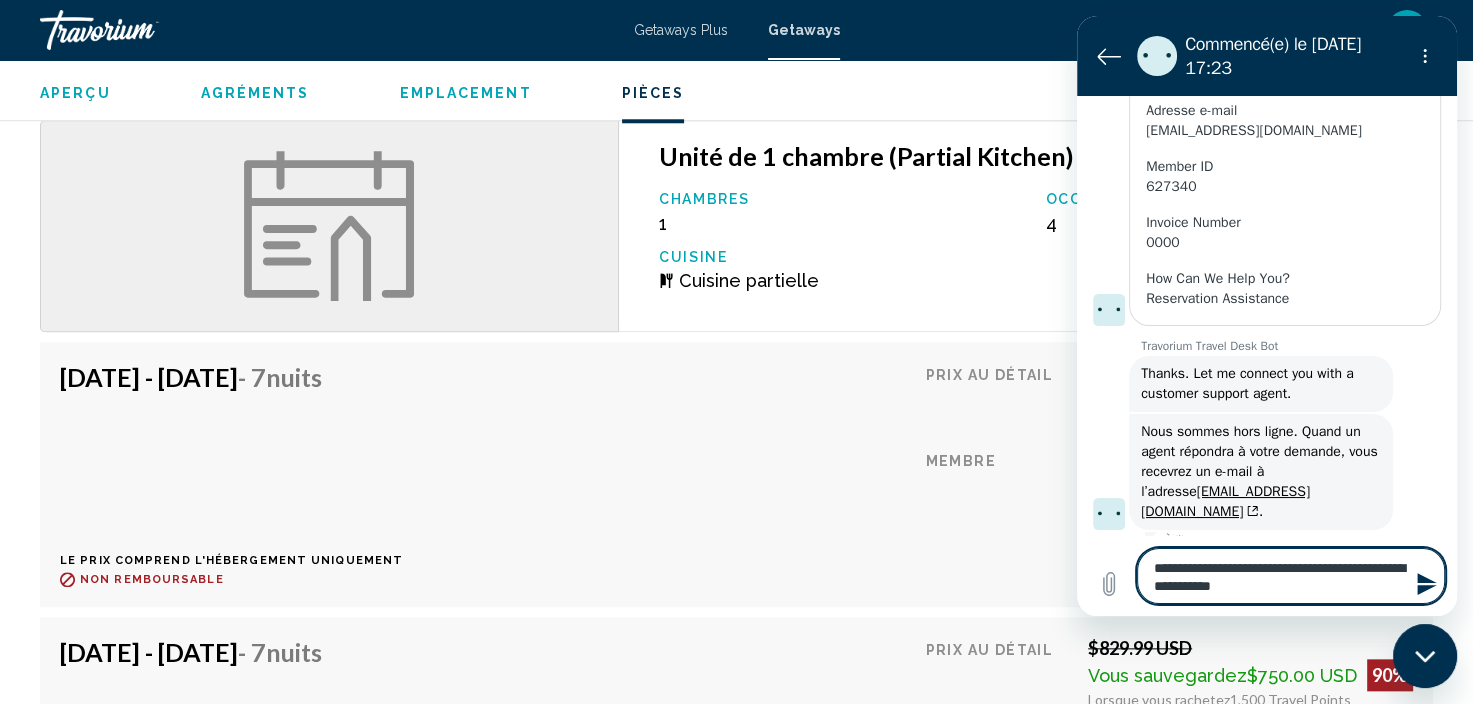 type on "**********" 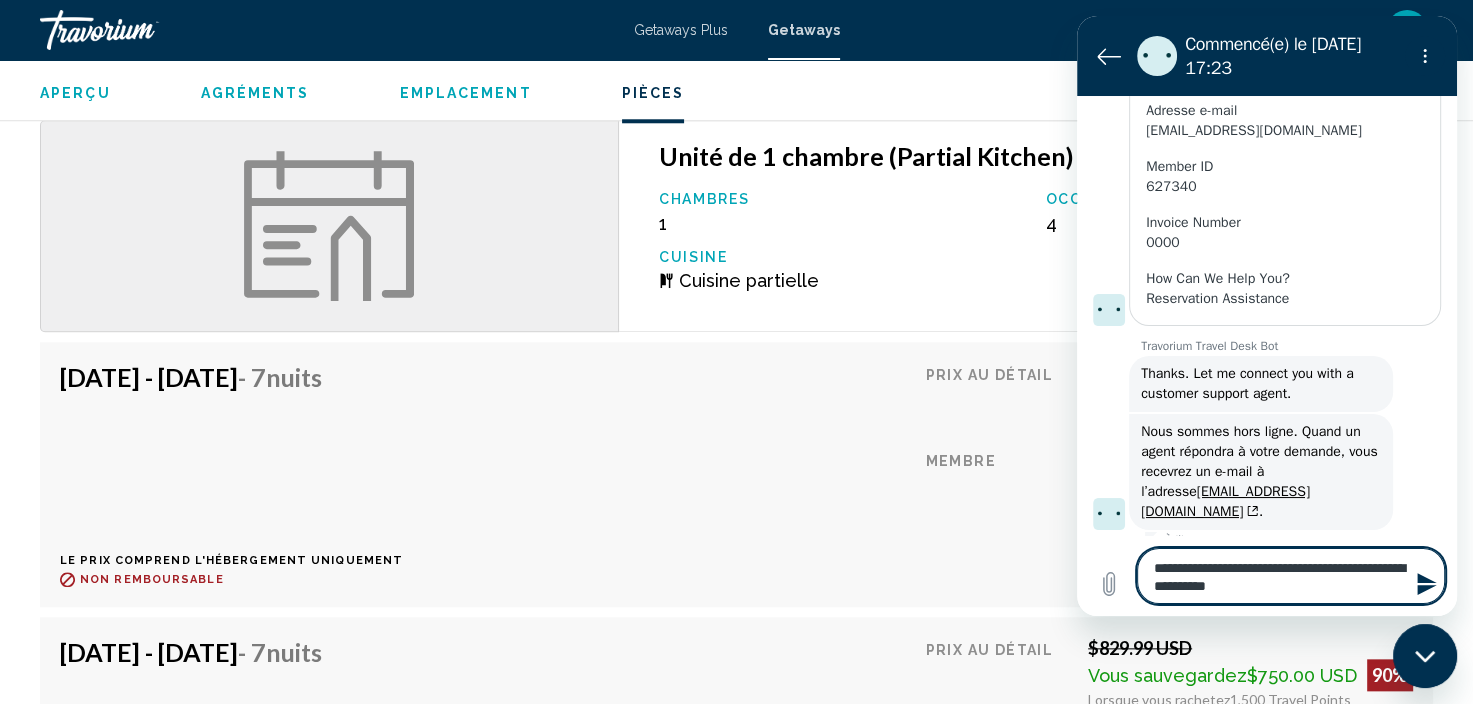 type on "**********" 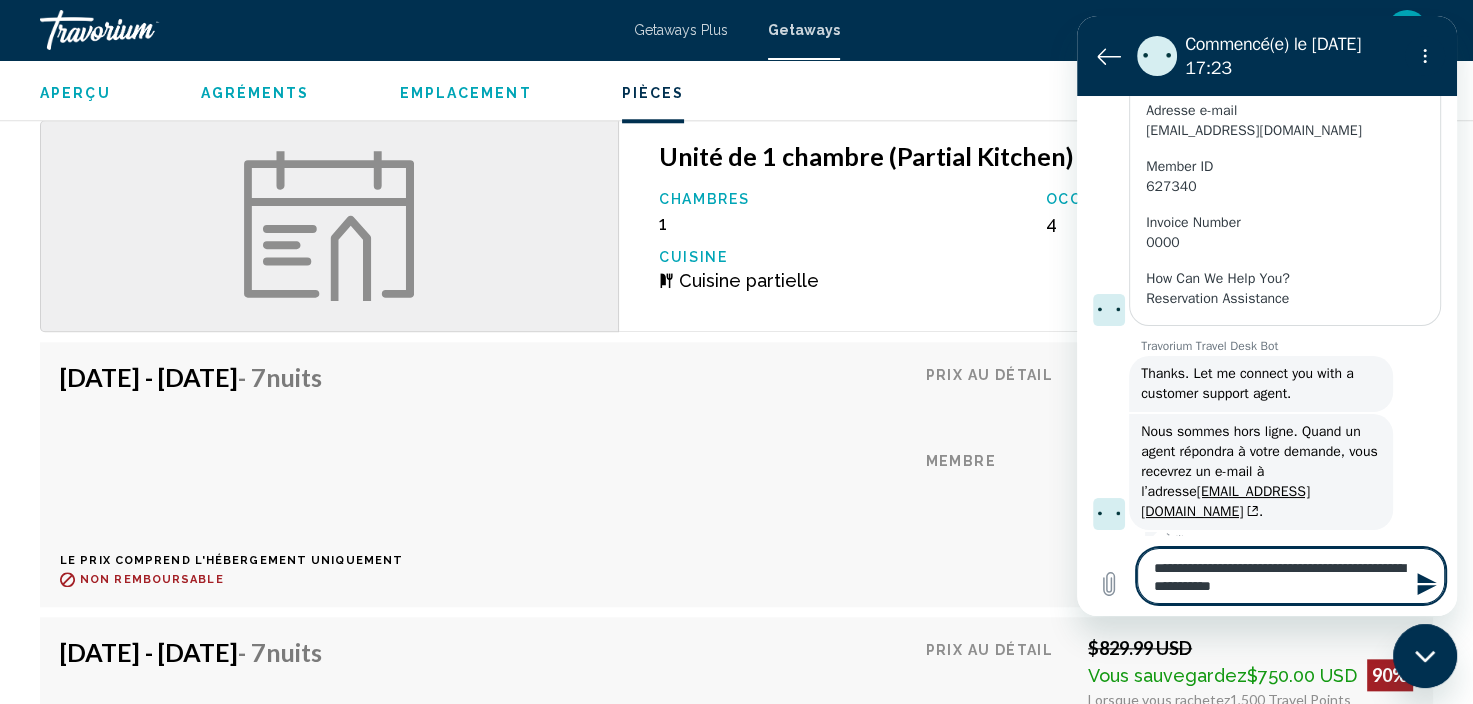 type on "**********" 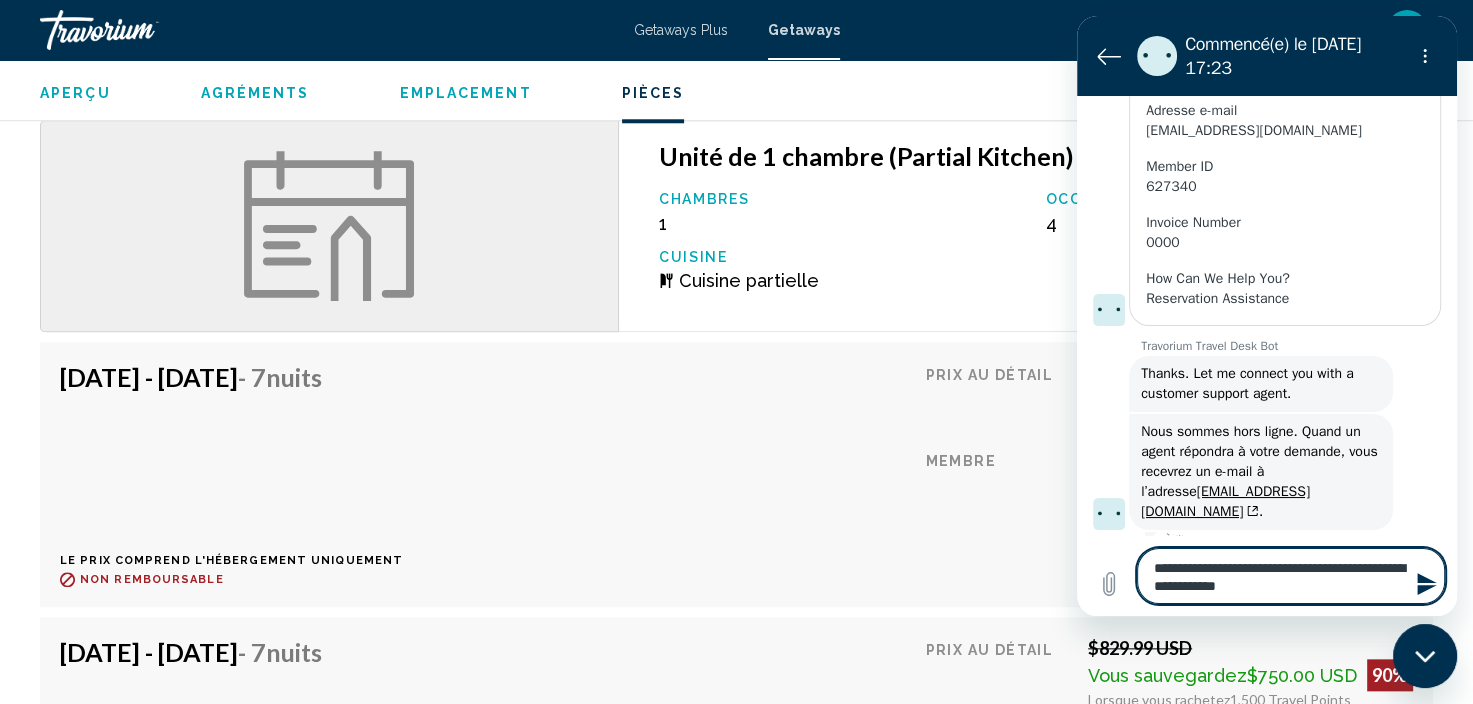 type on "**********" 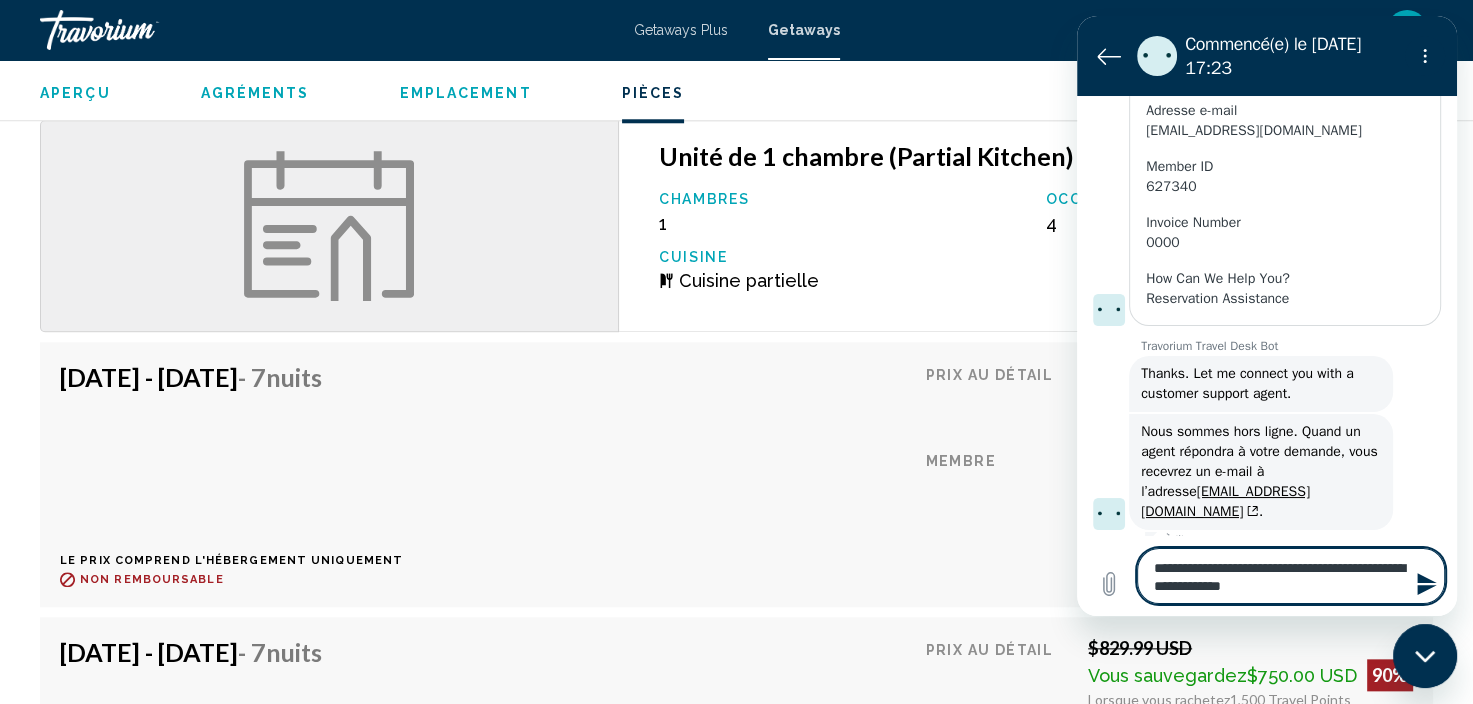 type on "**********" 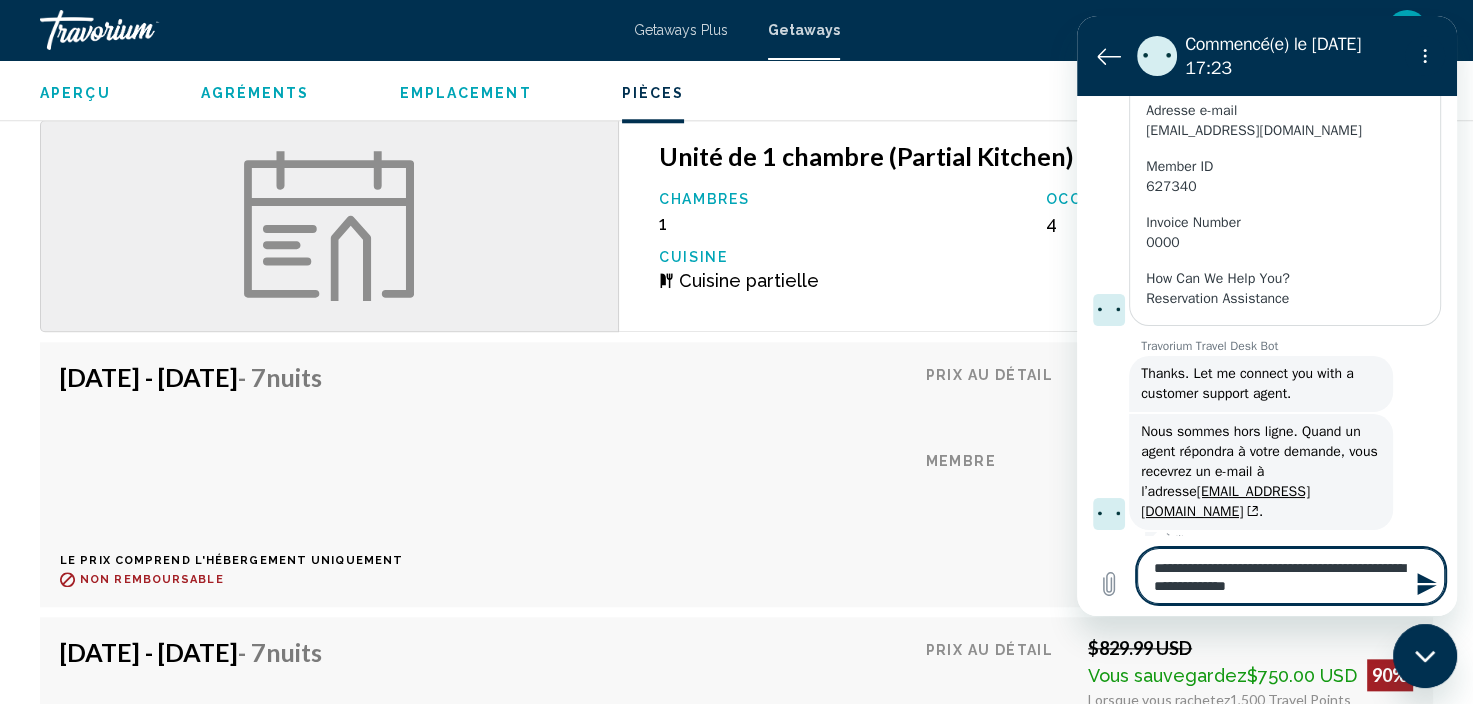 type on "**********" 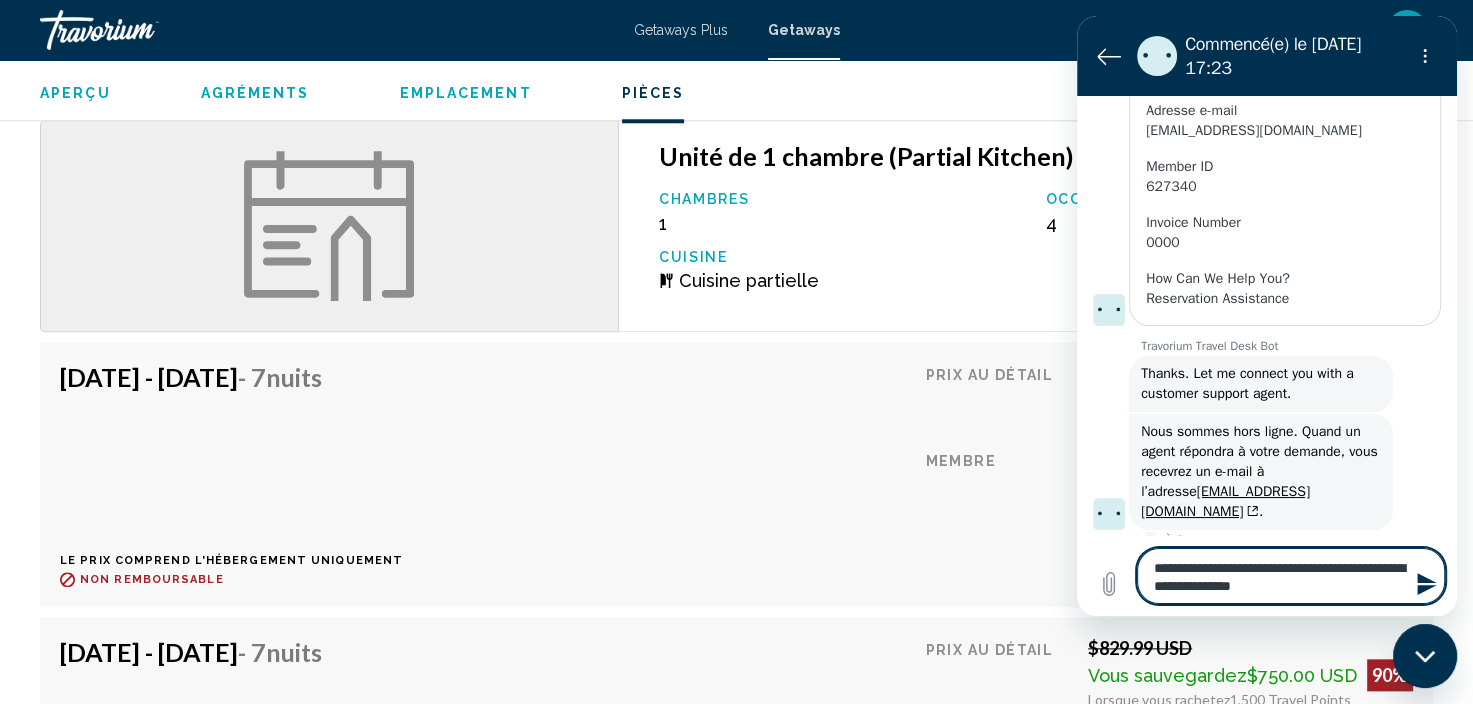 type on "**********" 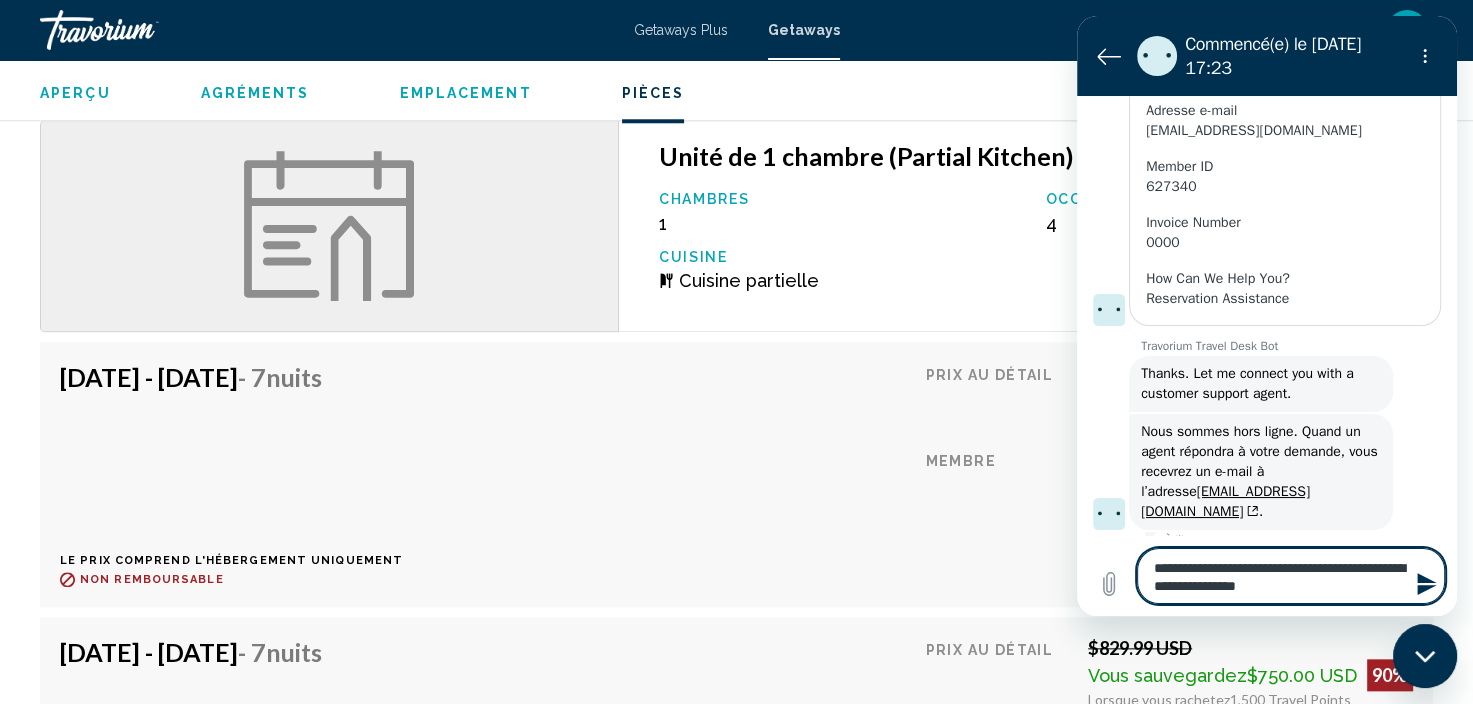 type on "**********" 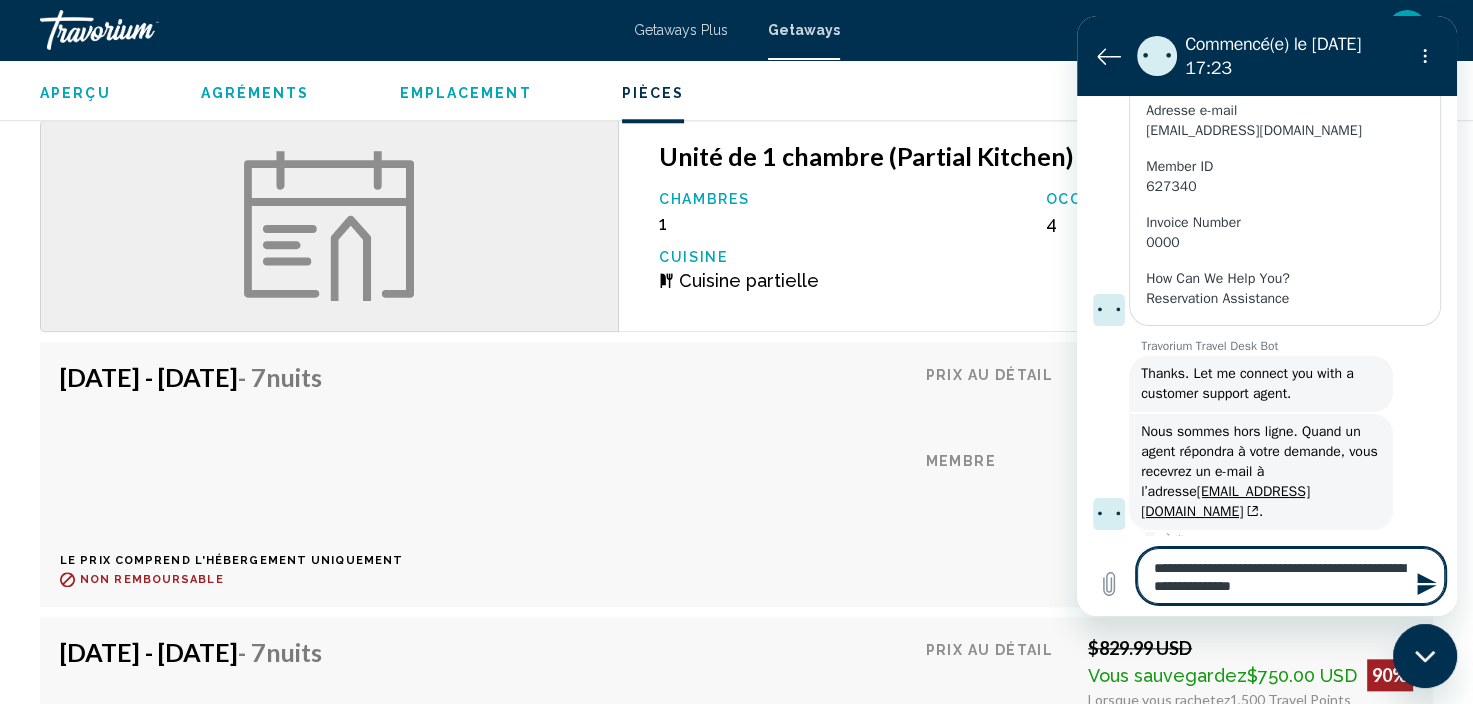 type 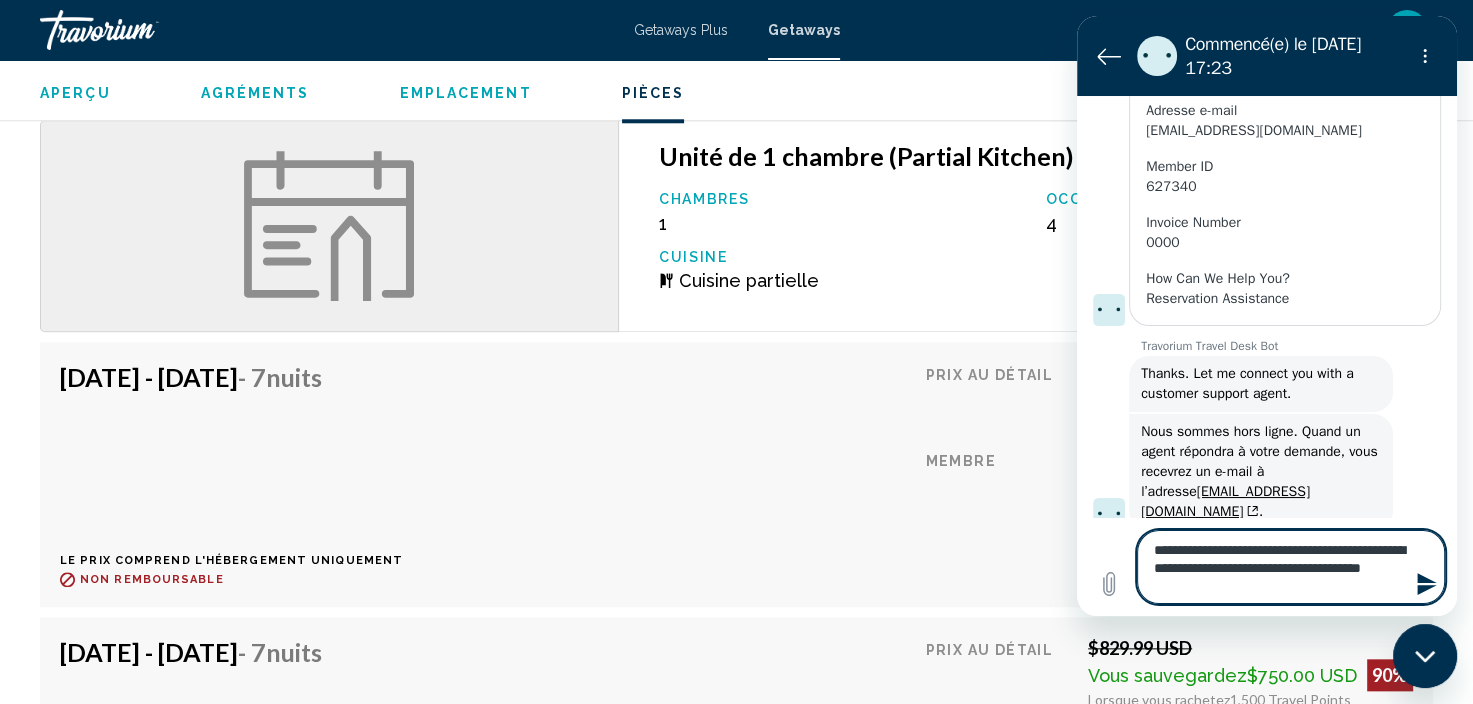 click on "**********" at bounding box center (1291, 567) 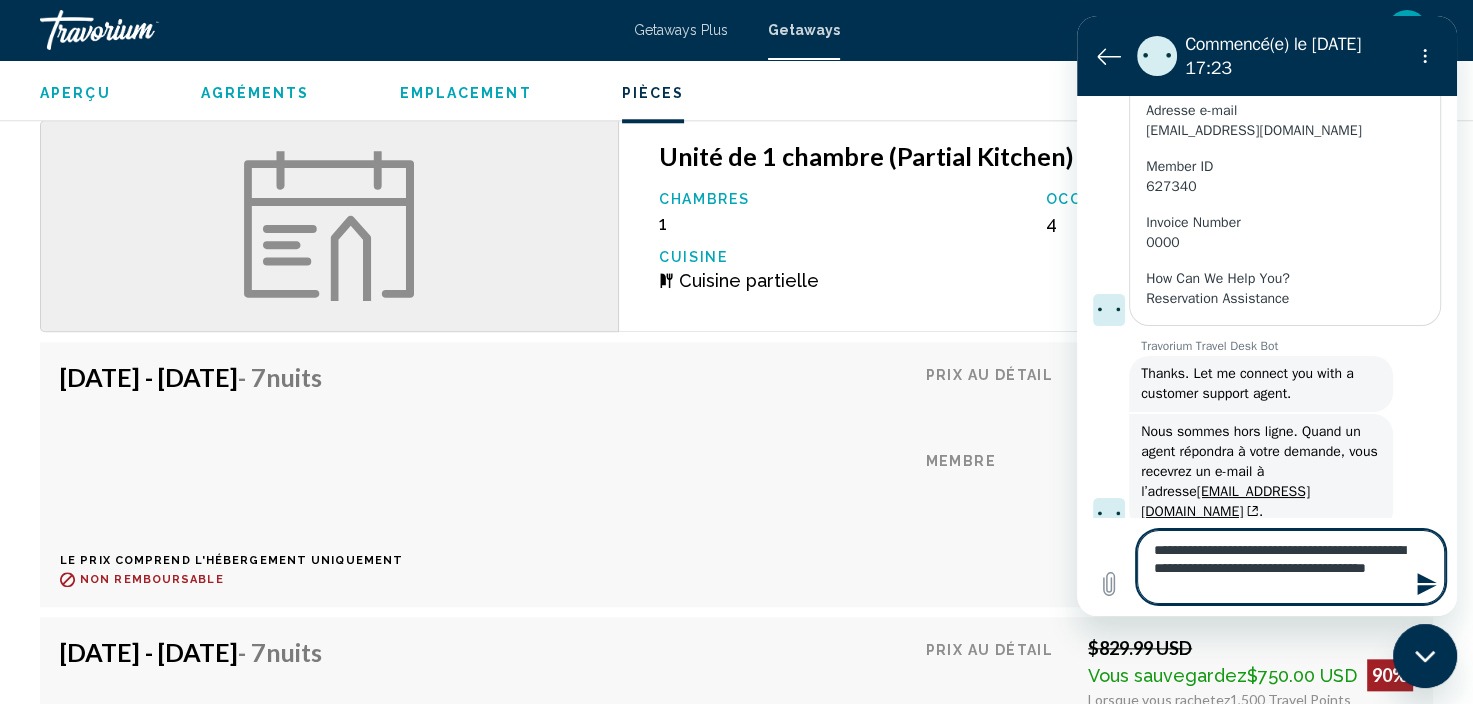 click on "**********" at bounding box center [1291, 567] 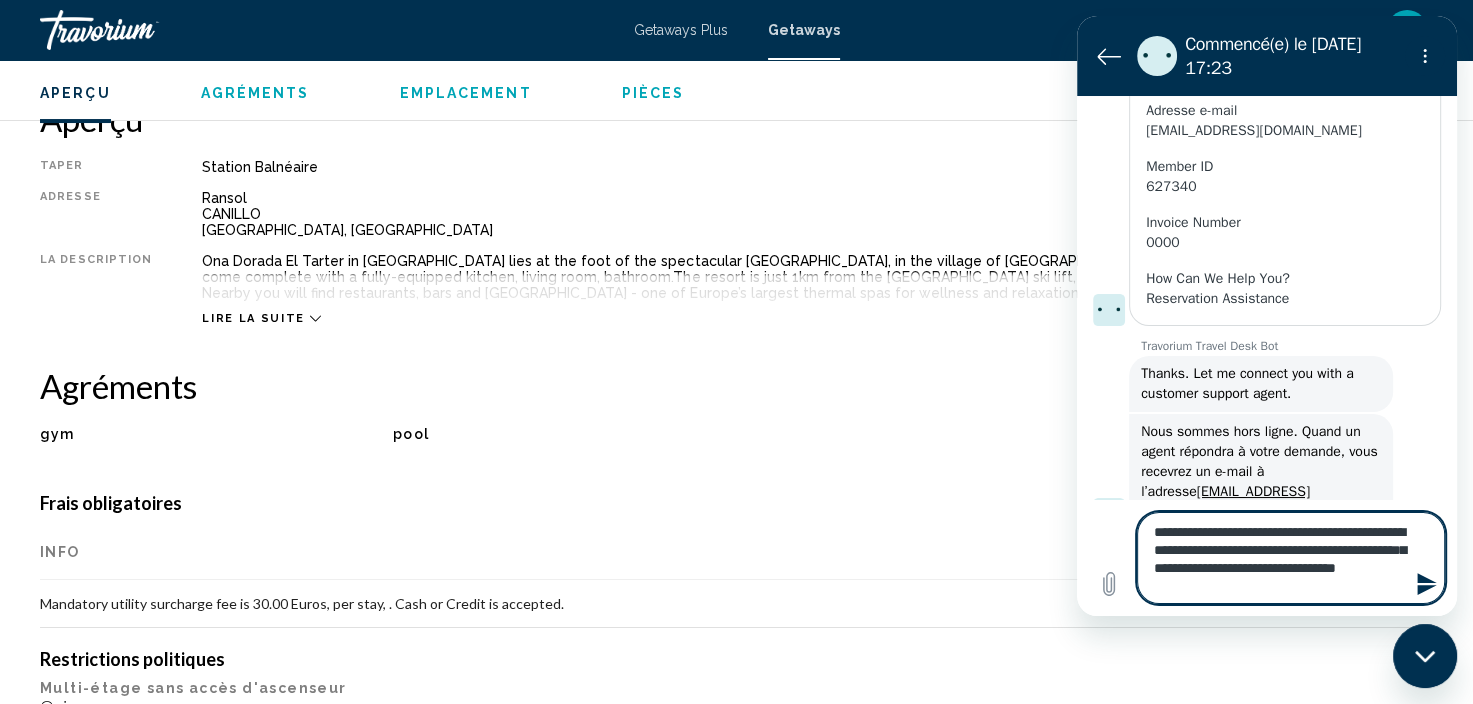 scroll, scrollTop: 0, scrollLeft: 0, axis: both 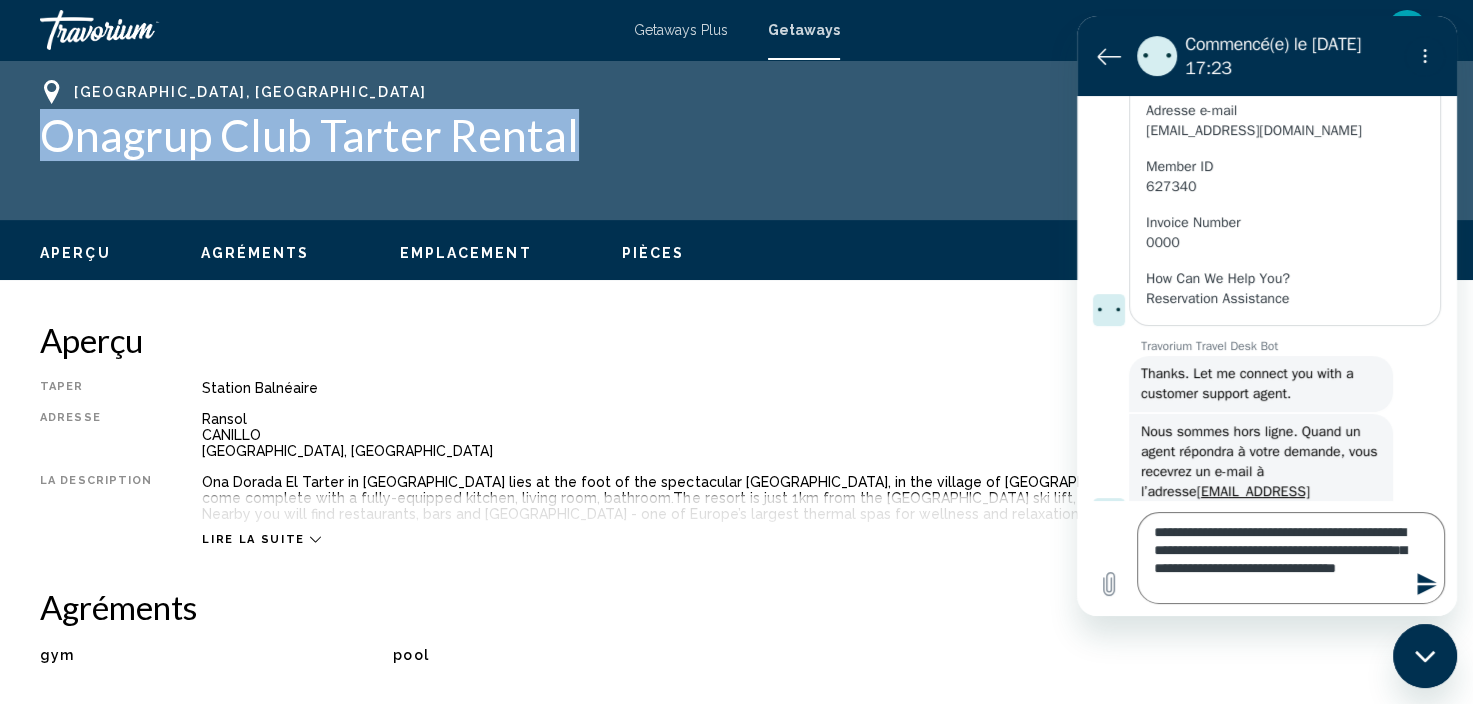 drag, startPoint x: 55, startPoint y: 131, endPoint x: 567, endPoint y: 144, distance: 512.16504 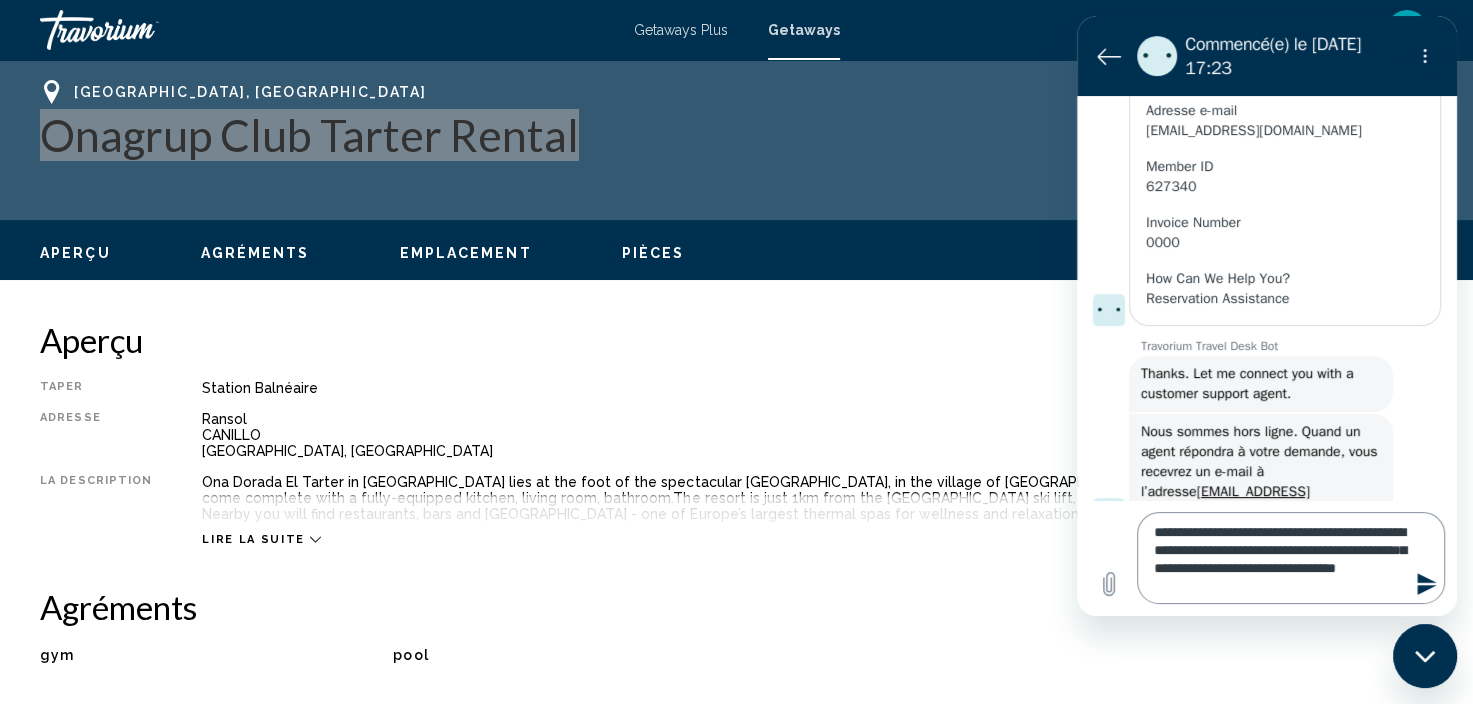click on "**********" at bounding box center [1291, 558] 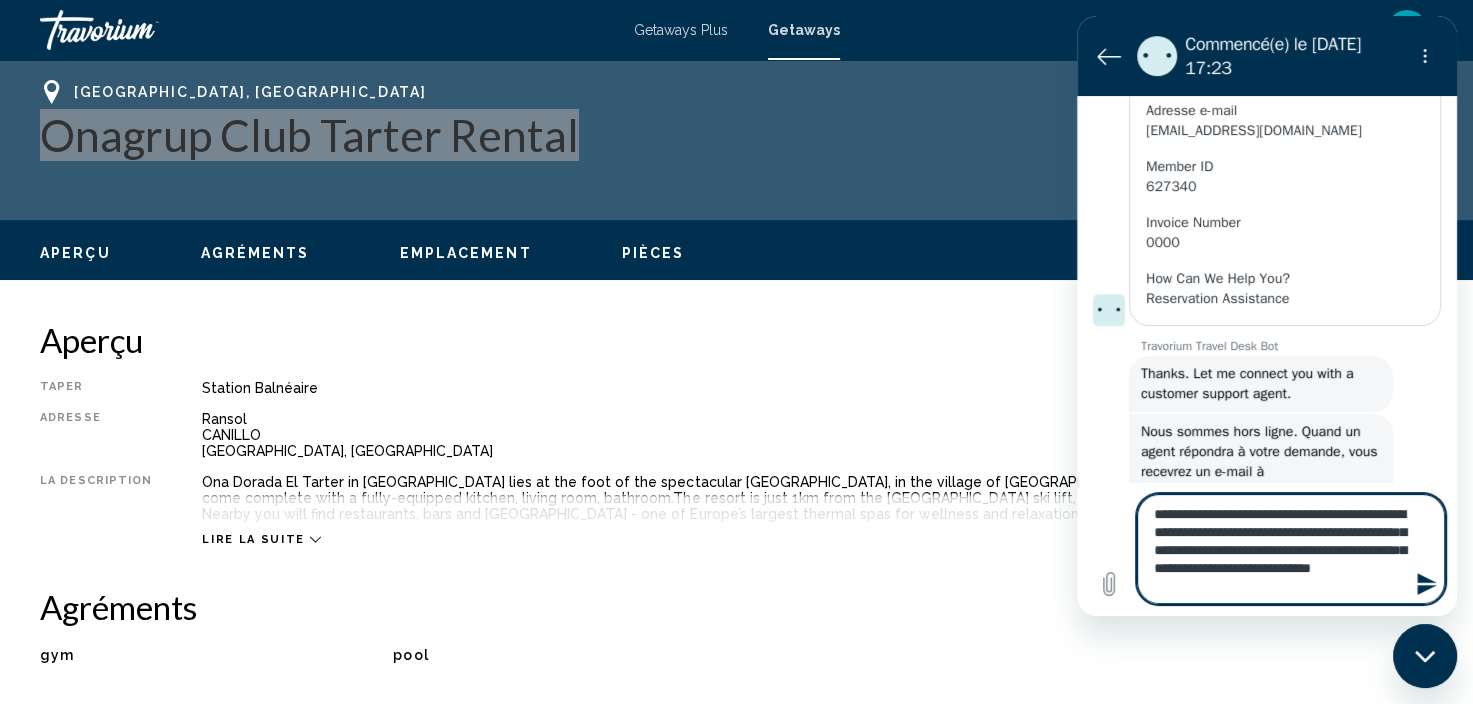 scroll, scrollTop: 9, scrollLeft: 0, axis: vertical 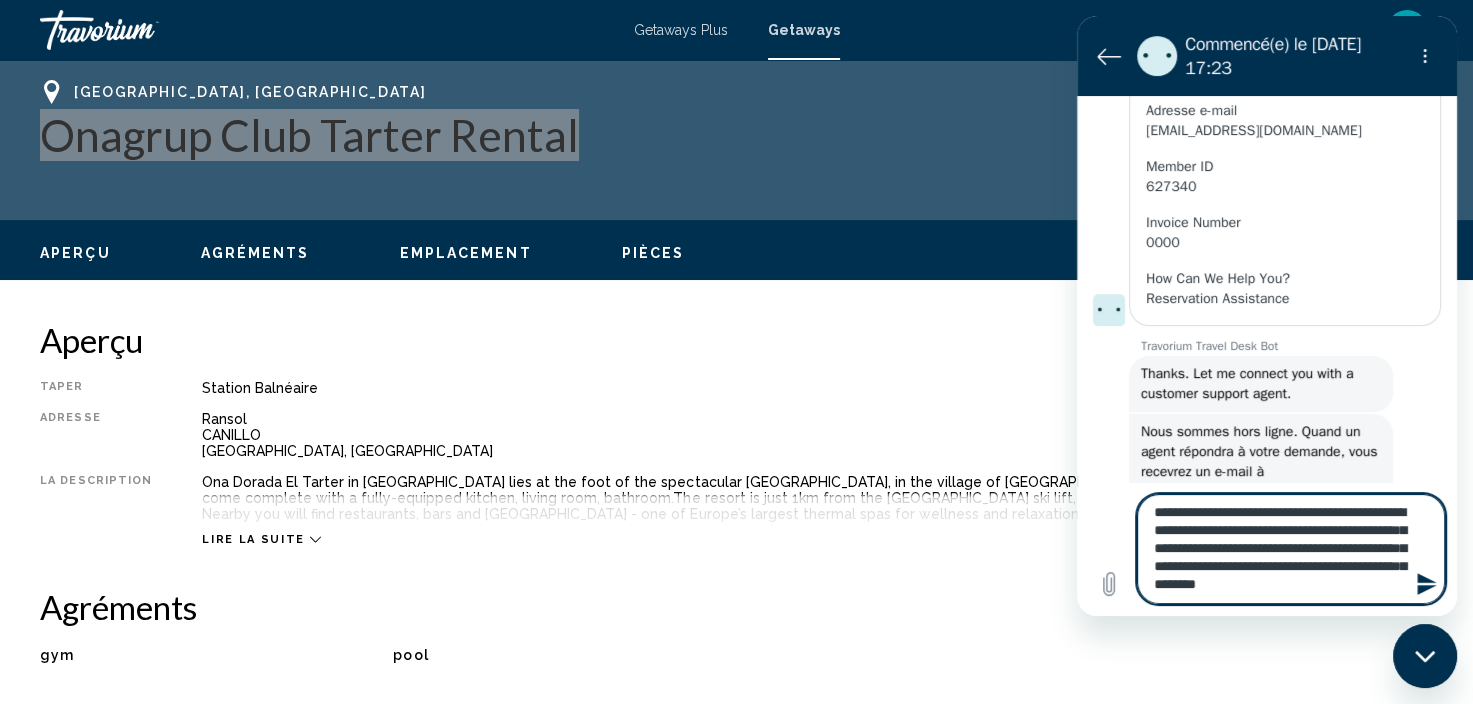 drag, startPoint x: 1177, startPoint y: 600, endPoint x: 1224, endPoint y: 596, distance: 47.169907 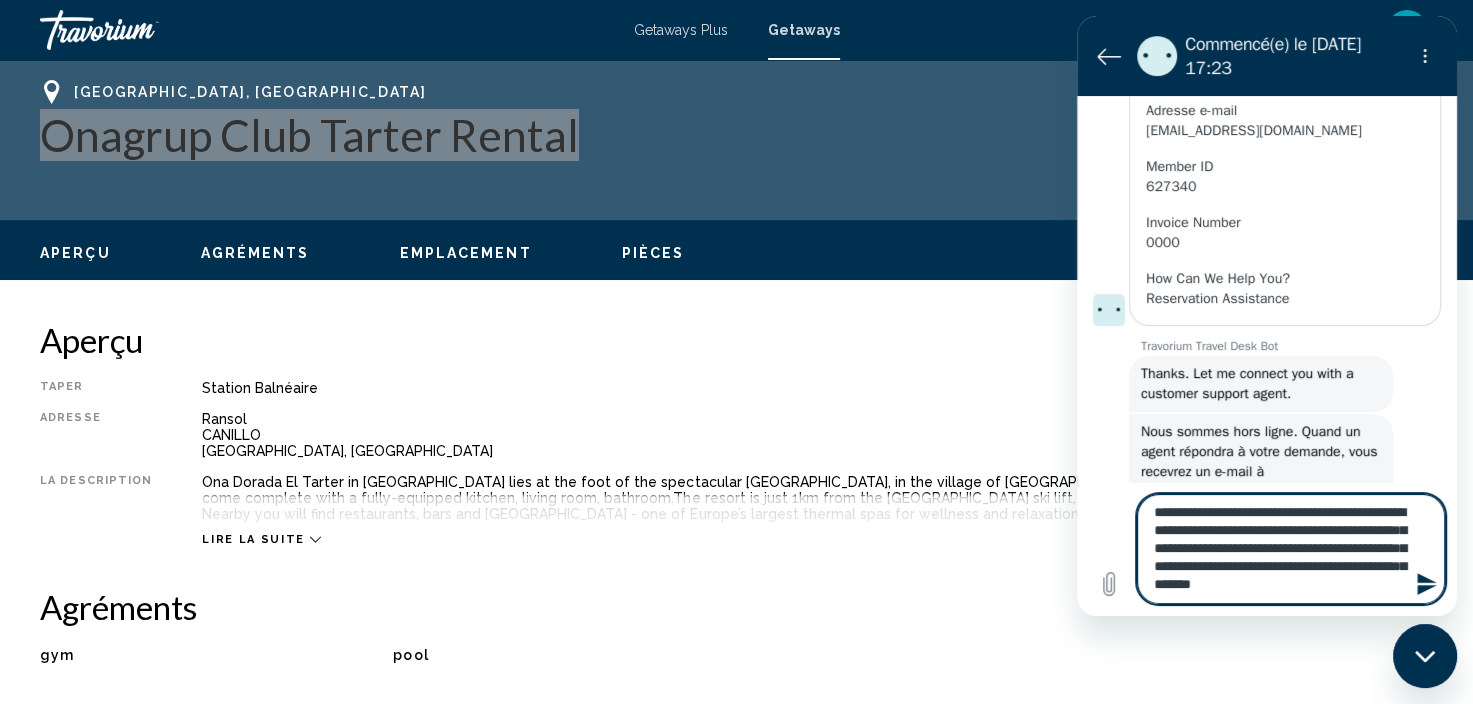 click on "**********" at bounding box center (1291, 549) 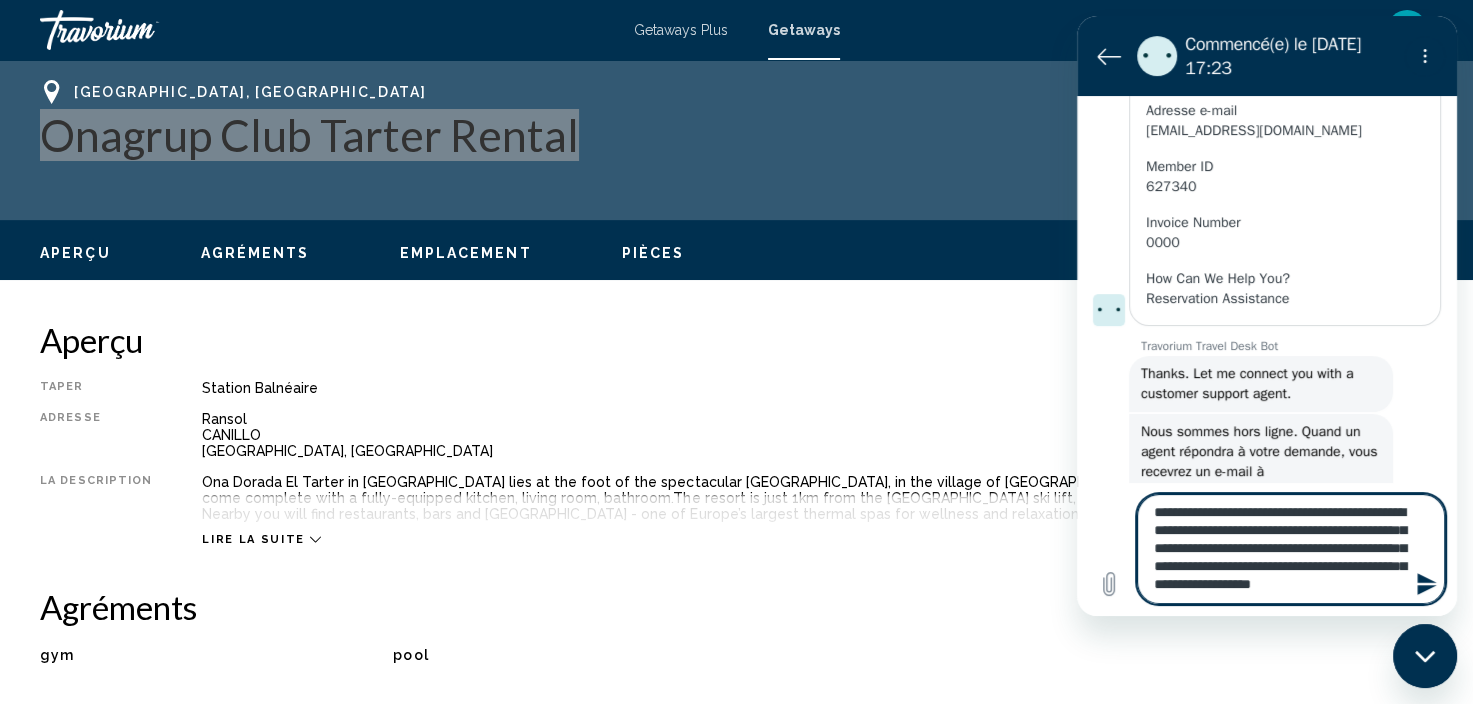 scroll, scrollTop: 27, scrollLeft: 0, axis: vertical 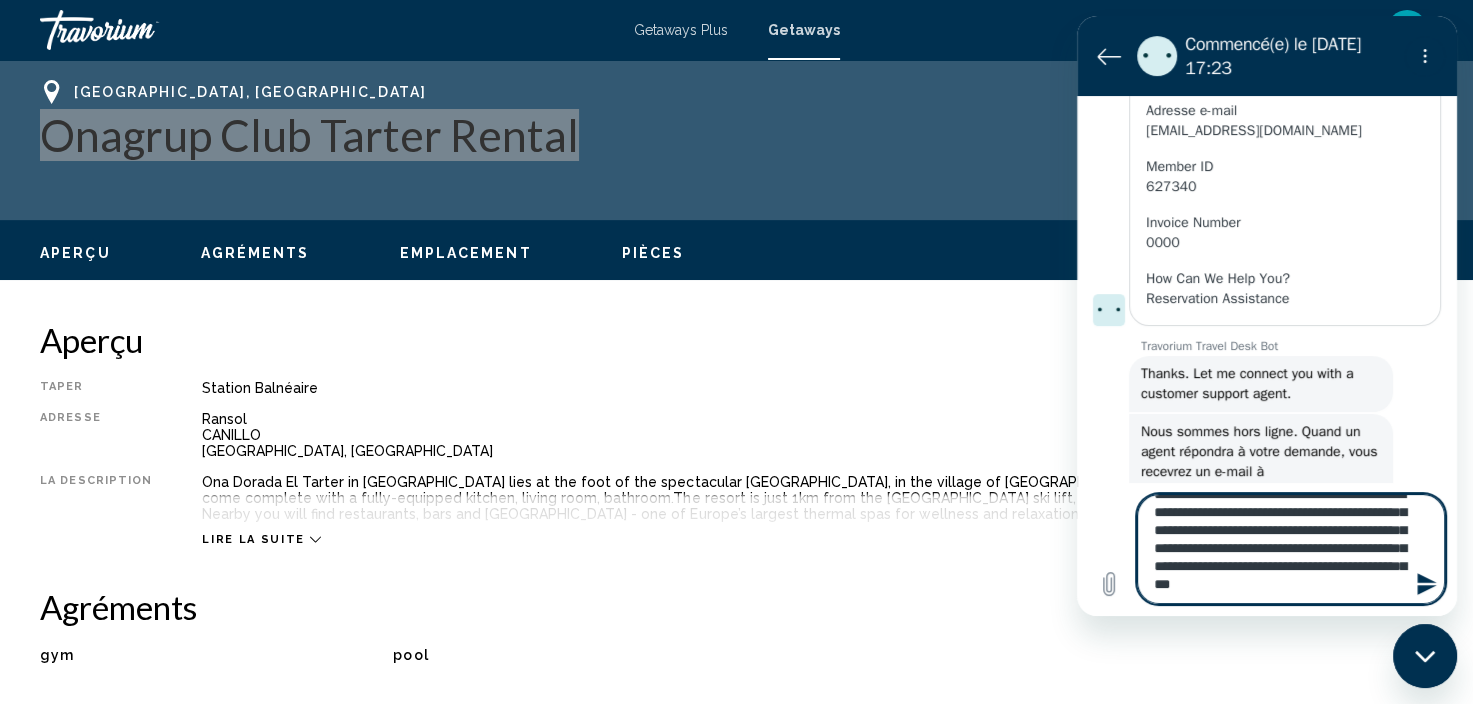 click on "**********" at bounding box center [1291, 549] 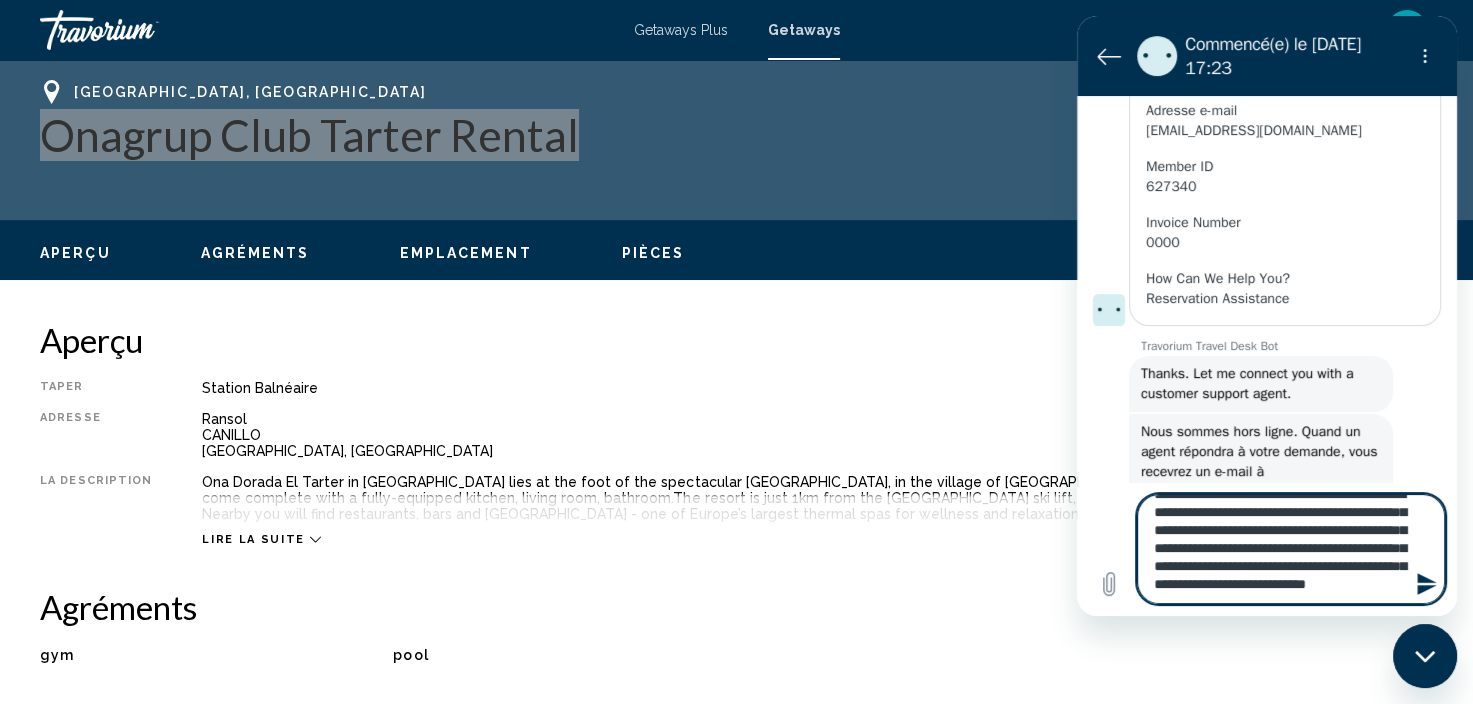 scroll, scrollTop: 55, scrollLeft: 0, axis: vertical 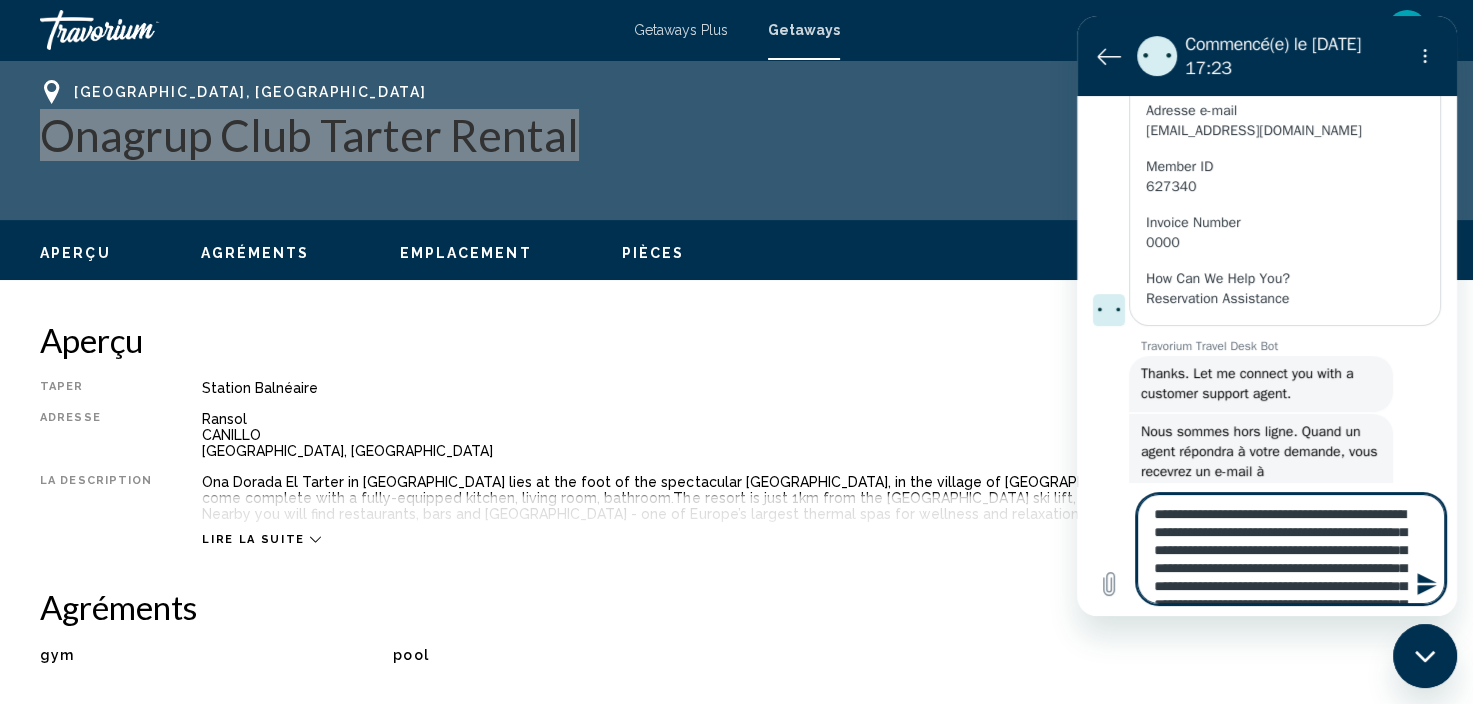 click on "**********" at bounding box center (1291, 549) 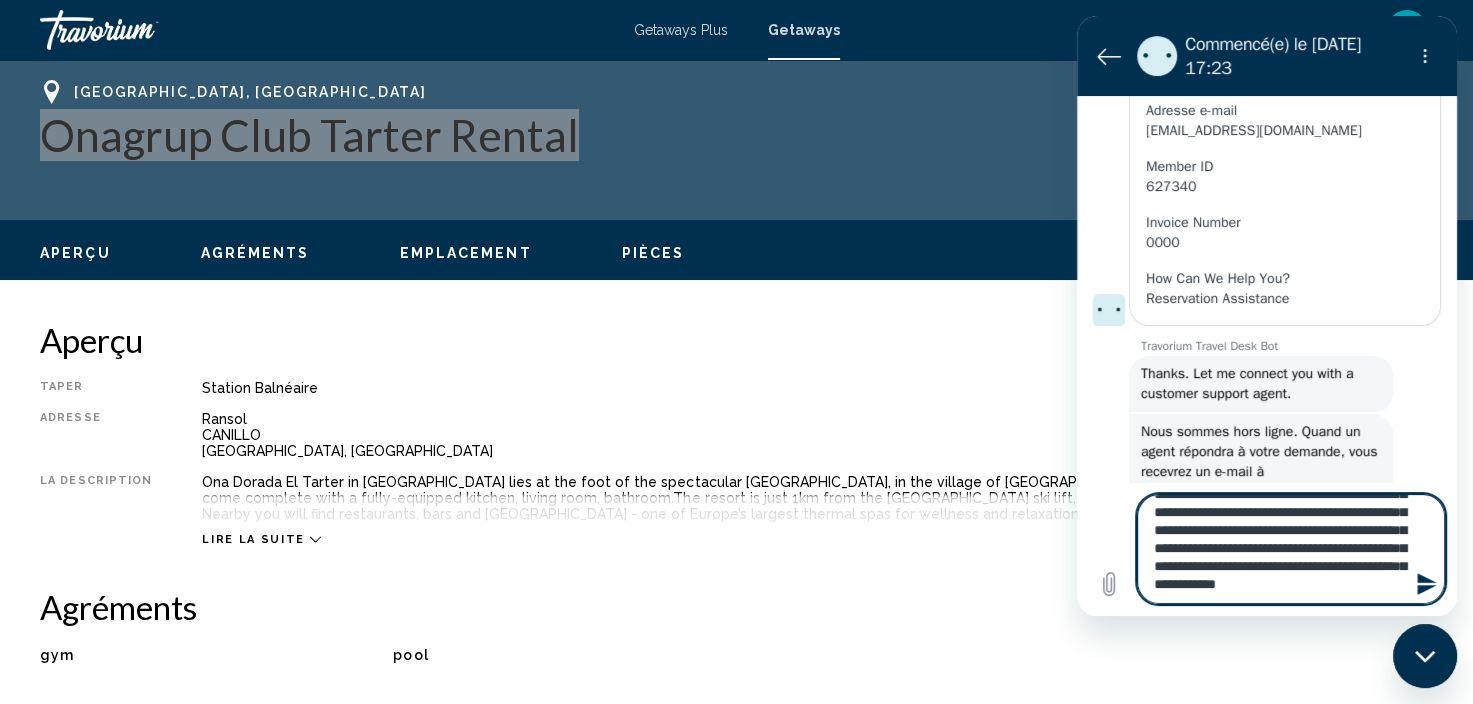 scroll, scrollTop: 91, scrollLeft: 0, axis: vertical 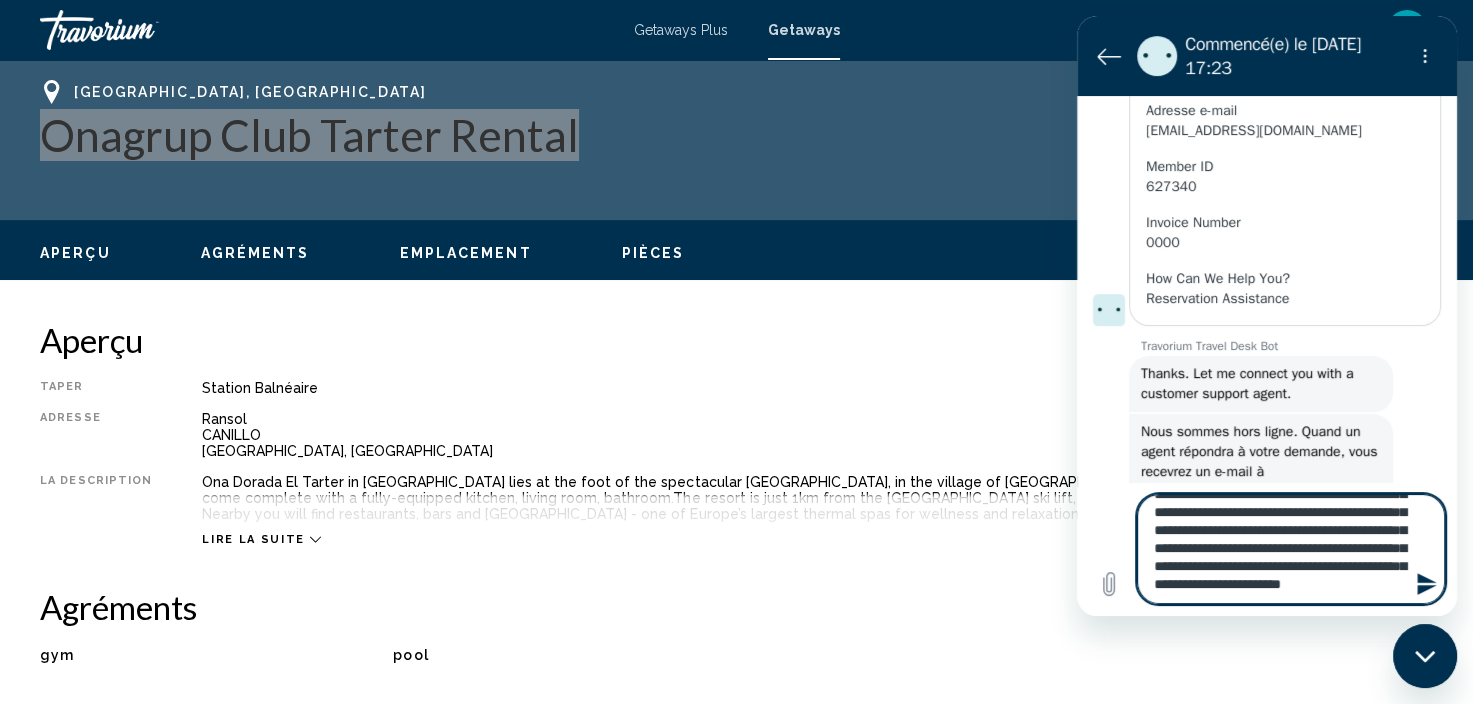 click 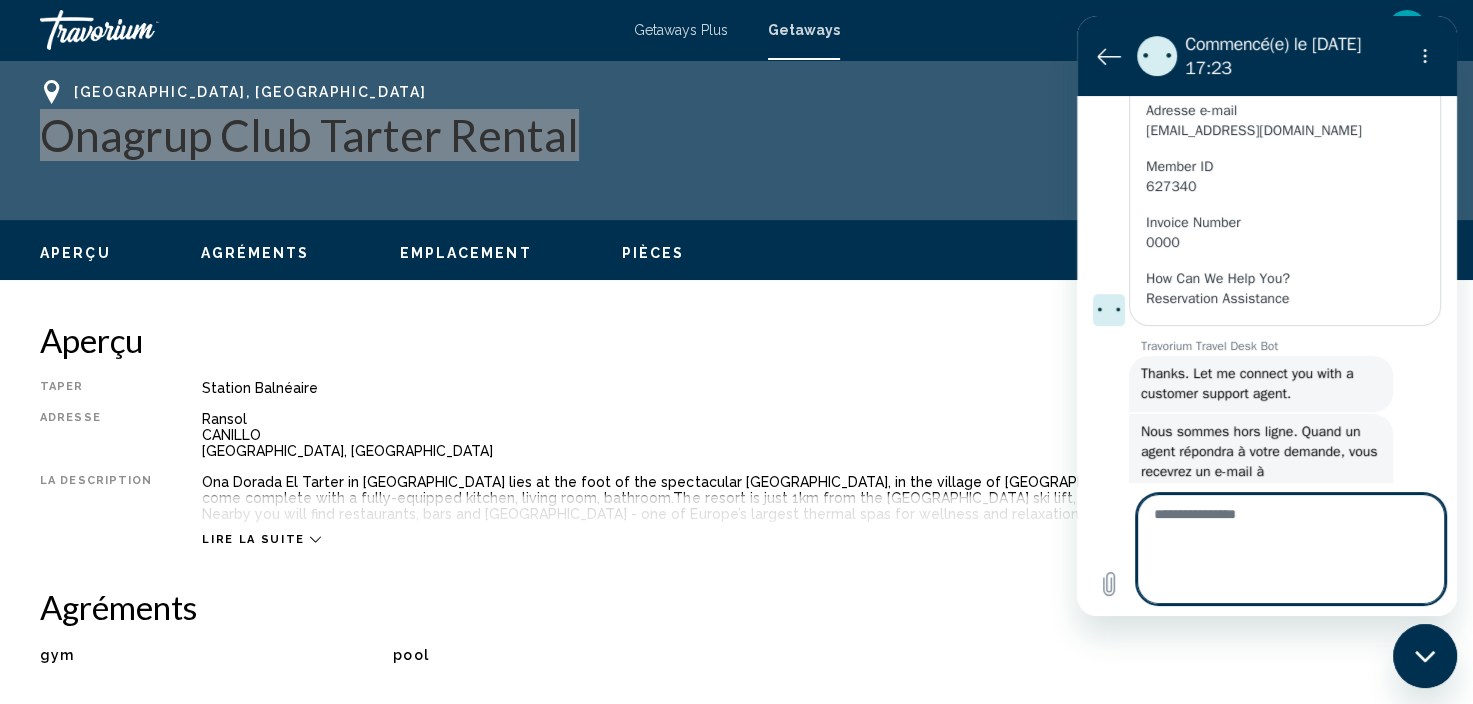 scroll, scrollTop: 0, scrollLeft: 0, axis: both 